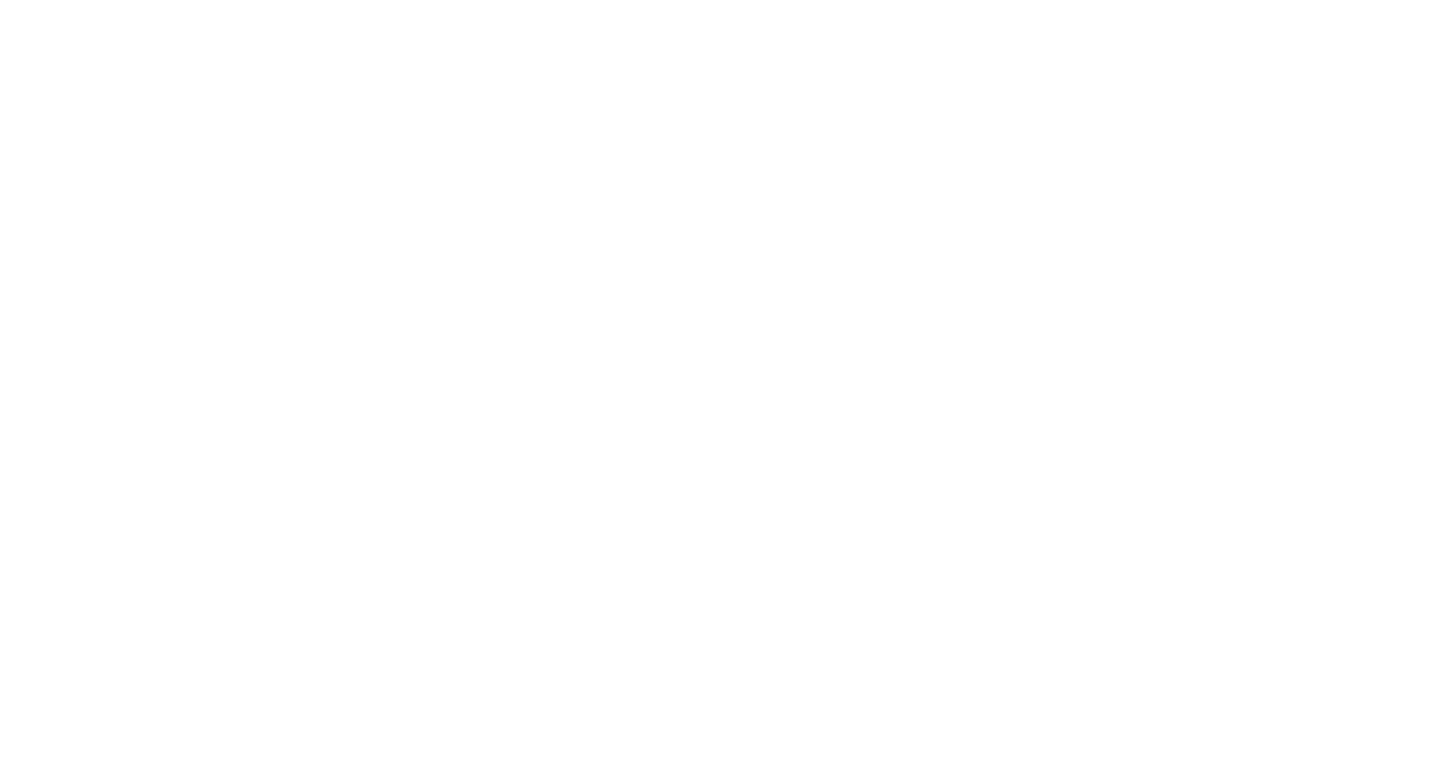 scroll, scrollTop: 0, scrollLeft: 0, axis: both 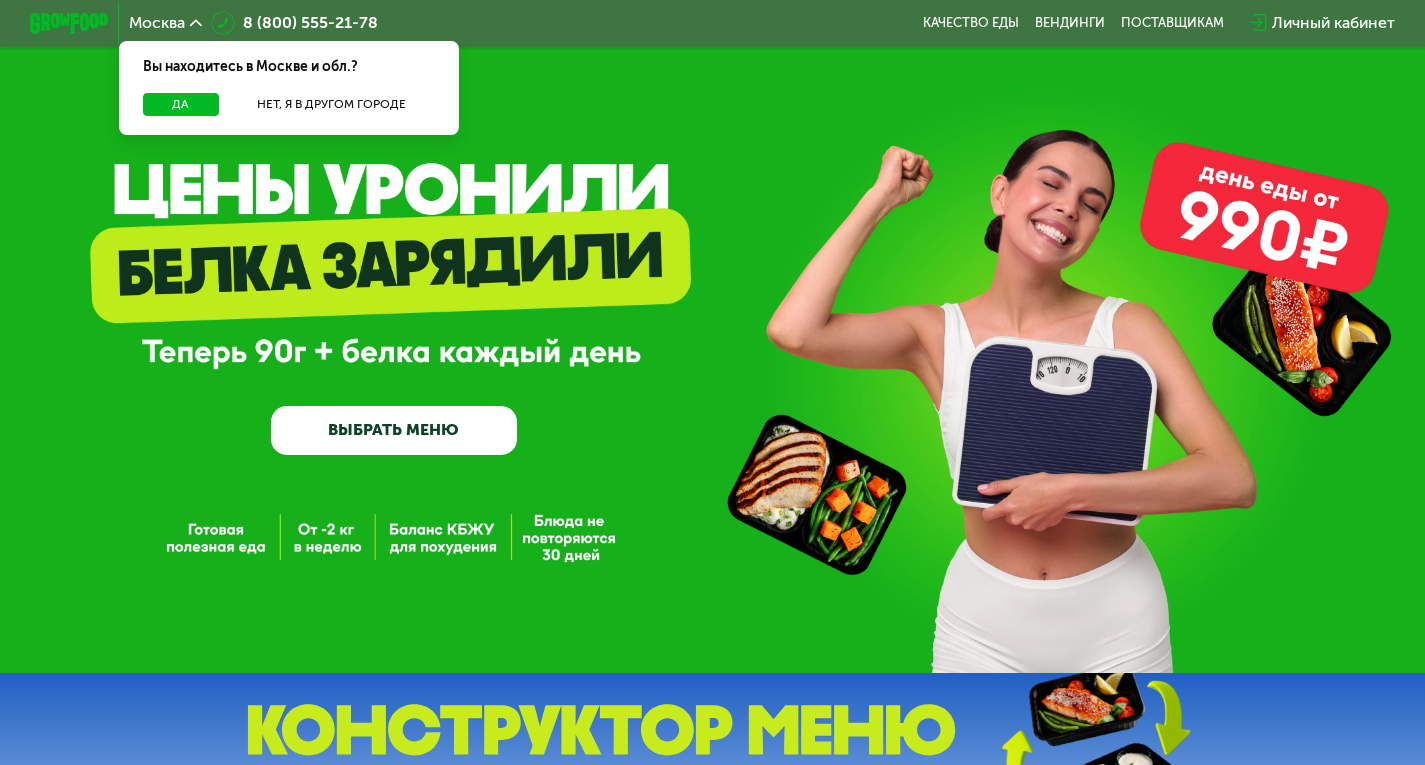click at bounding box center (601, 748) 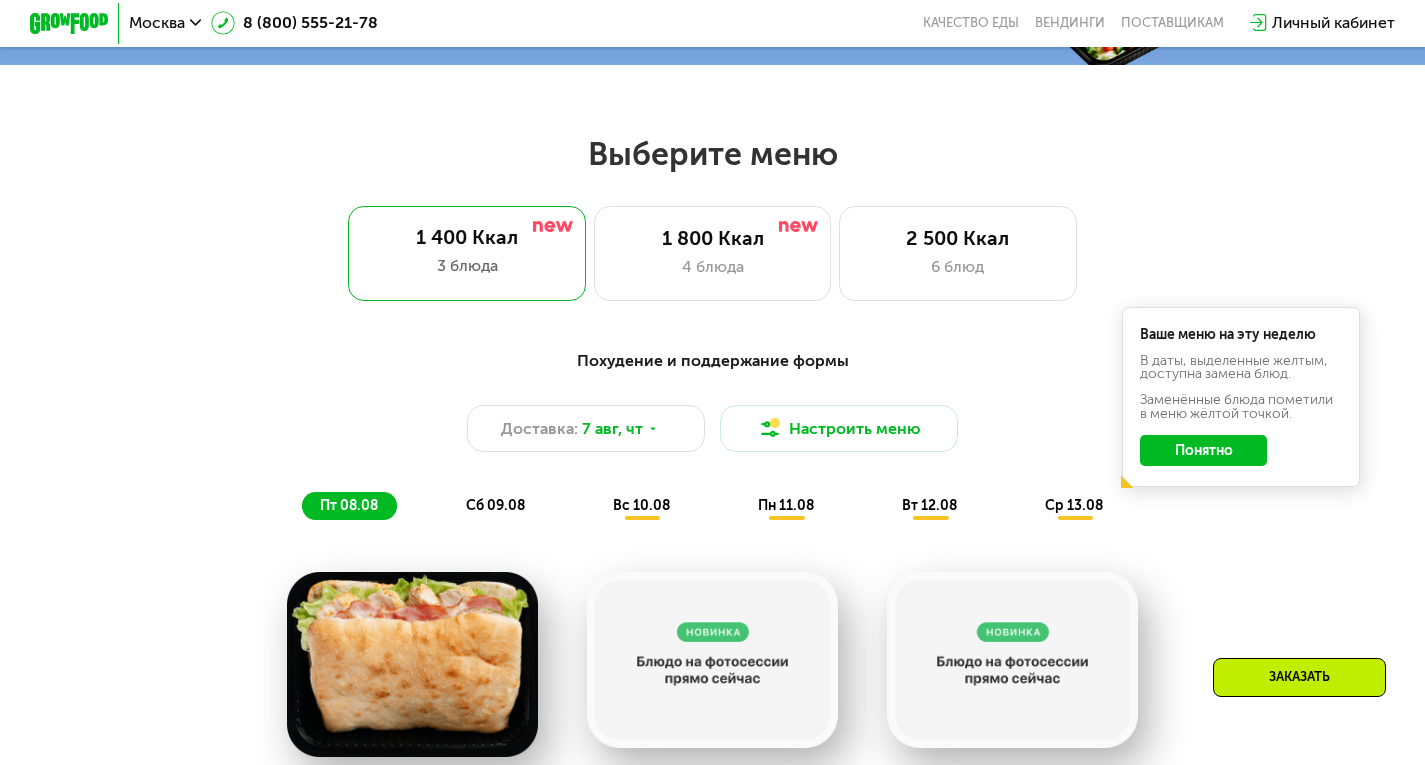 scroll, scrollTop: 759, scrollLeft: 0, axis: vertical 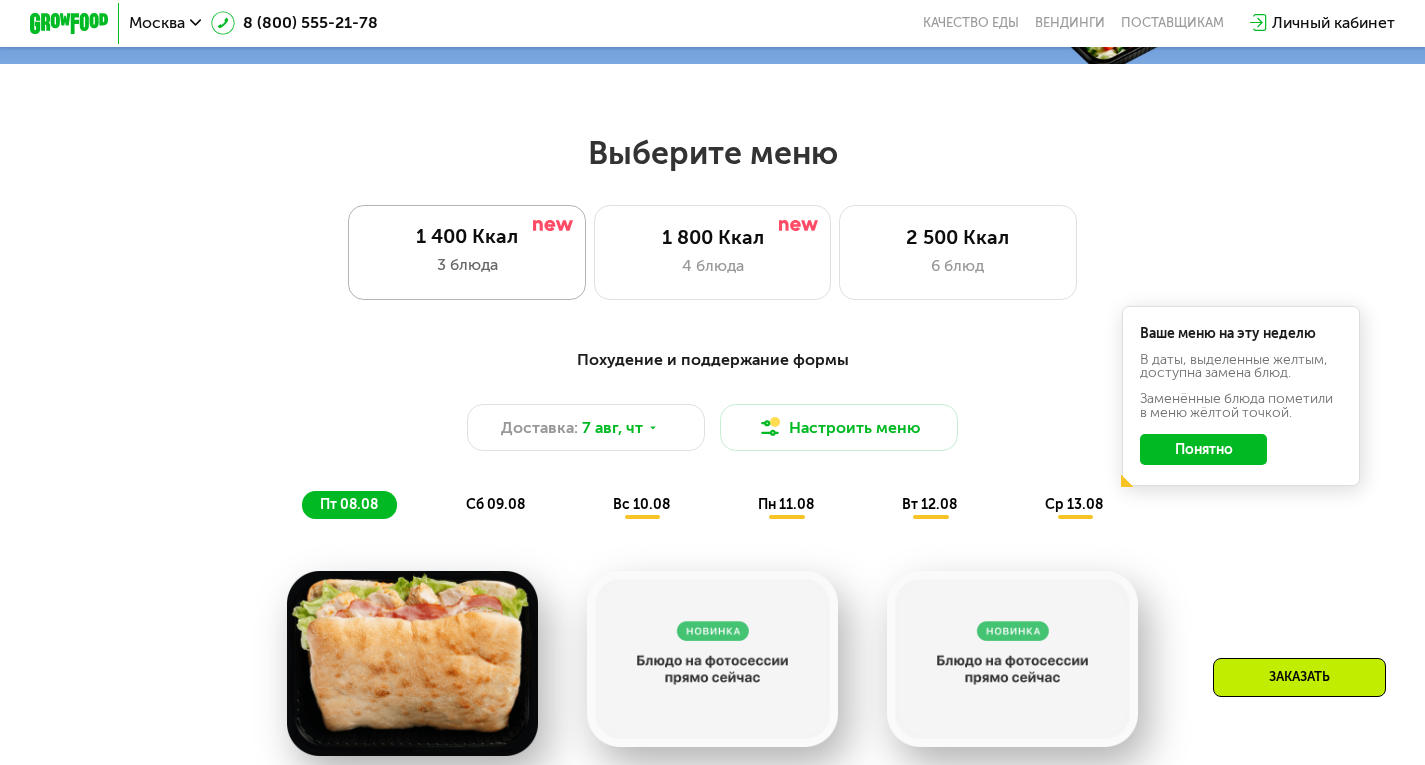 click on "3 блюда" at bounding box center (467, 265) 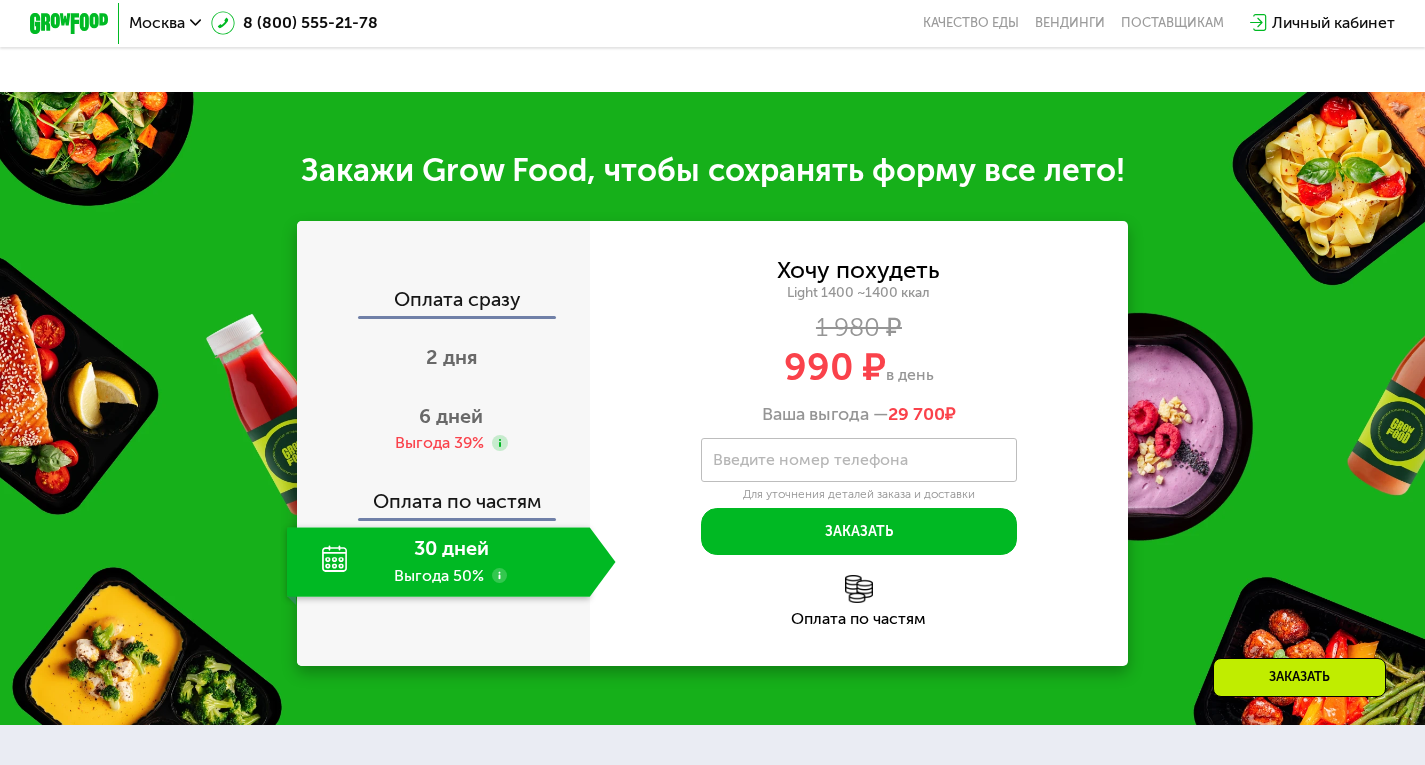 scroll, scrollTop: 1873, scrollLeft: 0, axis: vertical 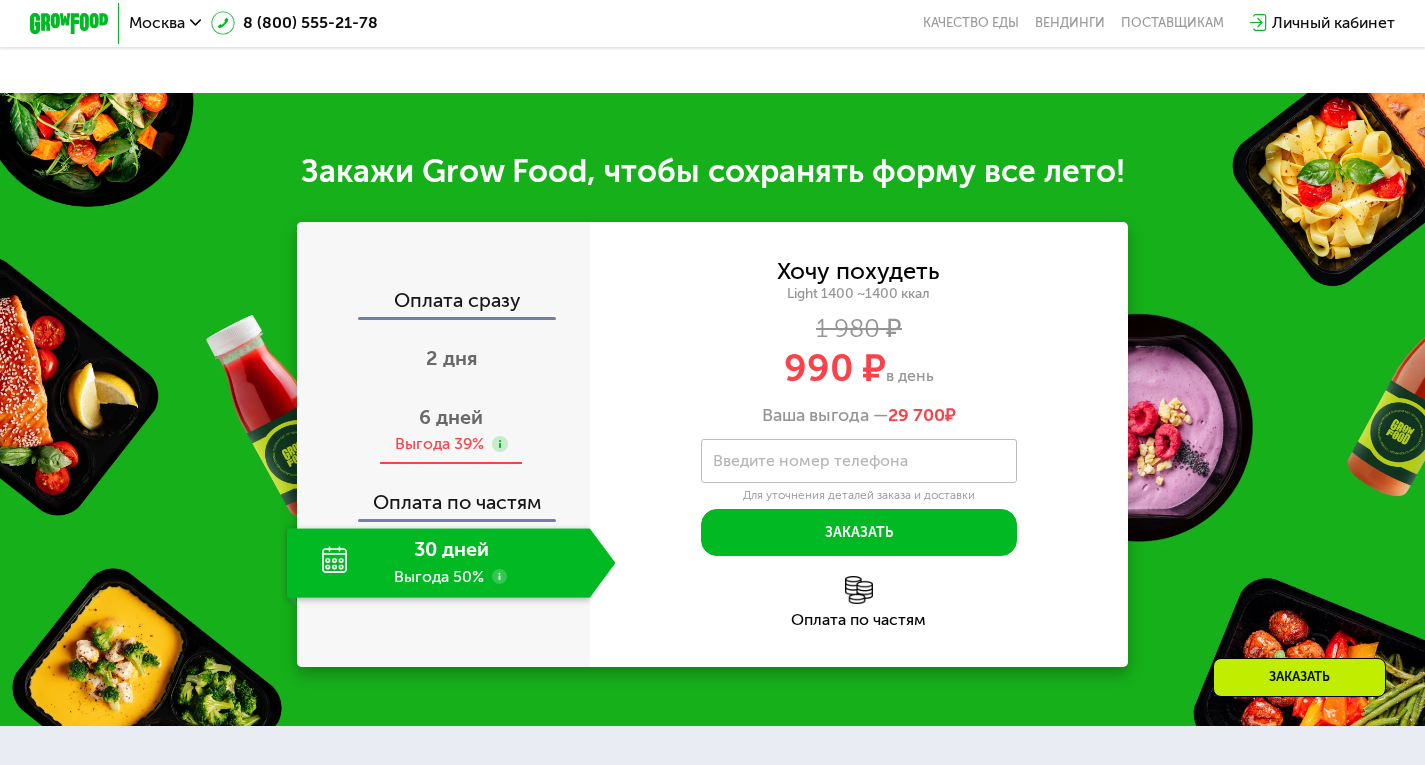 click on "6 дней" at bounding box center [451, 417] 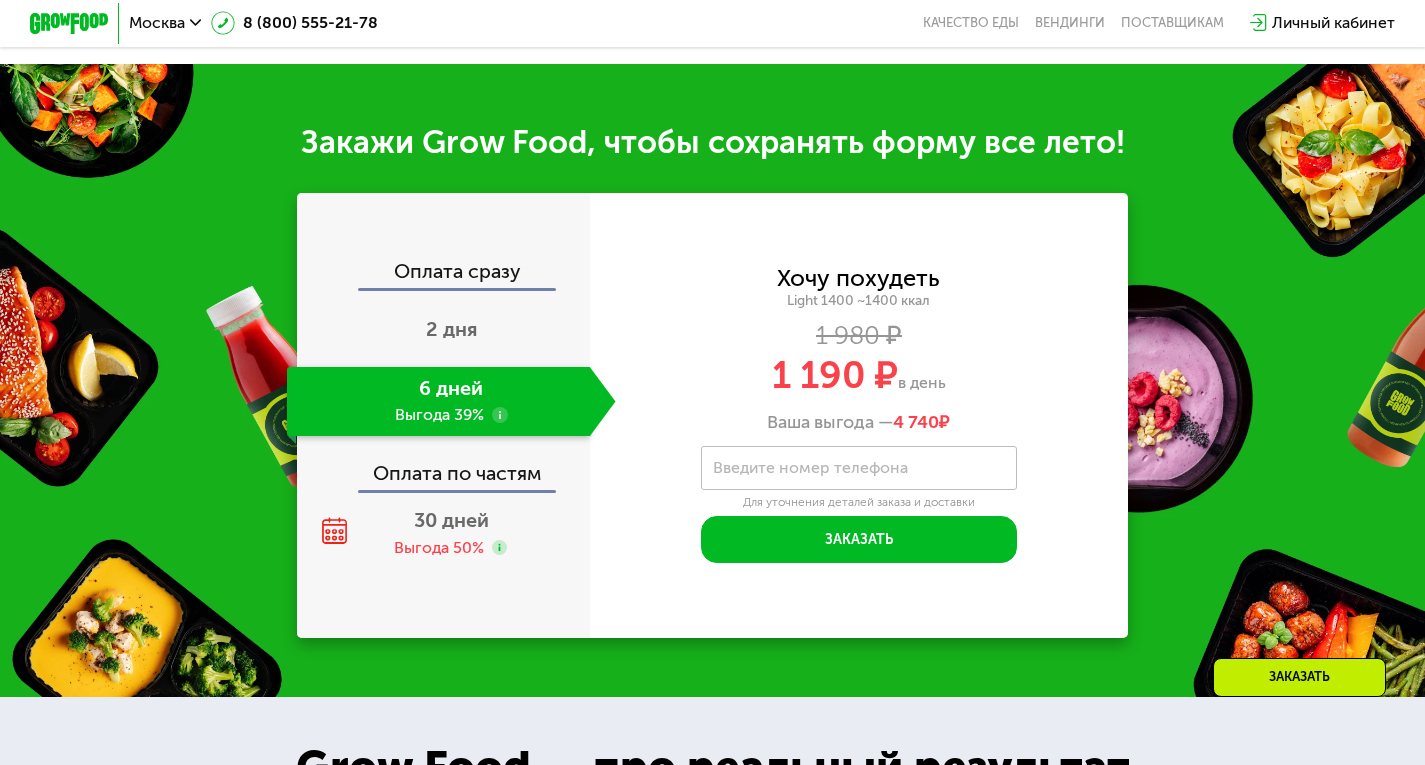 scroll, scrollTop: 1901, scrollLeft: 0, axis: vertical 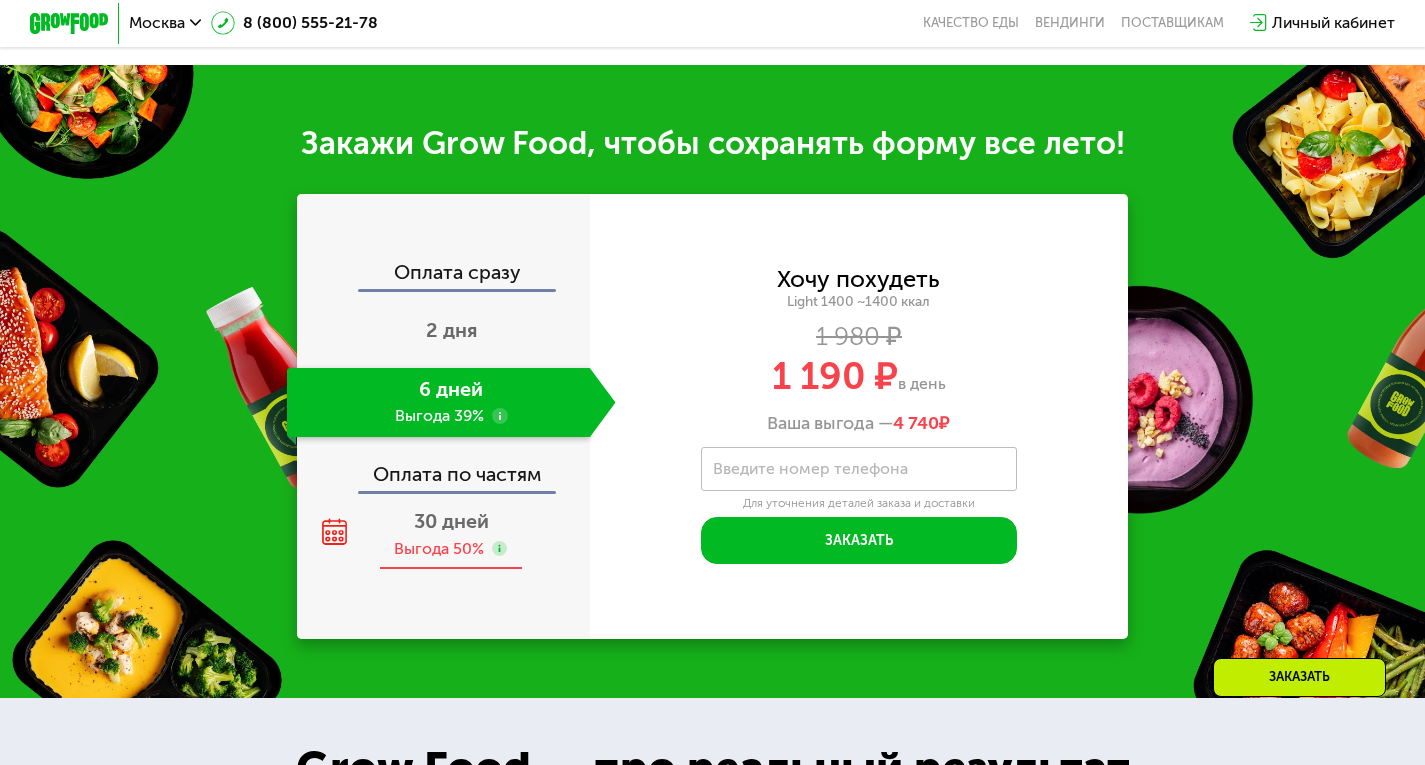 click on "30 дней" at bounding box center [451, 521] 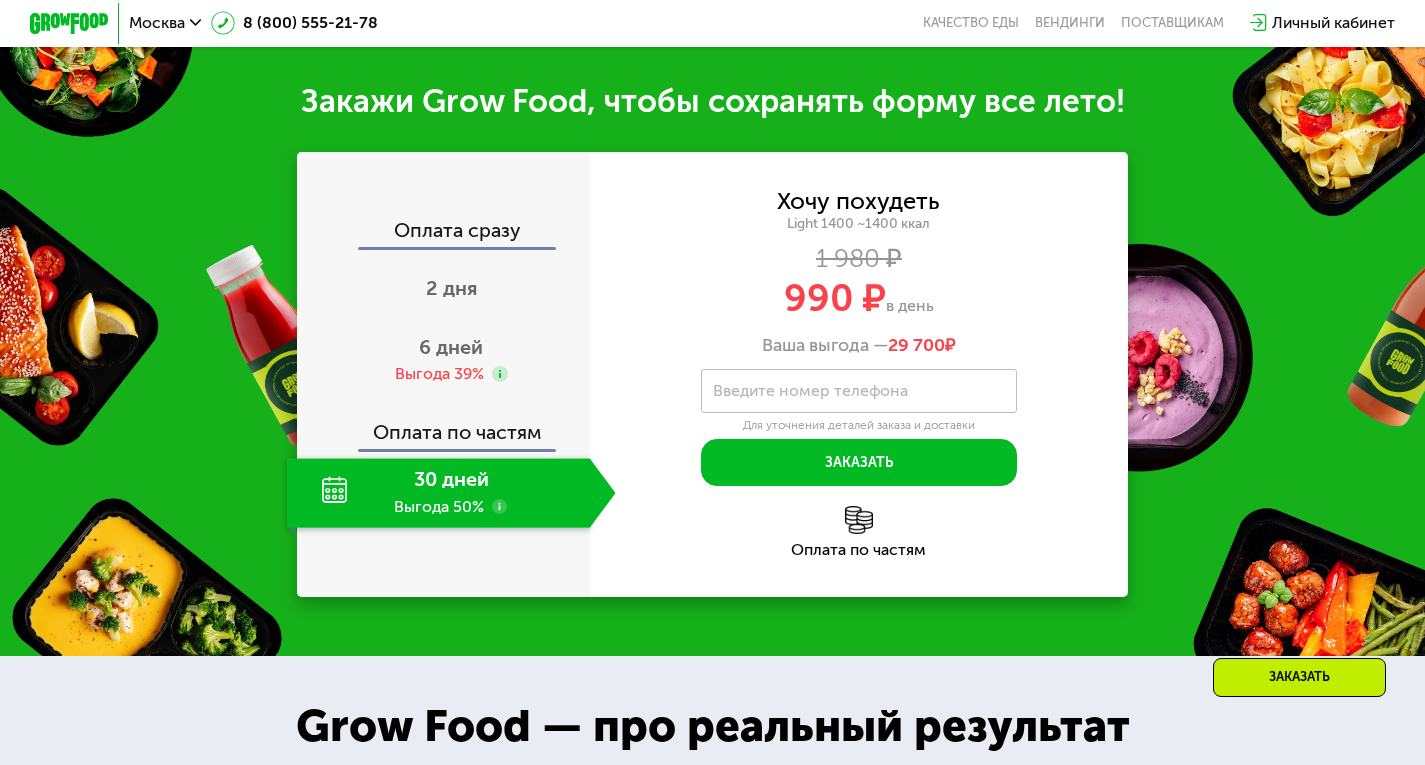 scroll, scrollTop: 1942, scrollLeft: 0, axis: vertical 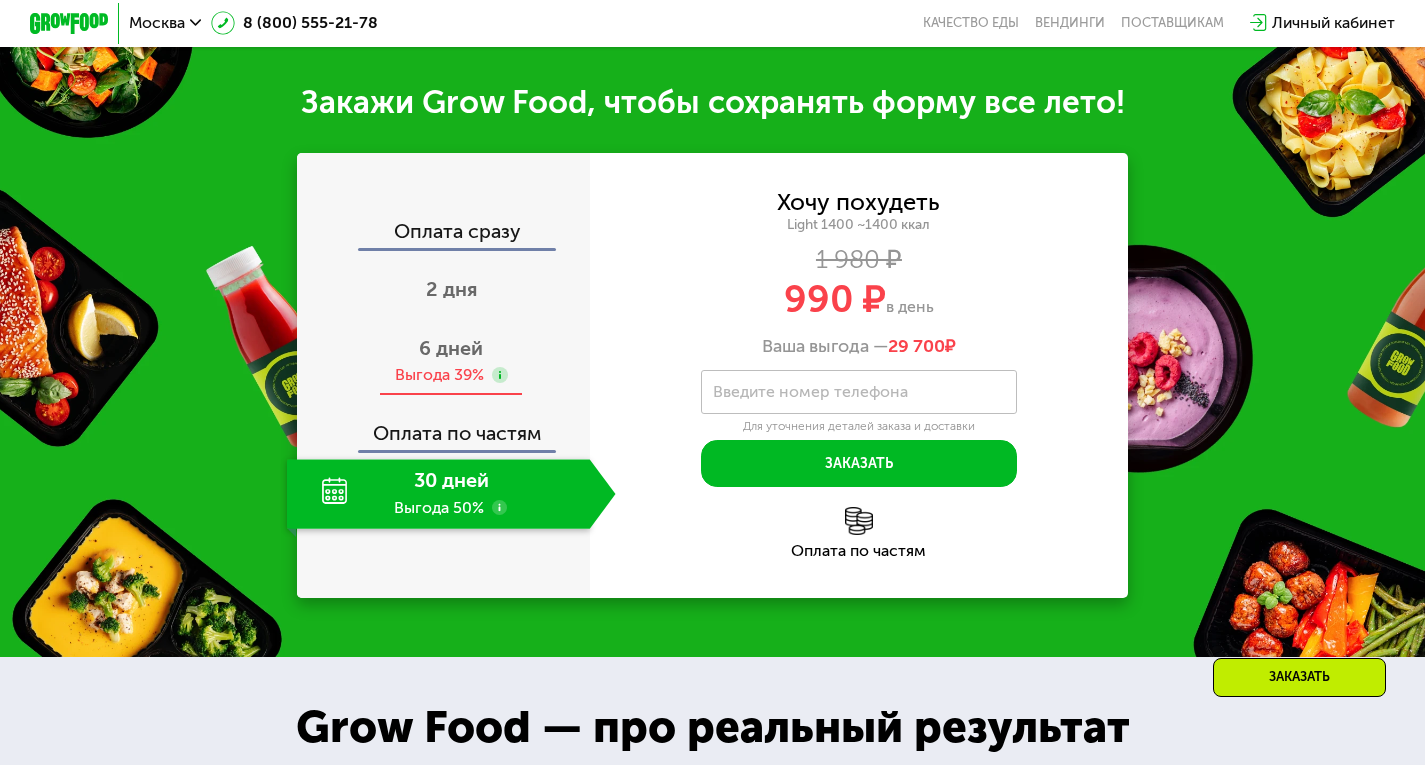 click on "Выгода 39%" at bounding box center [439, 375] 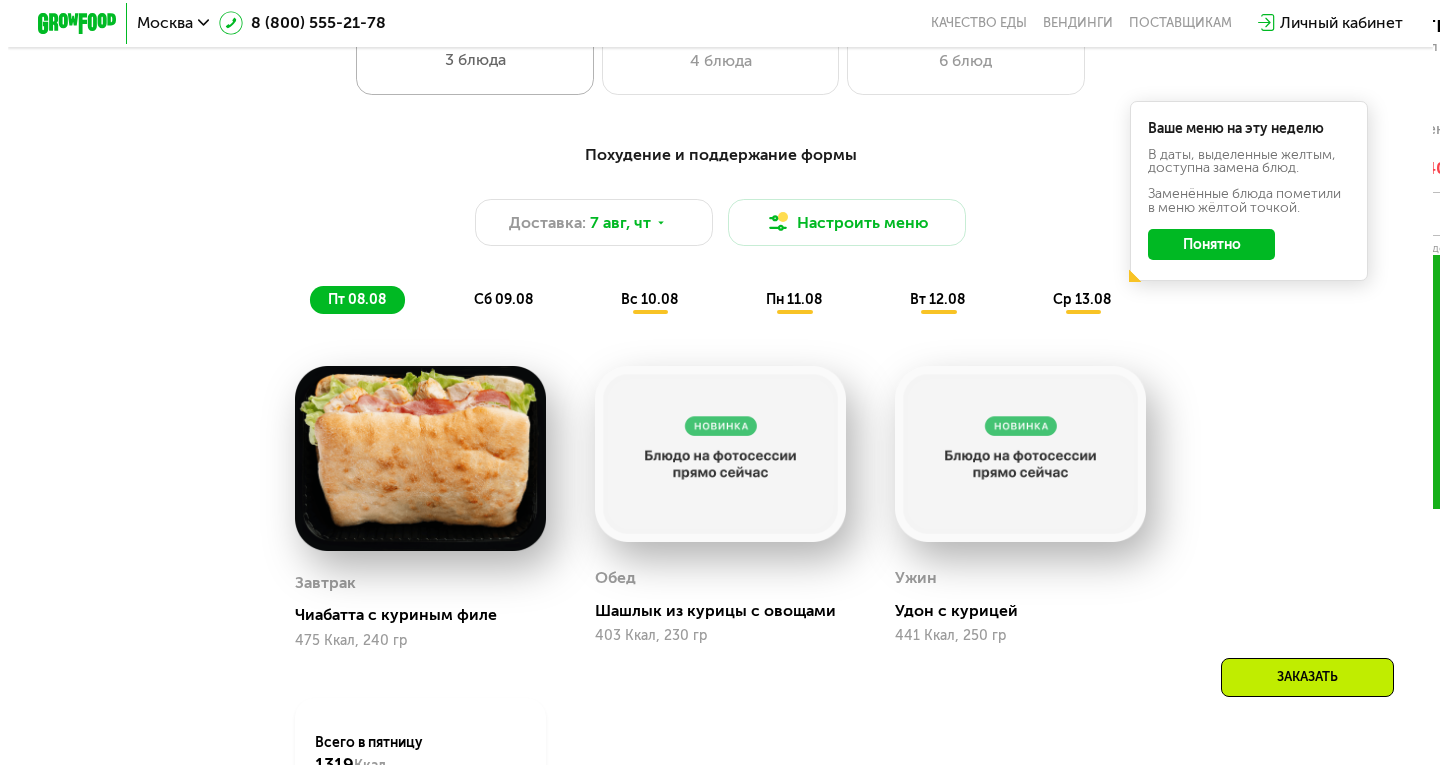 scroll, scrollTop: 920, scrollLeft: 0, axis: vertical 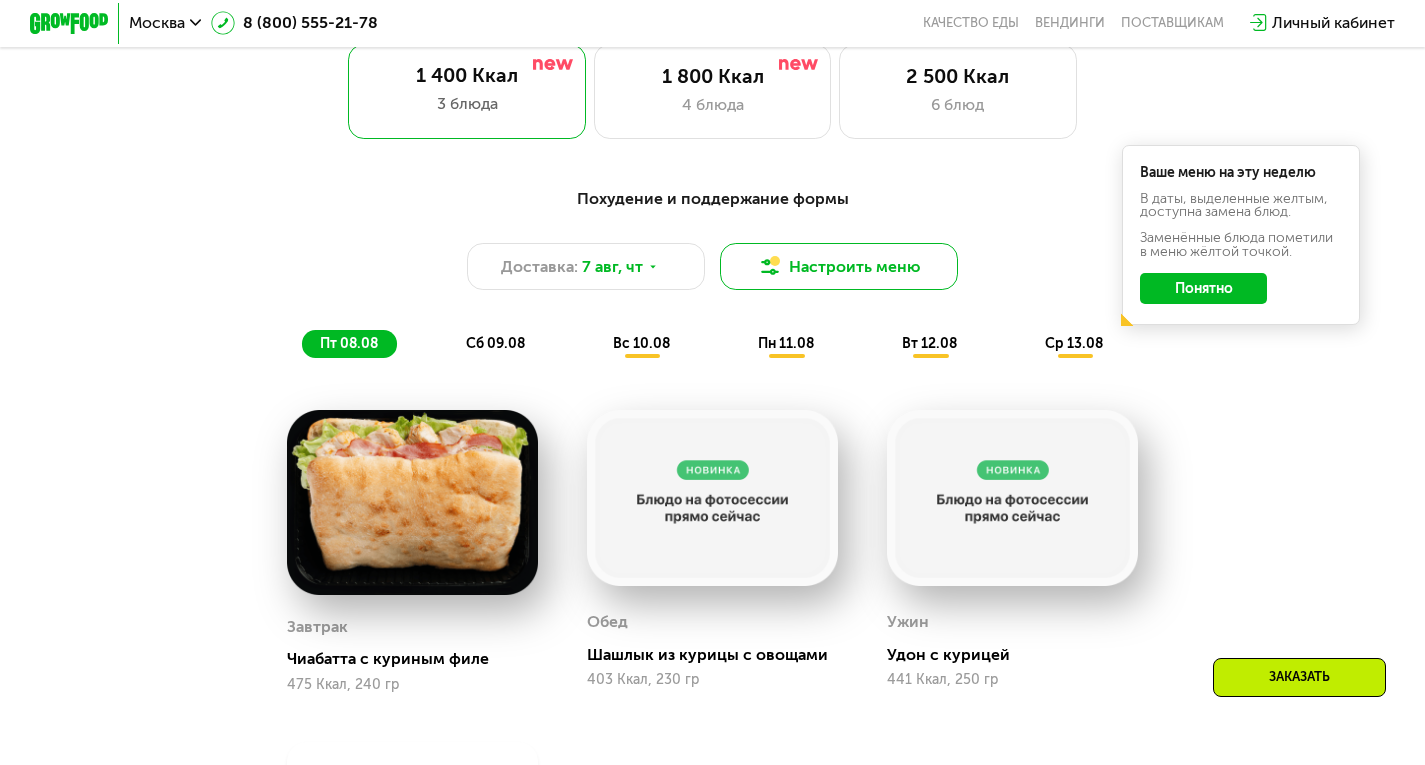 click on "Настроить меню" at bounding box center [839, 267] 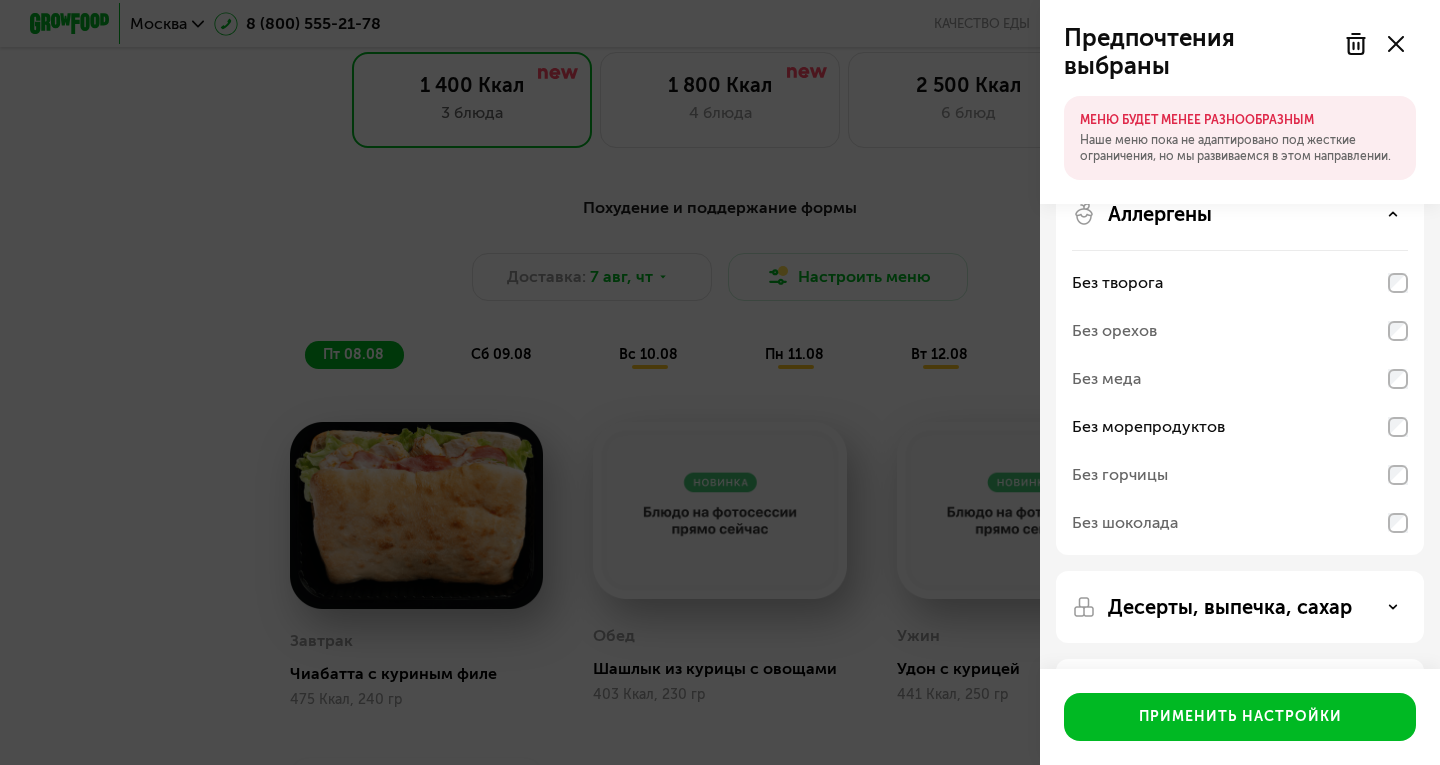 scroll, scrollTop: 0, scrollLeft: 0, axis: both 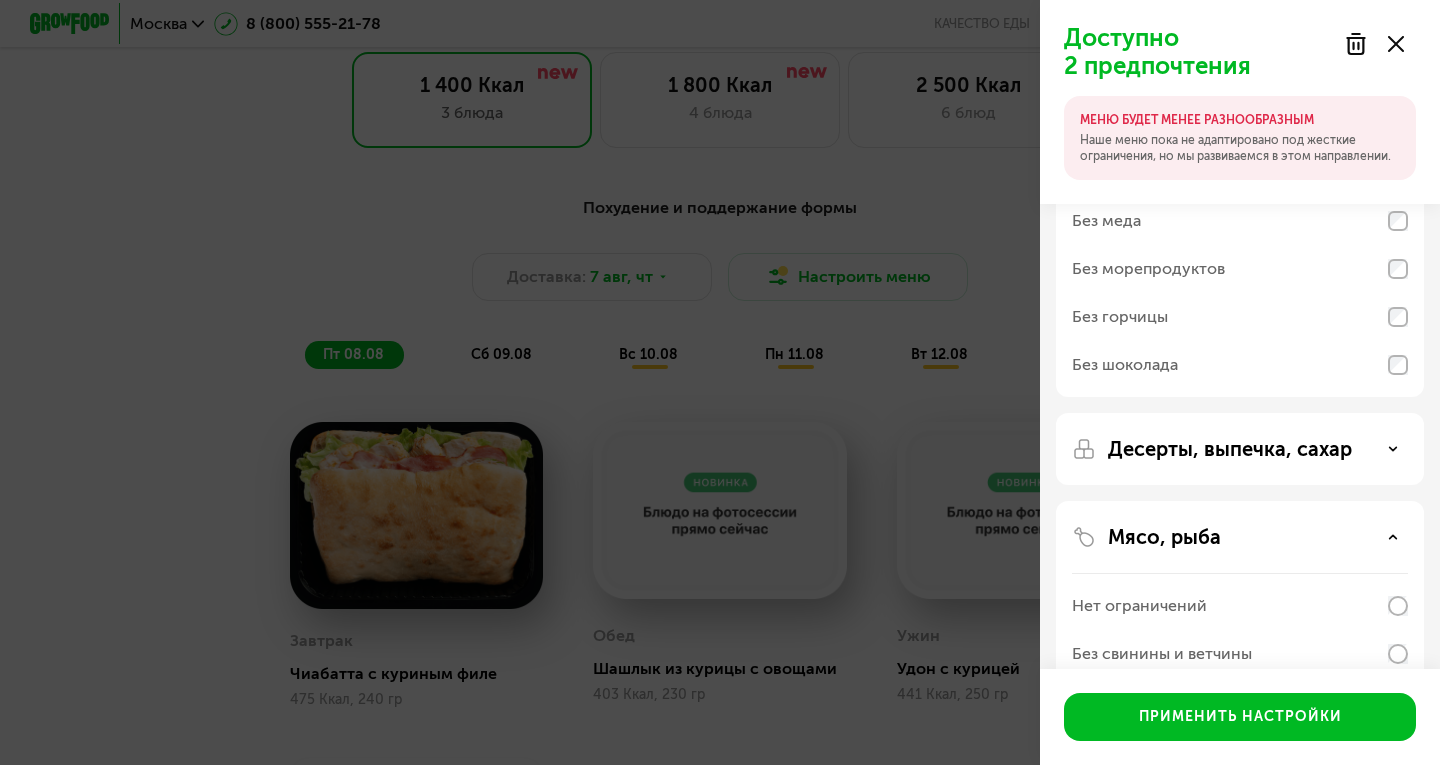 click on "Десерты, выпечка, сахар" at bounding box center [1230, 449] 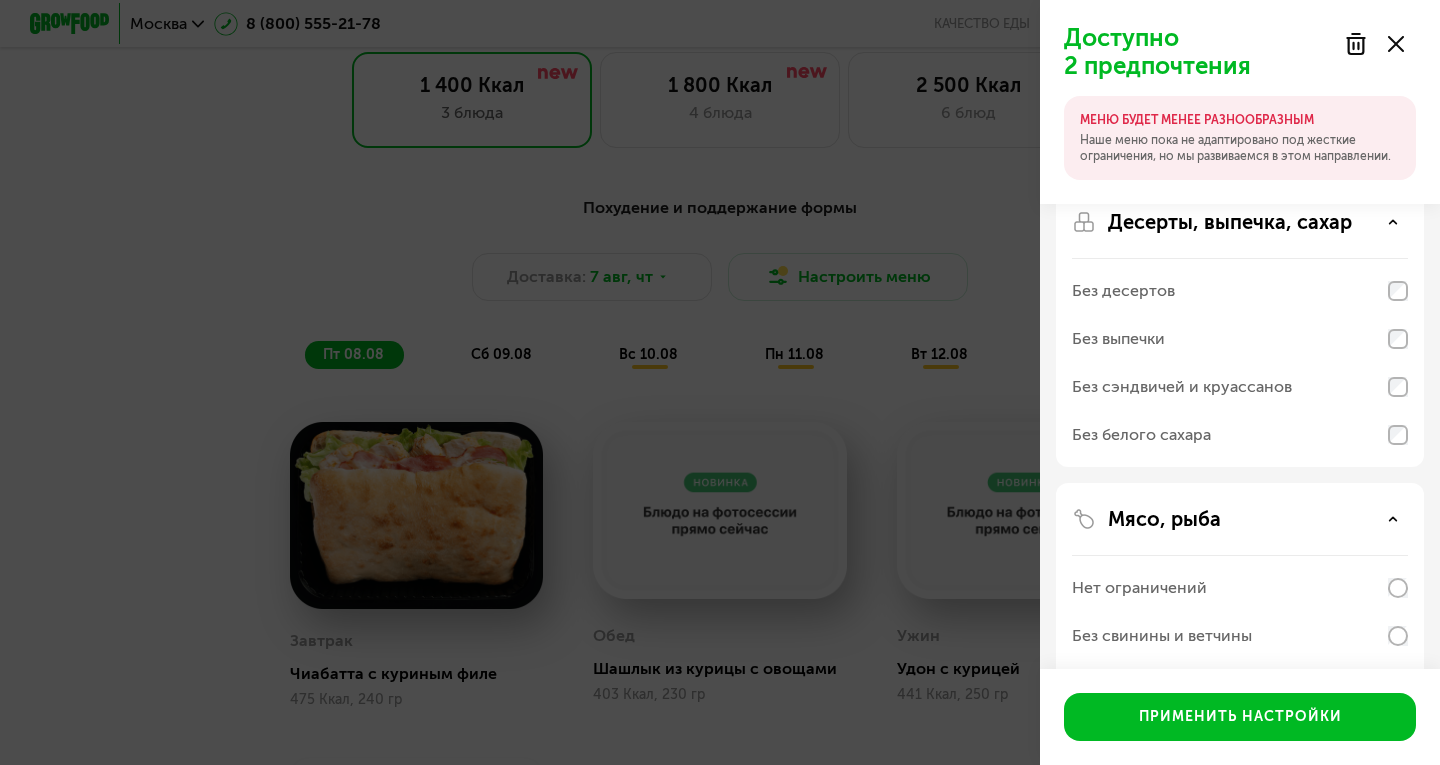scroll, scrollTop: 428, scrollLeft: 0, axis: vertical 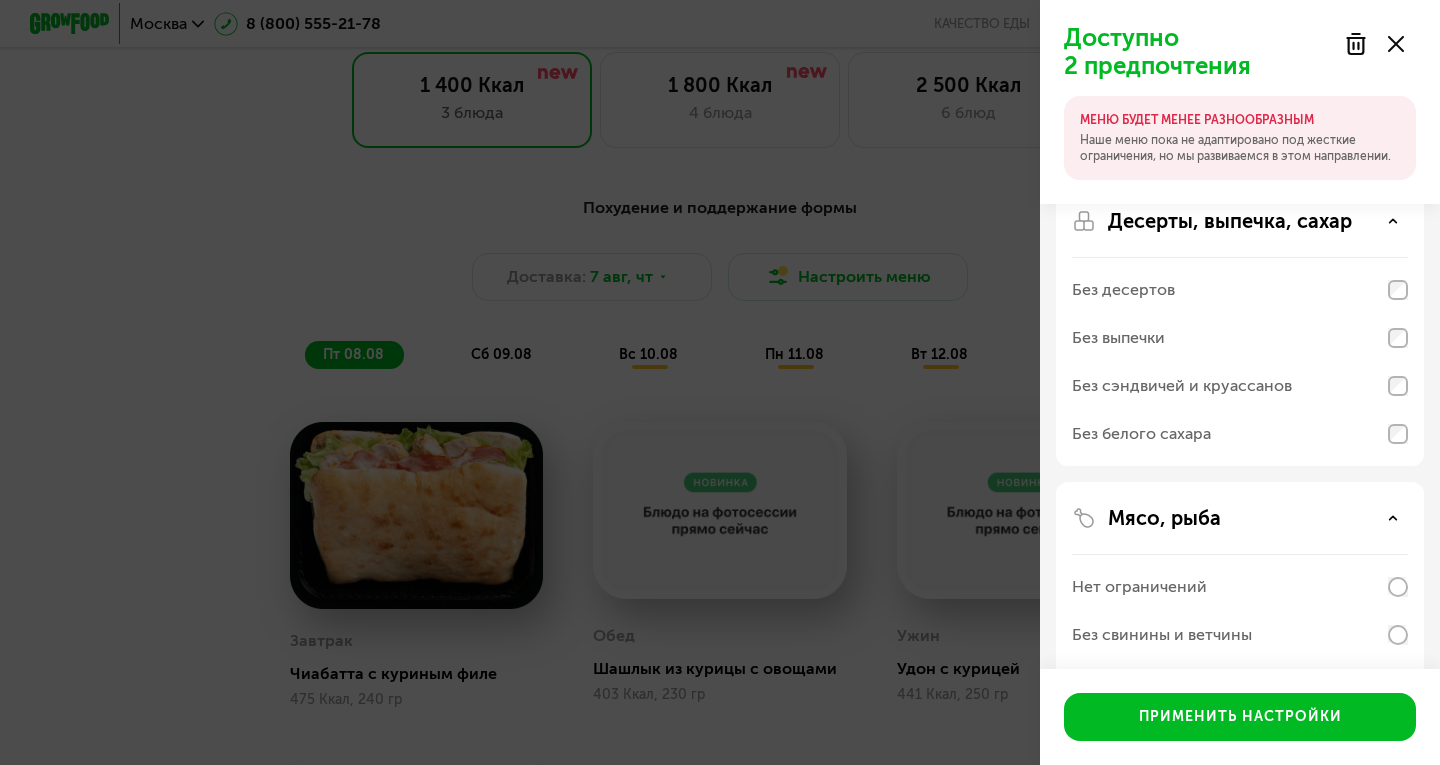 click on "Без белого сахара" 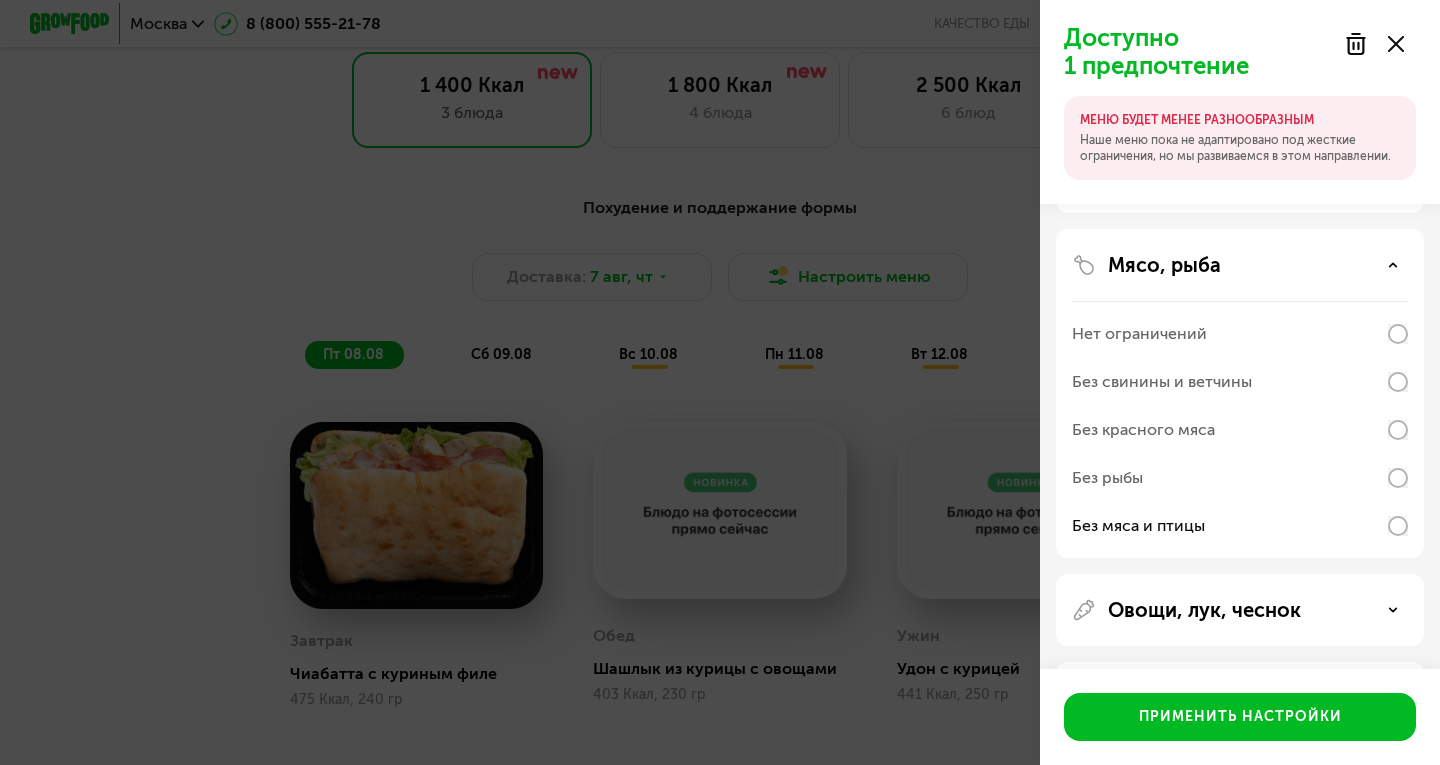 scroll, scrollTop: 683, scrollLeft: 0, axis: vertical 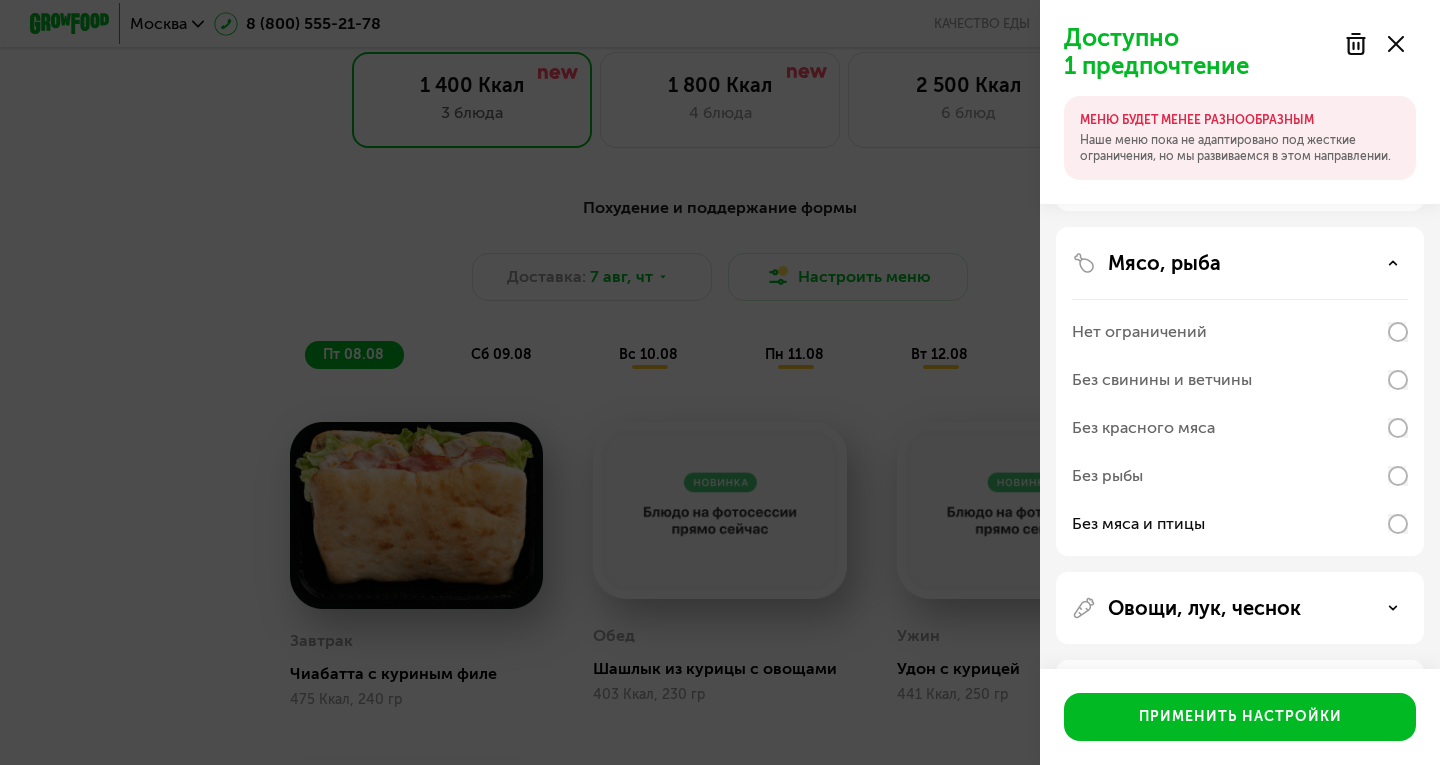 click on "Нет ограничений" at bounding box center (1240, 332) 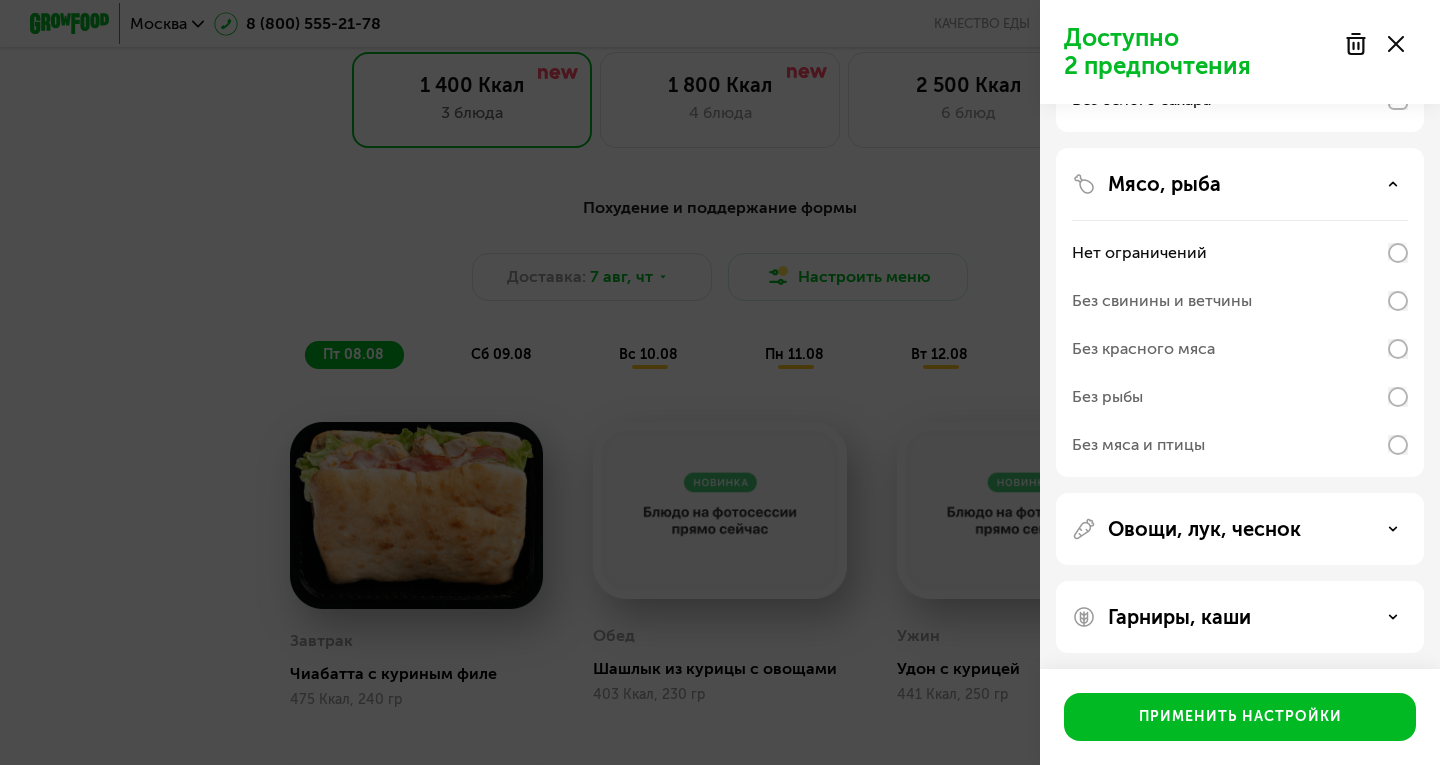 scroll, scrollTop: 666, scrollLeft: 0, axis: vertical 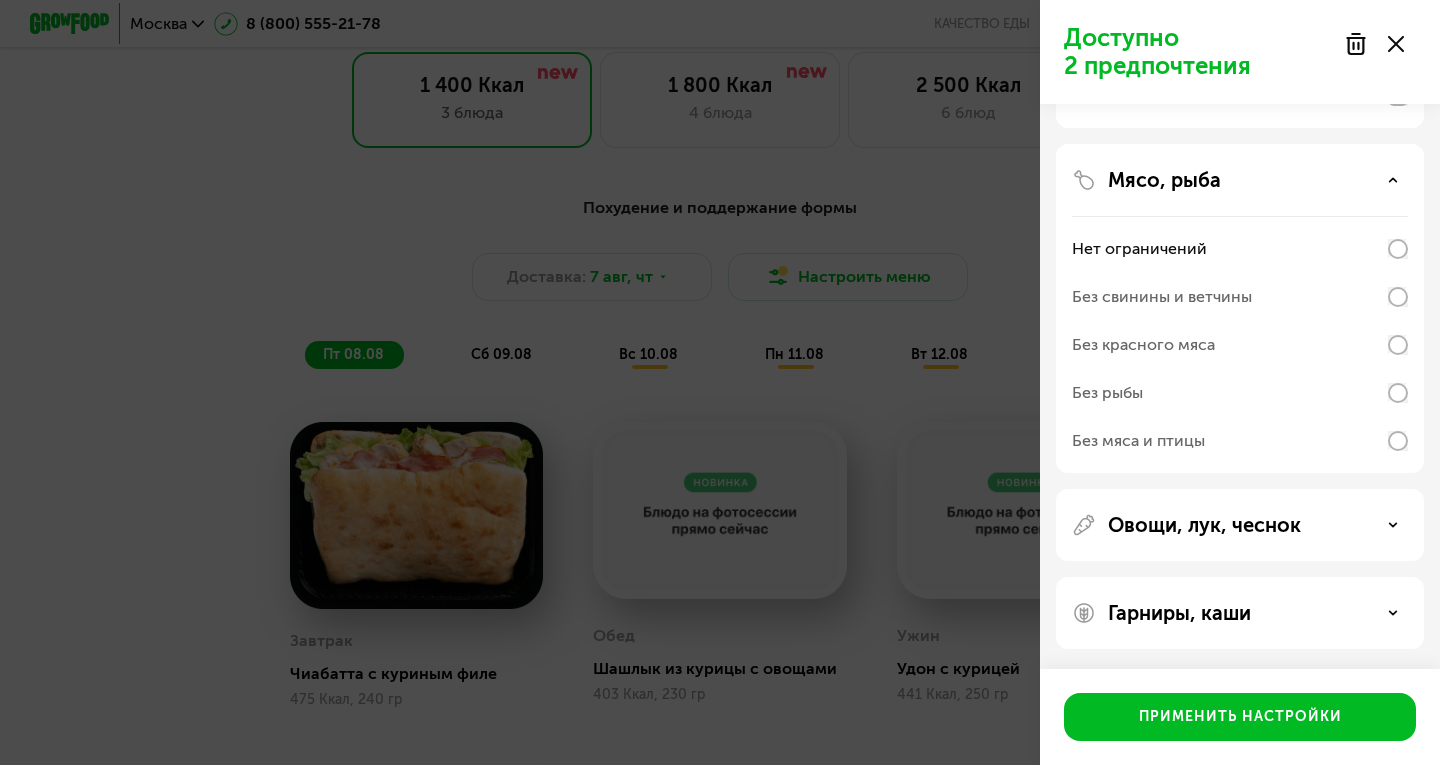 click on "Овощи, лук, чеснок" 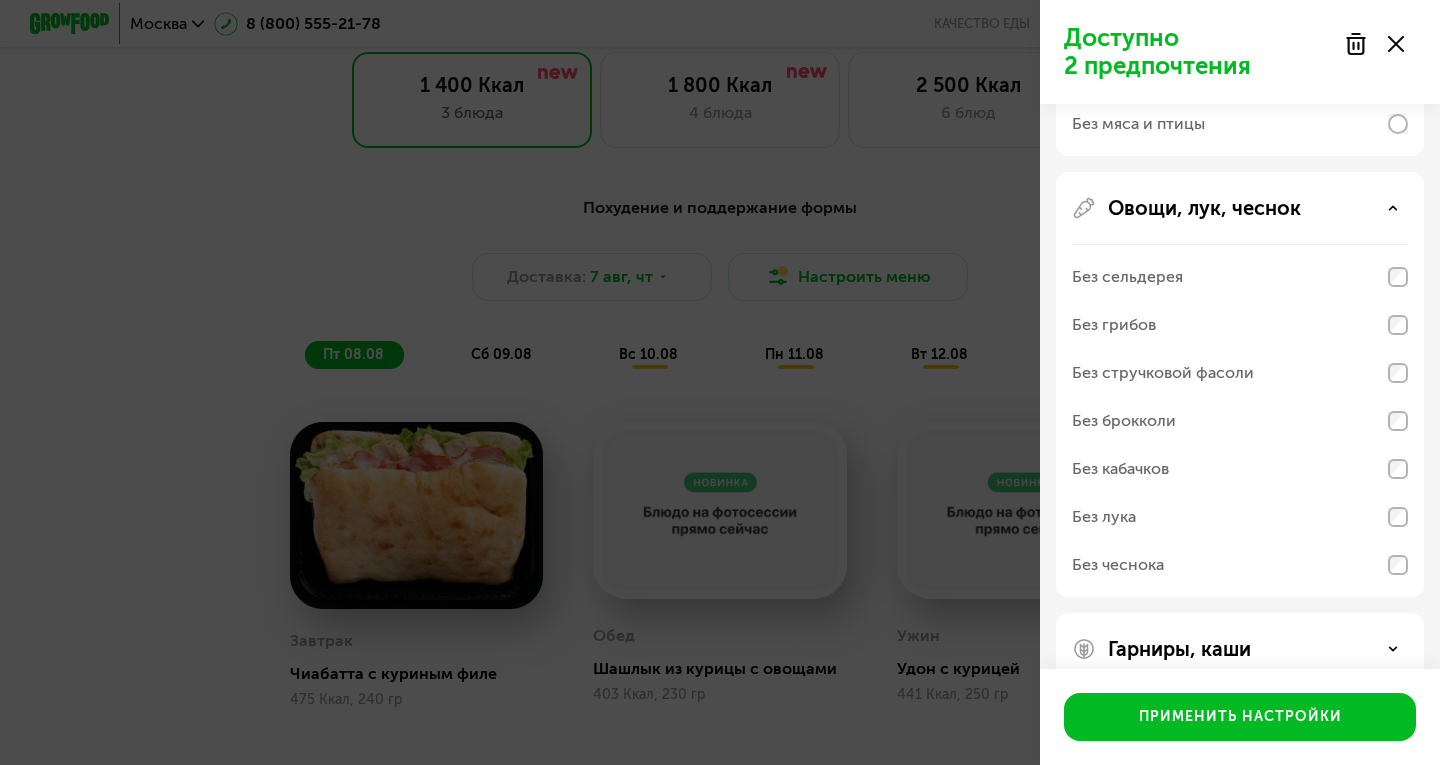 scroll, scrollTop: 984, scrollLeft: 0, axis: vertical 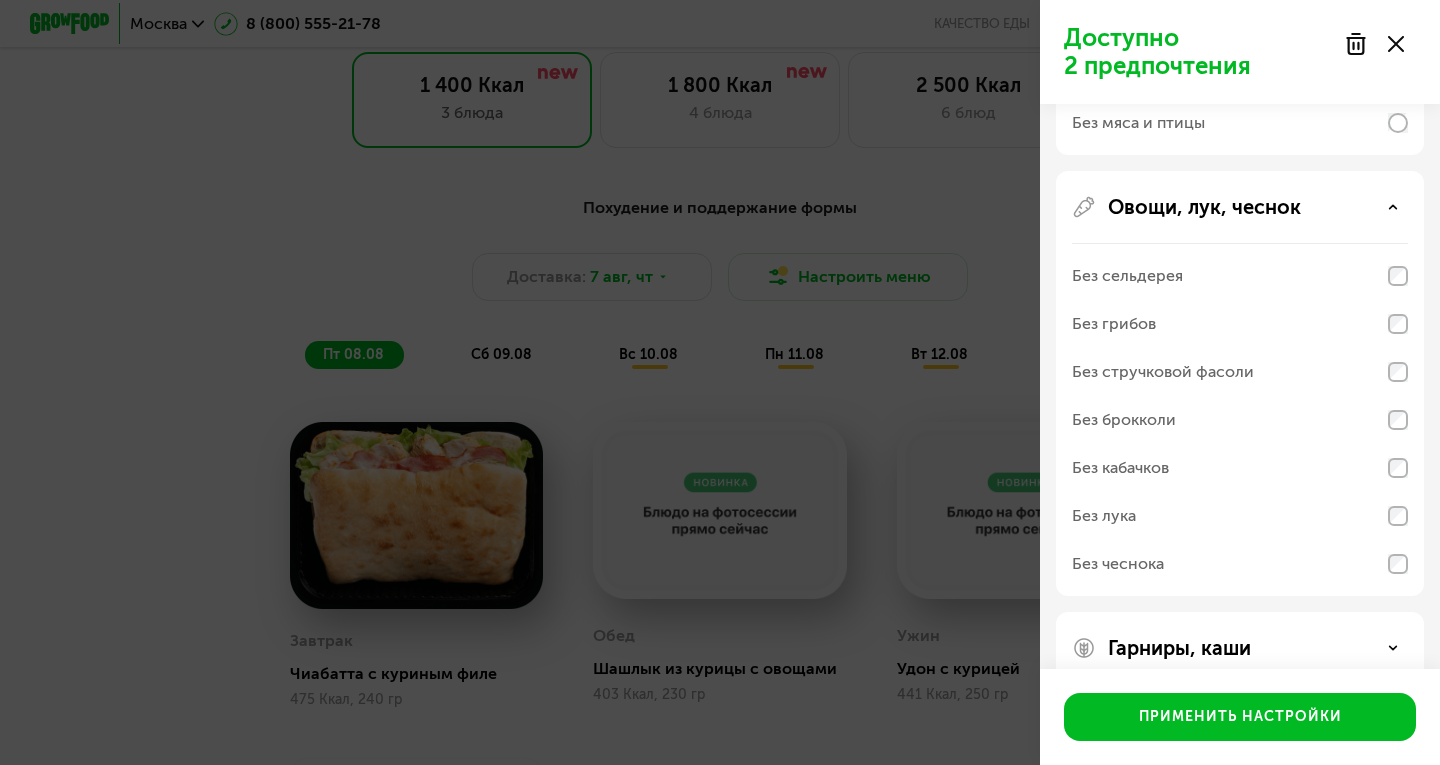 click on "Без грибов" 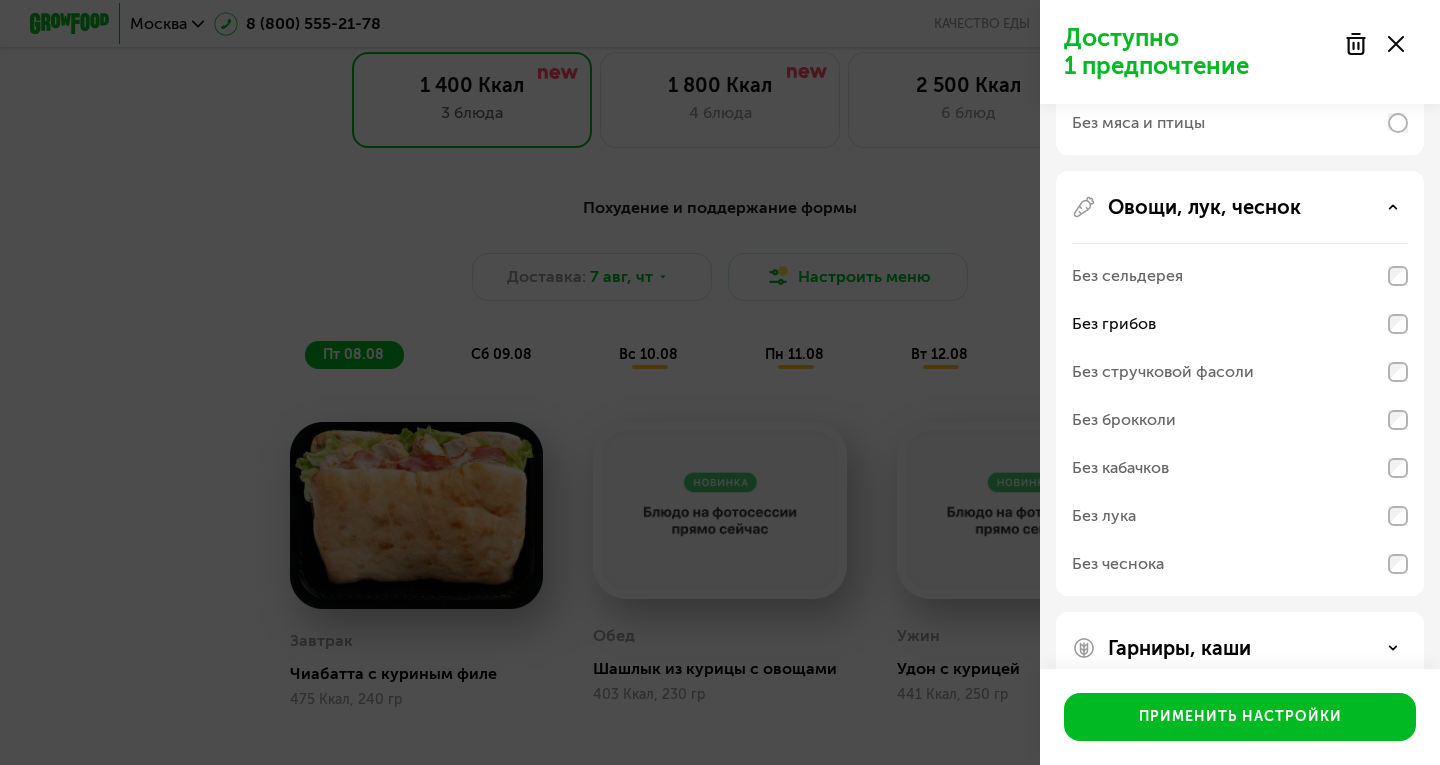click on "Без сельдерея" at bounding box center [1127, 276] 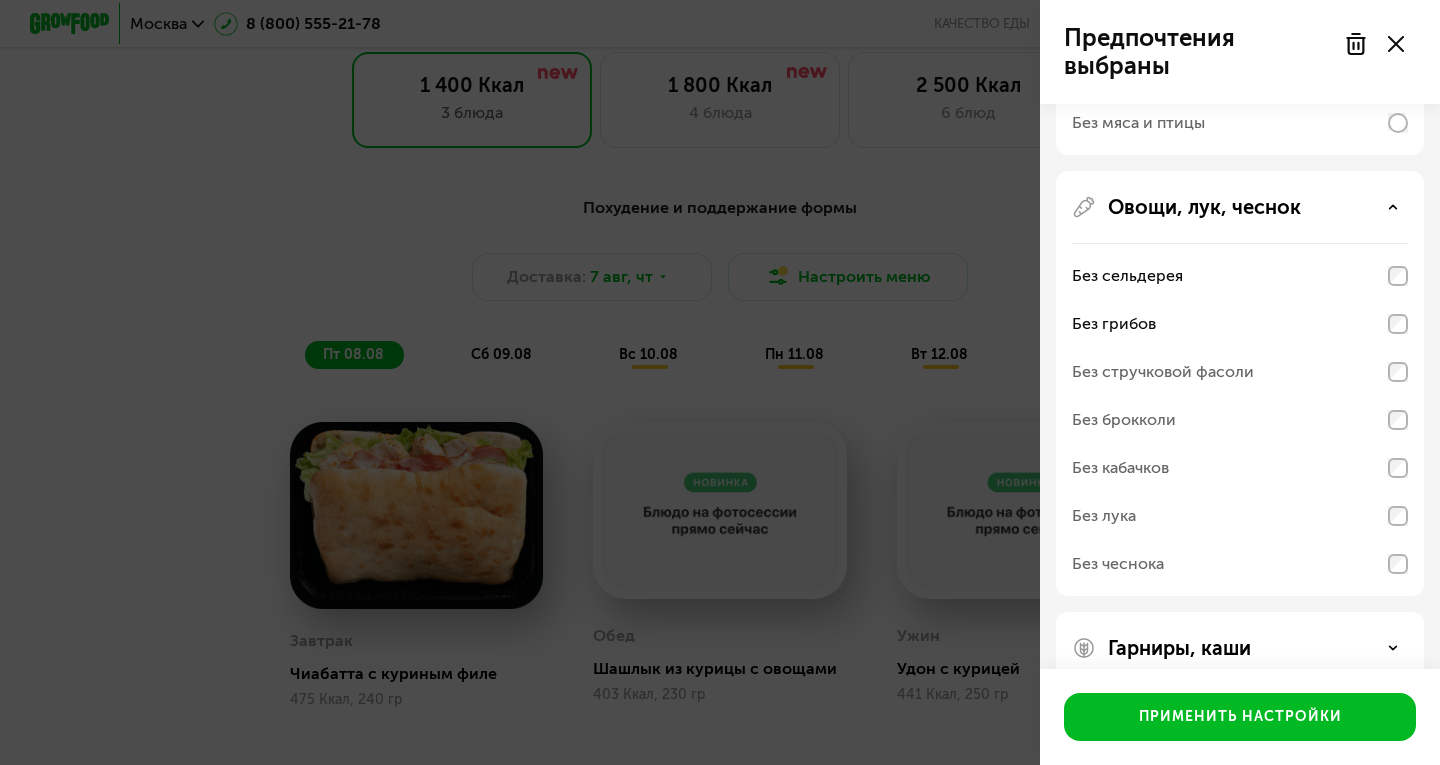 click on "Без грибов" at bounding box center (1114, 324) 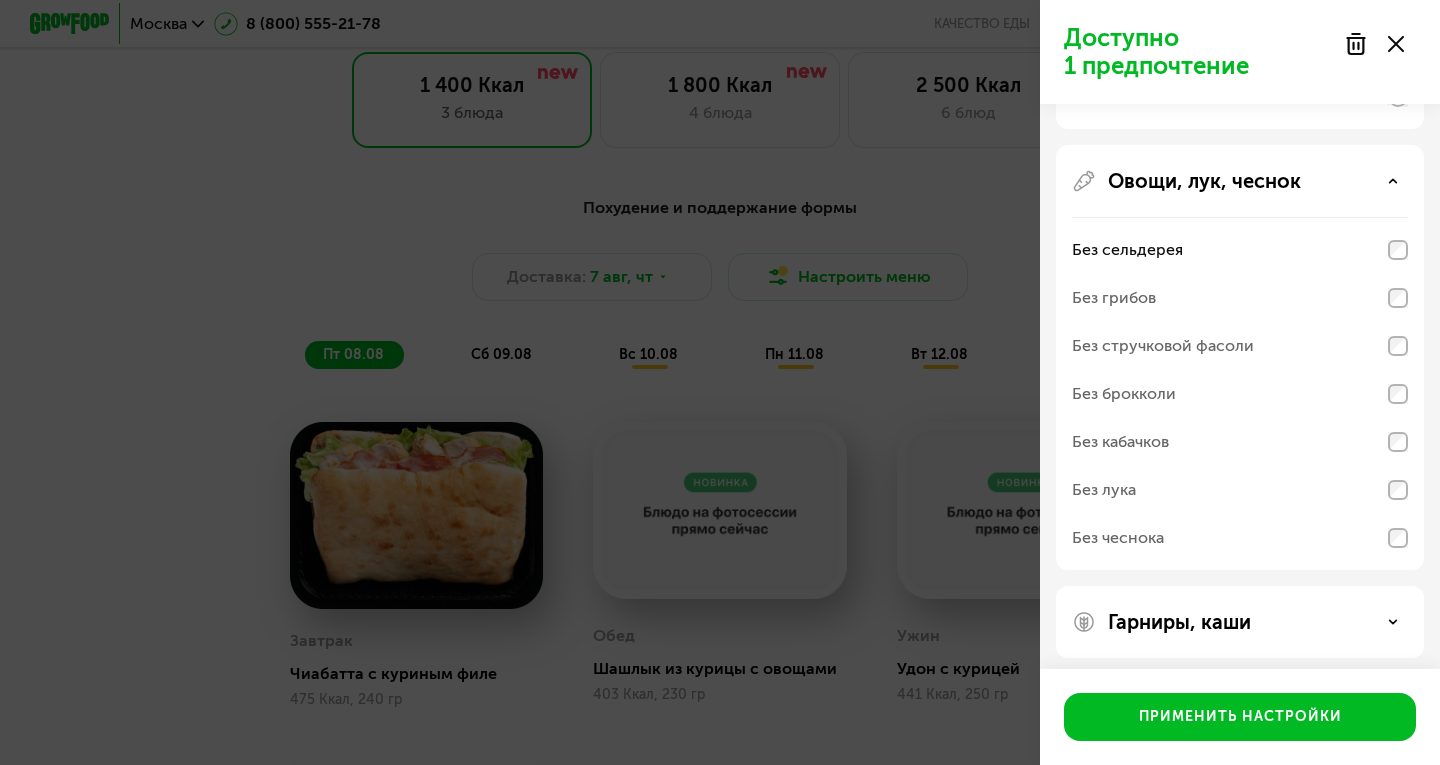 scroll, scrollTop: 1019, scrollLeft: 0, axis: vertical 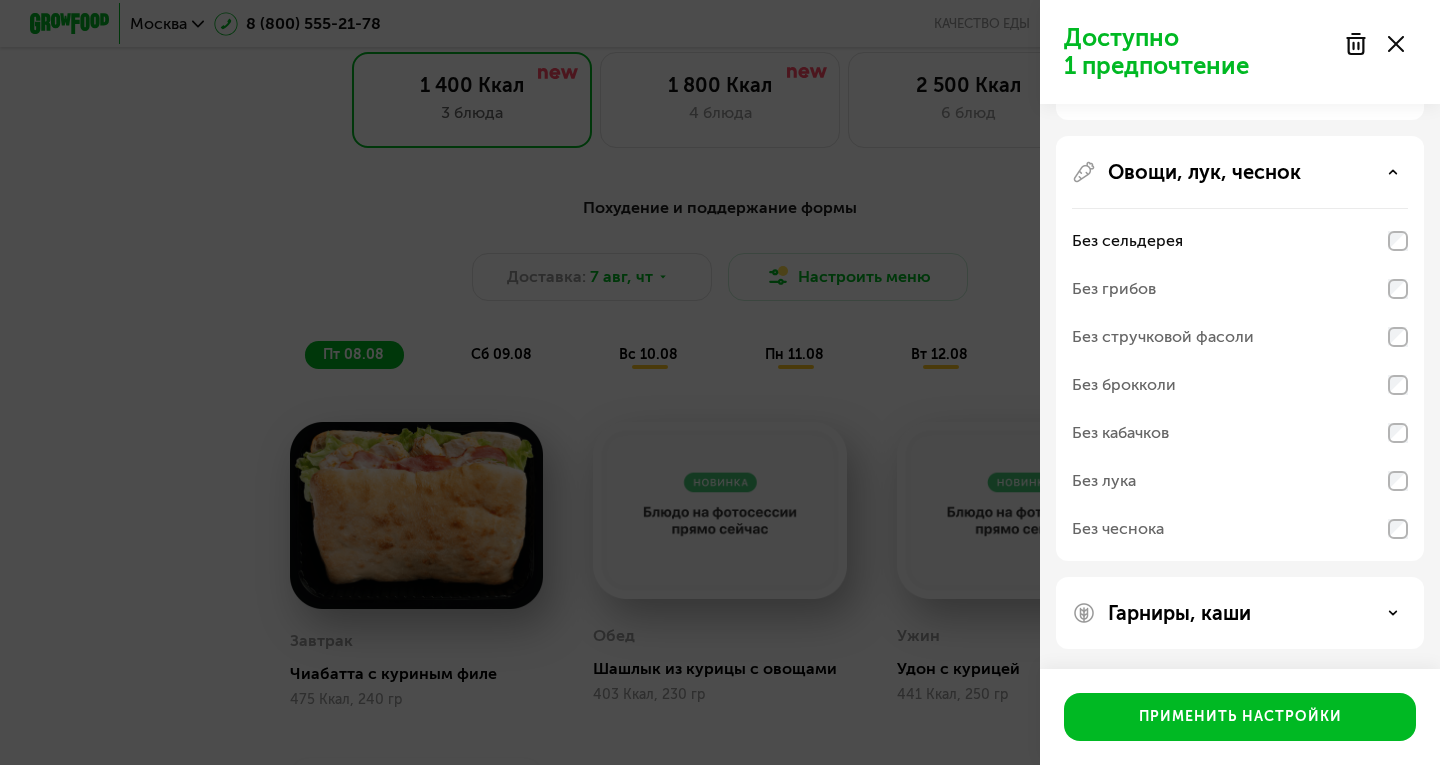 click on "Без стручковой фасоли" 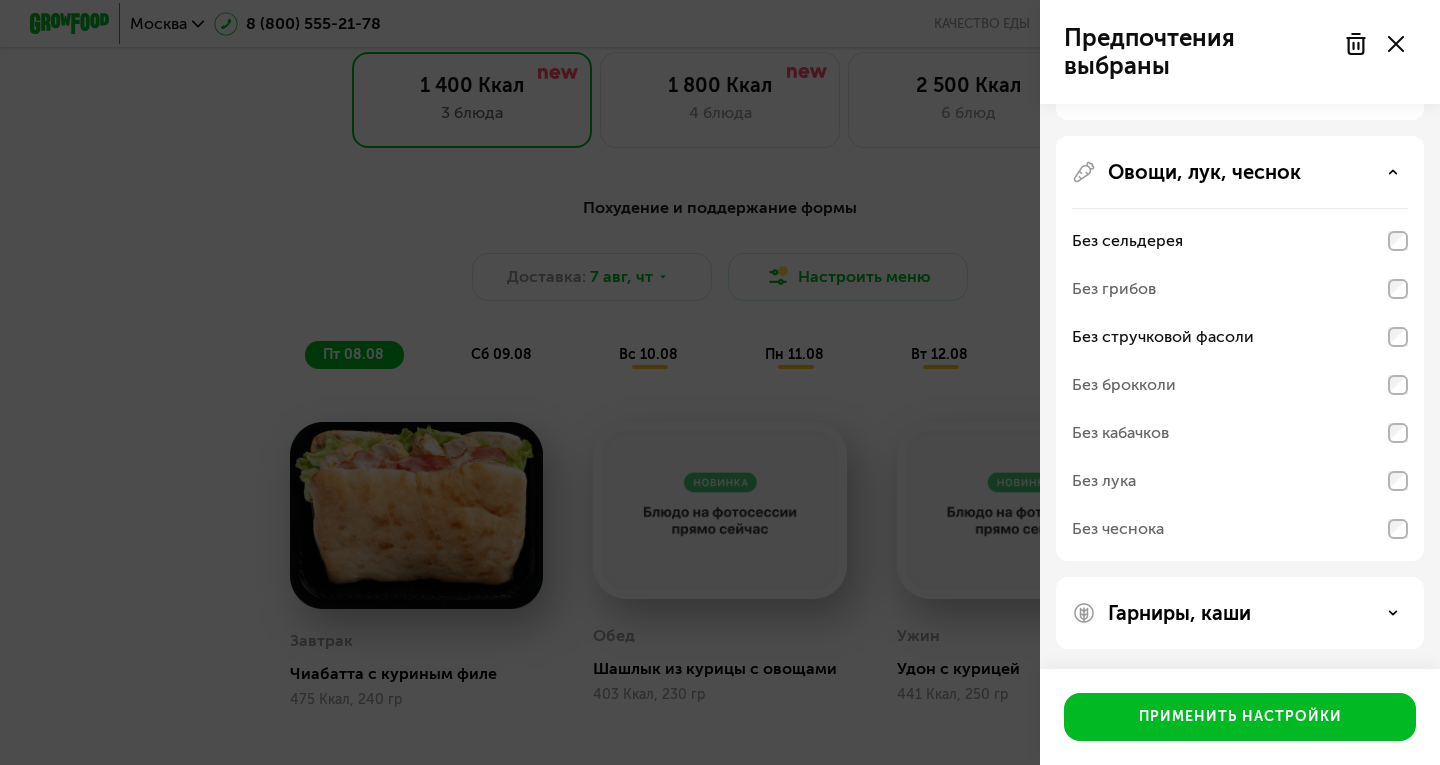 click on "Без лука" 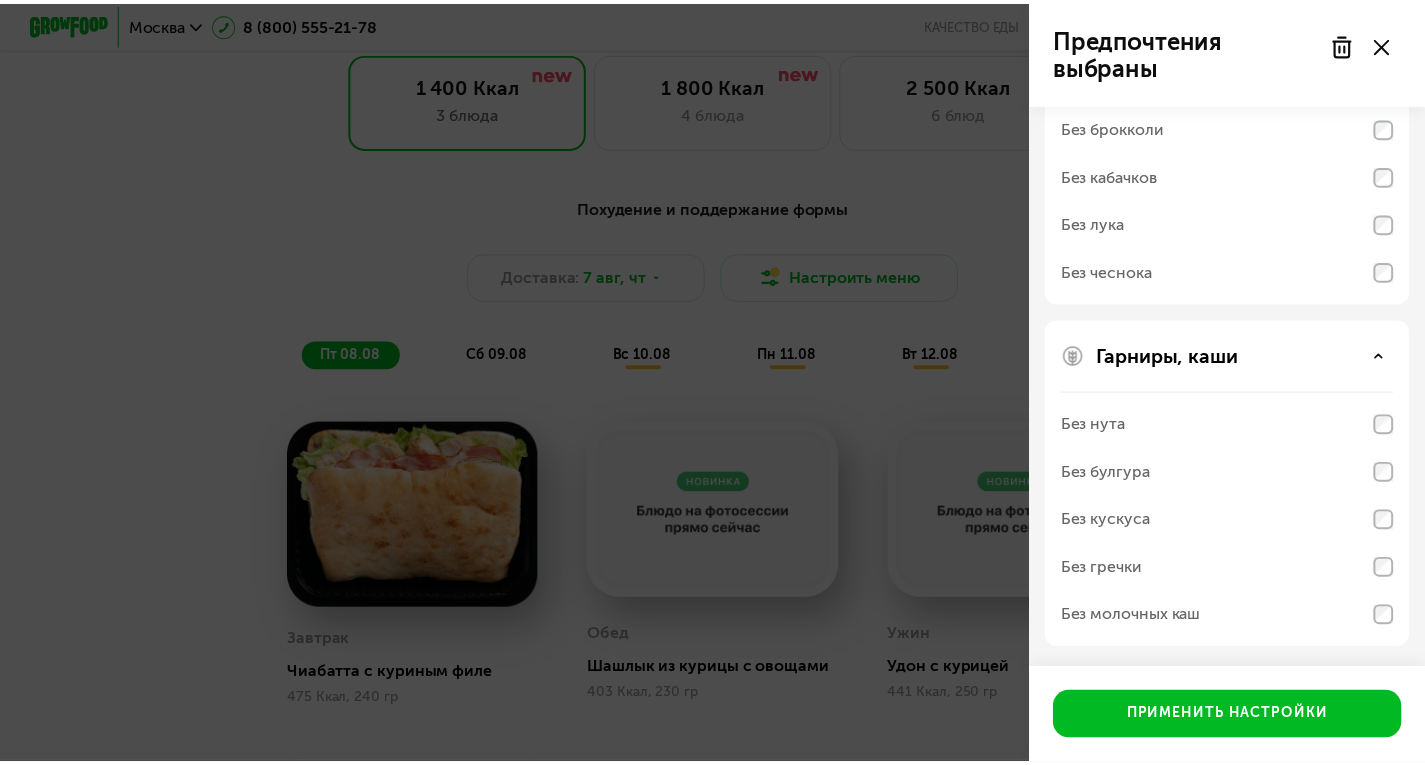 scroll, scrollTop: 1269, scrollLeft: 0, axis: vertical 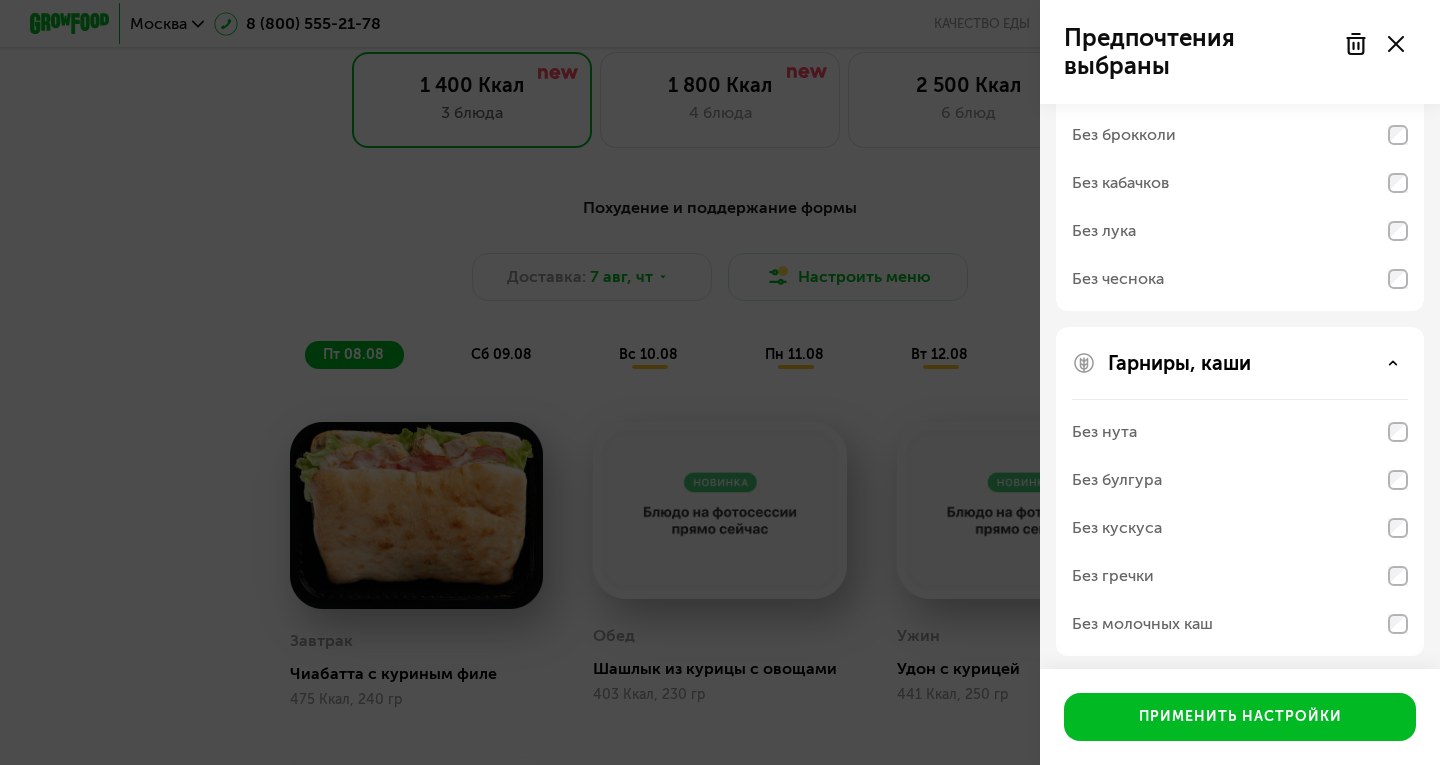 click on "Без молочных каш" 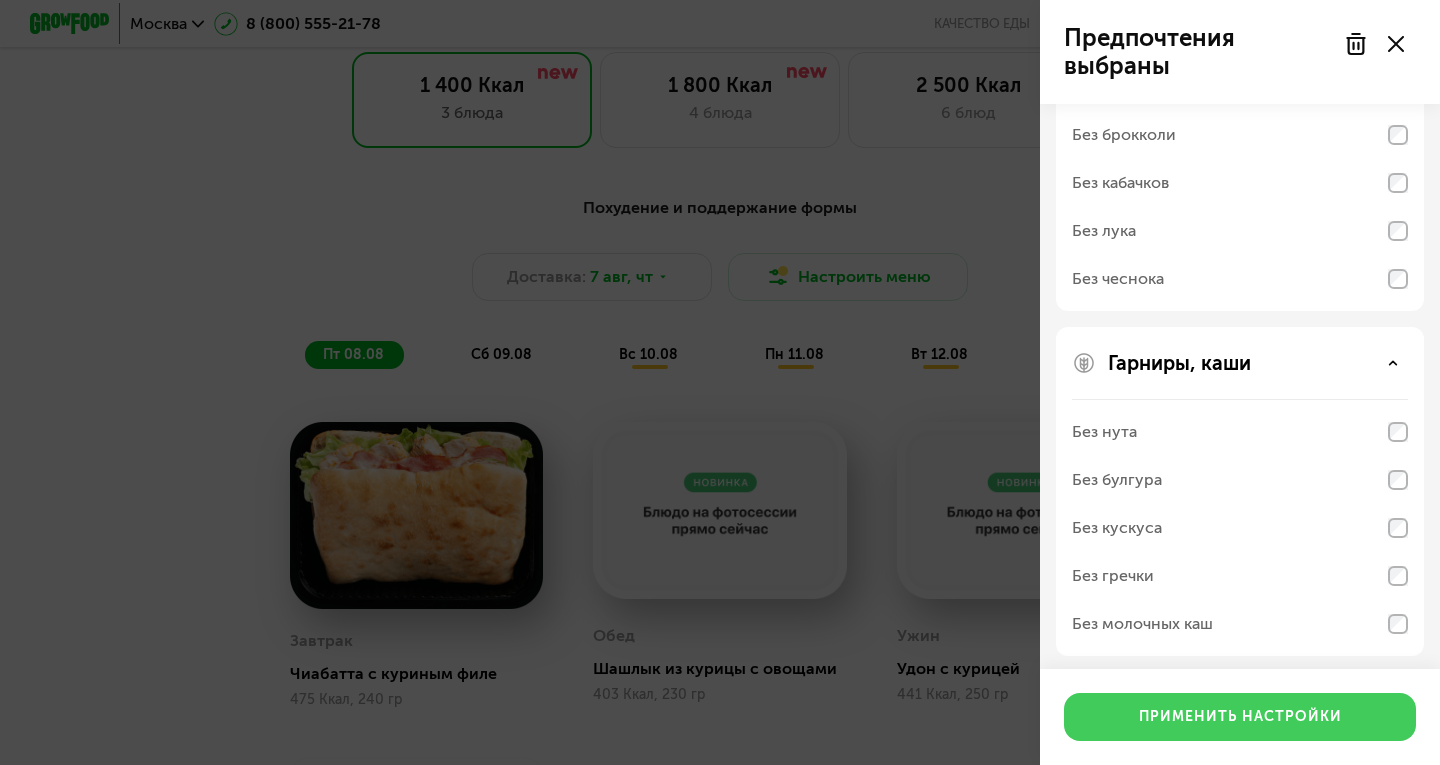 click on "Применить настройки" at bounding box center [1240, 717] 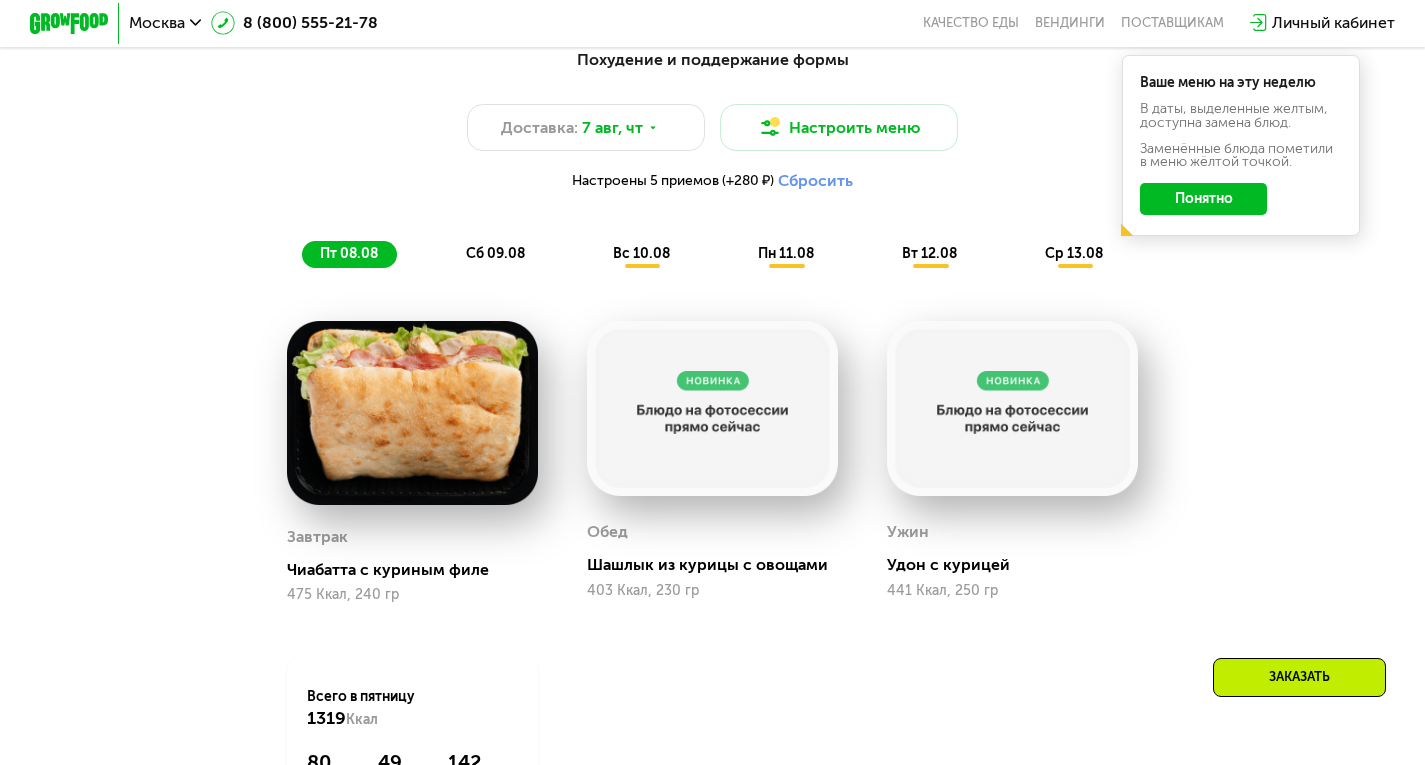 scroll, scrollTop: 1060, scrollLeft: 0, axis: vertical 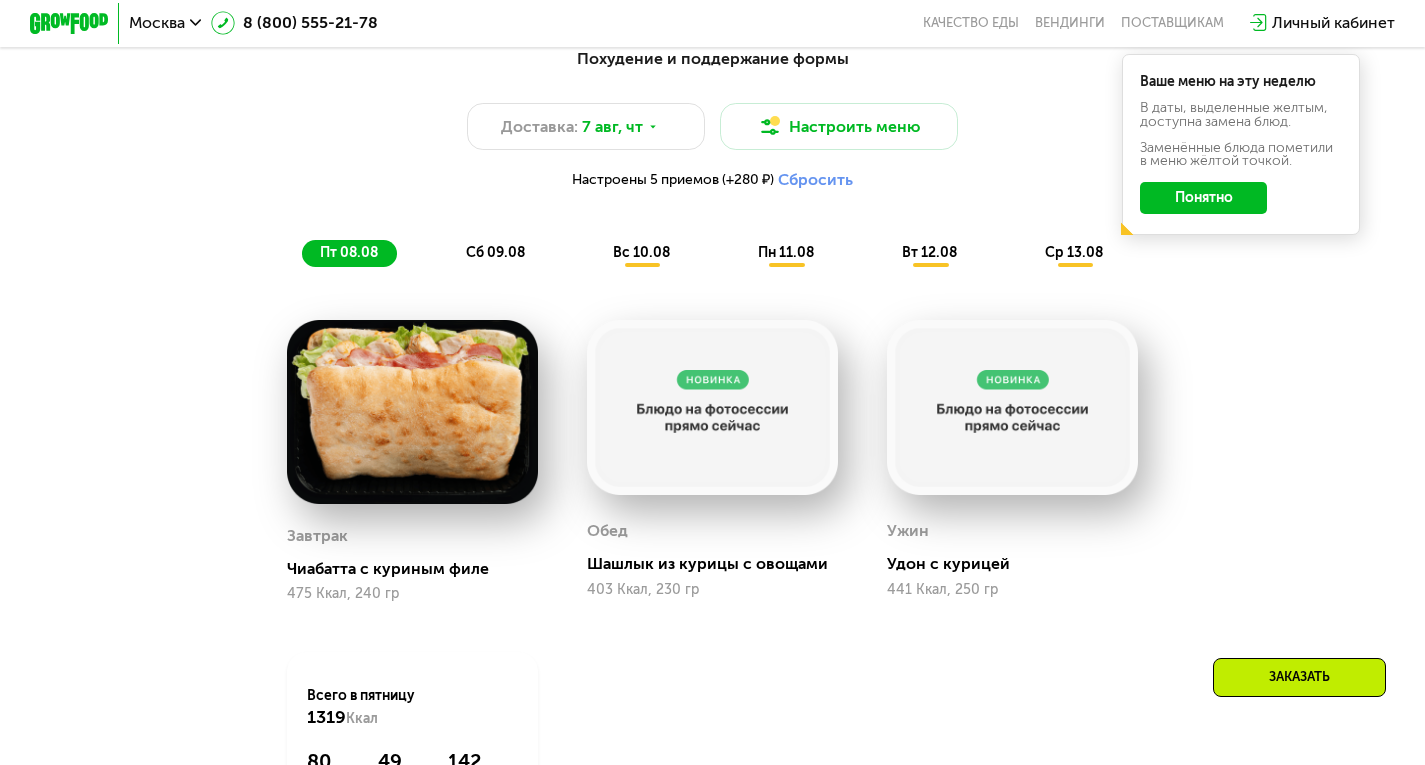 click on "сб 09.08" at bounding box center [495, 252] 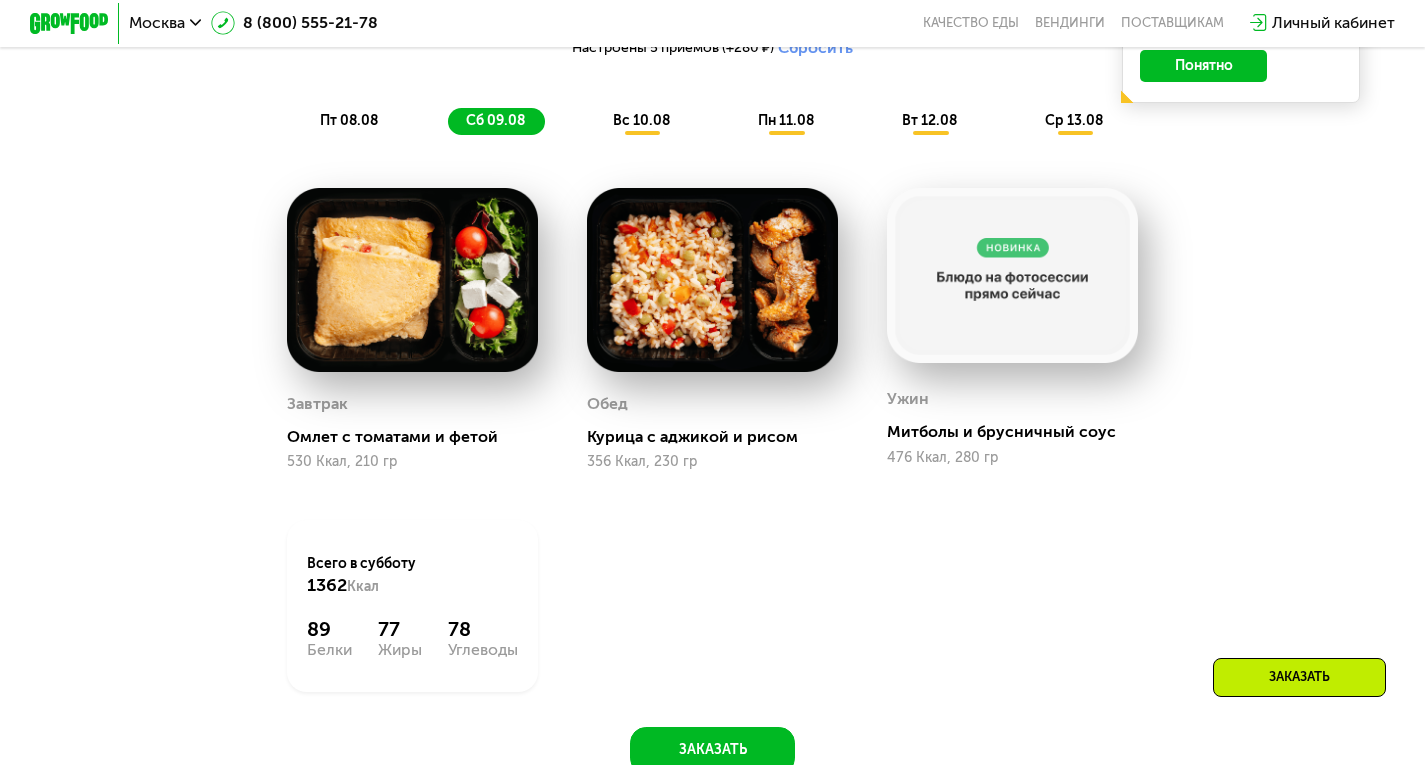 scroll, scrollTop: 1191, scrollLeft: 0, axis: vertical 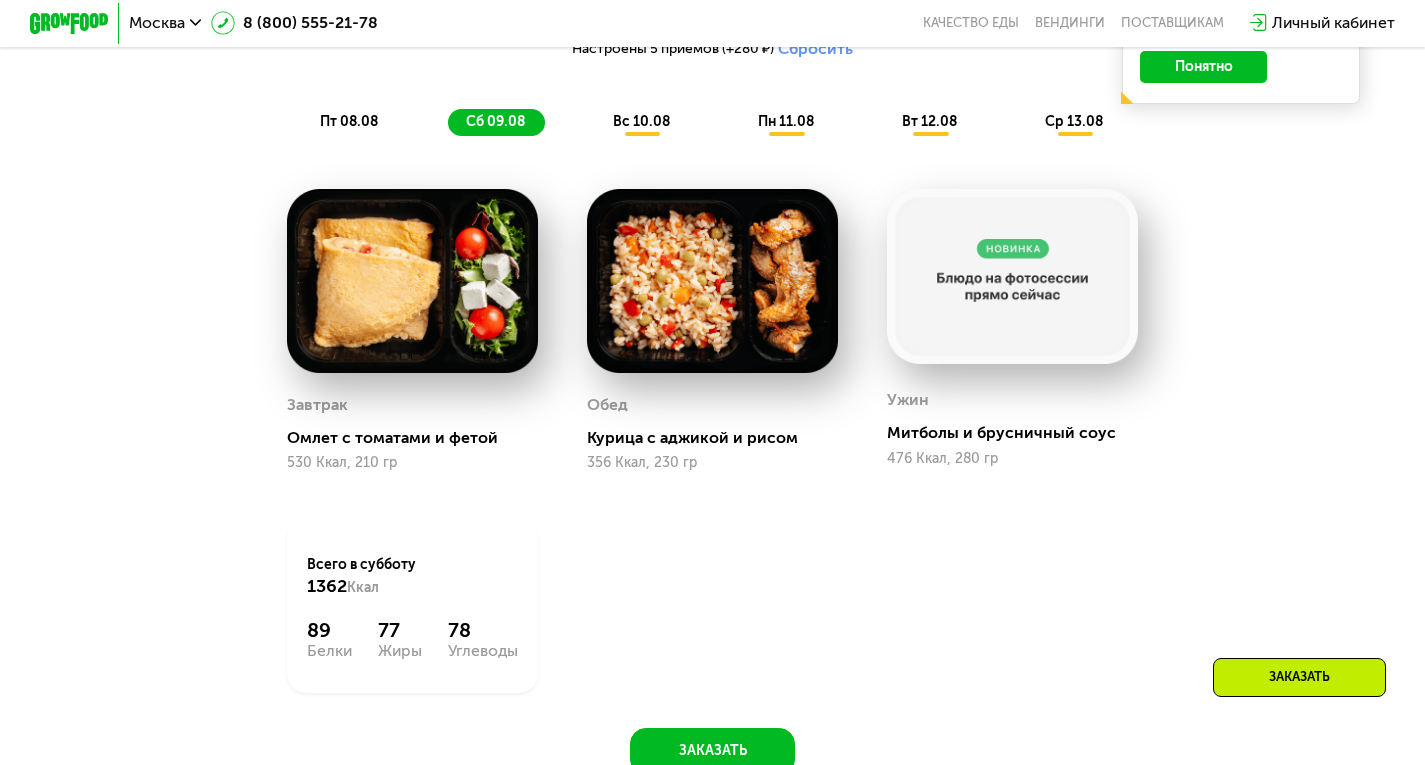 click on "вс 10.08" at bounding box center [641, 121] 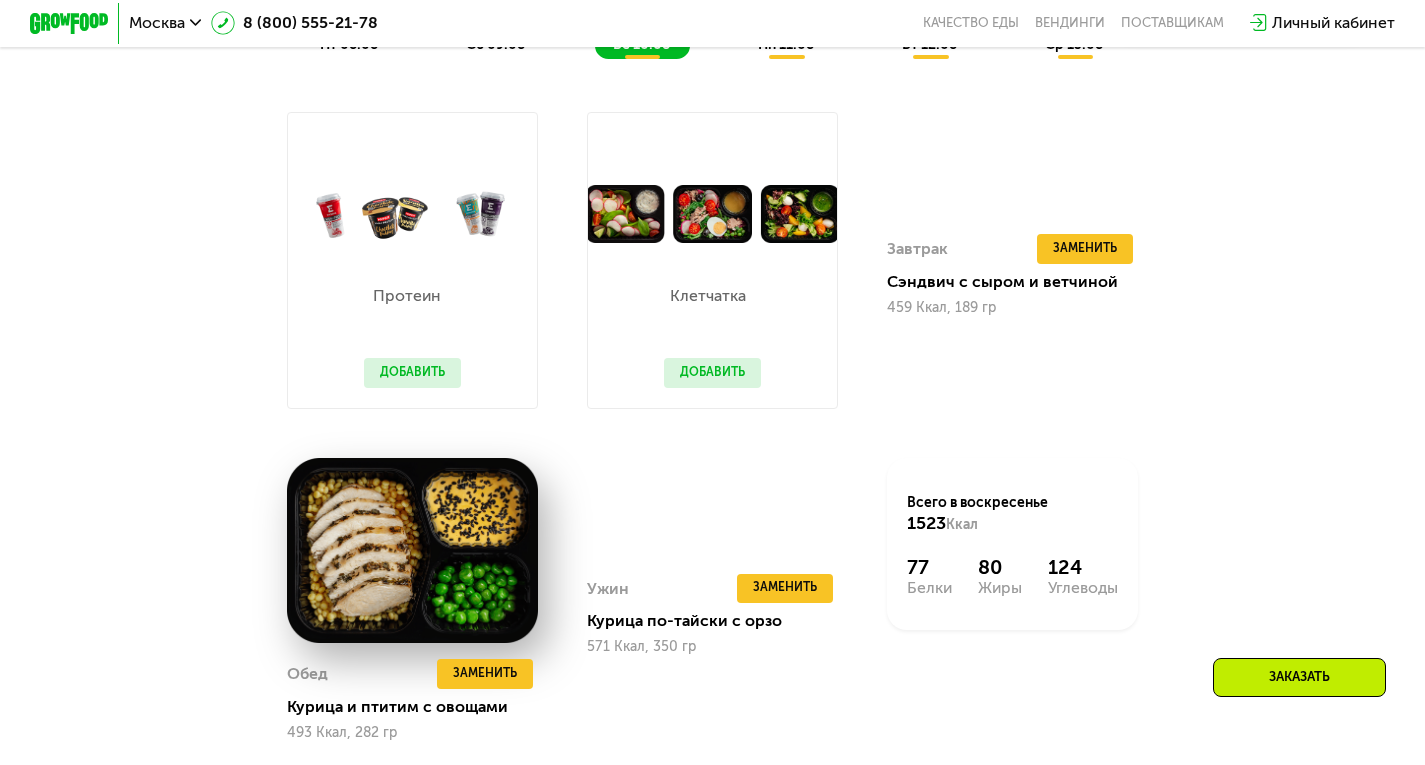 scroll, scrollTop: 1269, scrollLeft: 0, axis: vertical 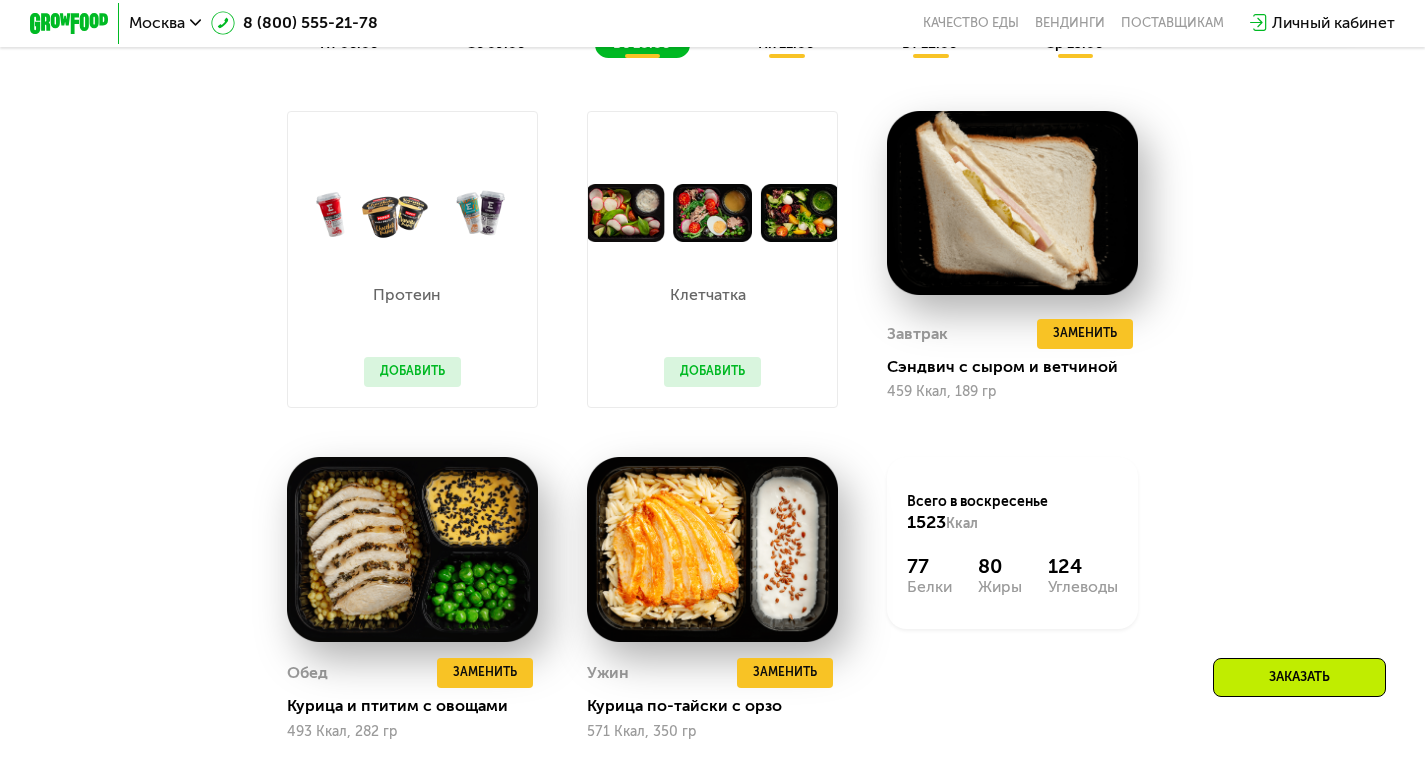 click on "Добавить" at bounding box center [712, 372] 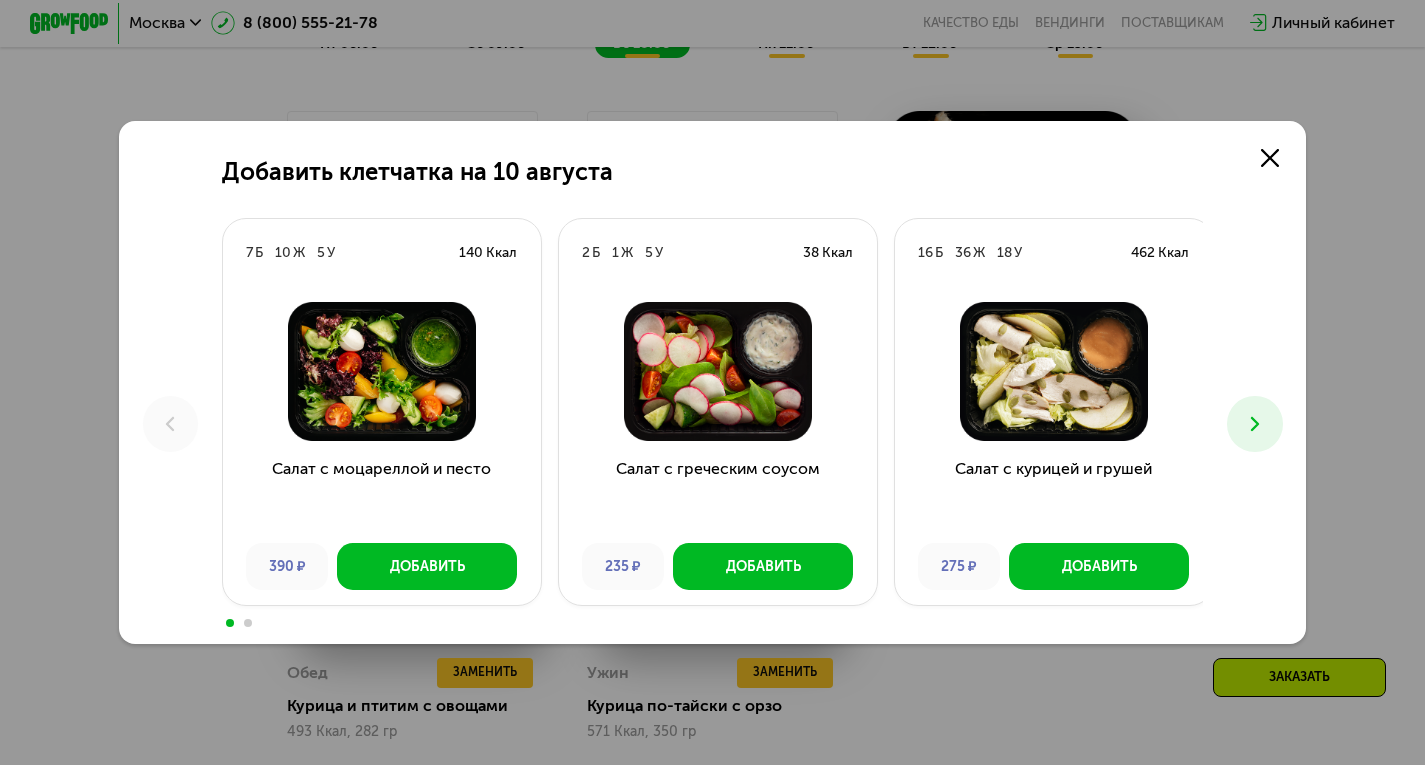 click at bounding box center [1254, 423] 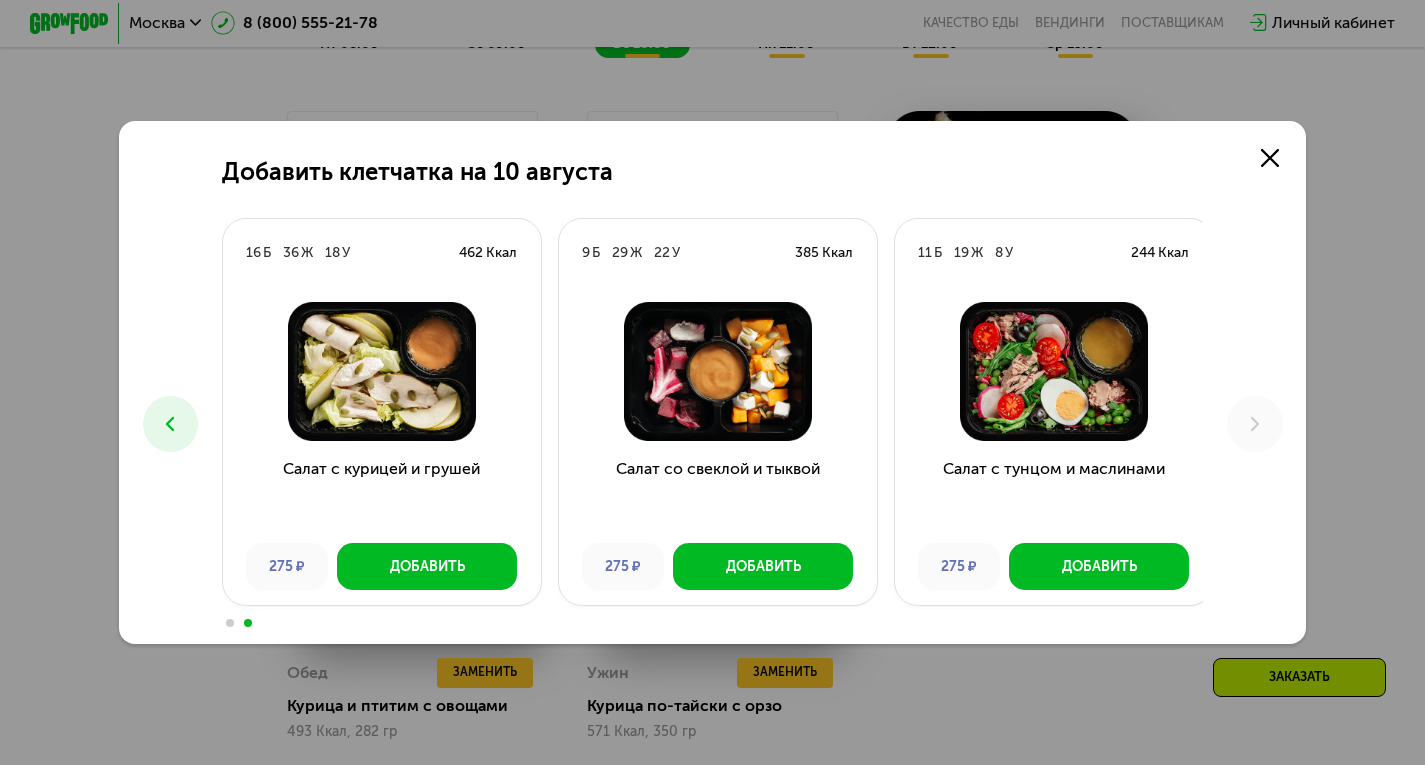 click on "Добавить клетчатка на [DATE] 7 Б 10 Ж 5 У 140 Ккал Салат с моцареллой и песто 390 ₽ Добавить 2 Б 1 Ж 5 У 38 Ккал Салат с греческим соусом 235 ₽ Добавить 16 Б 36 Ж 18 У 462 Ккал Салат с курицей и грушей 275 ₽ Добавить 9 Б 29 Ж 22 У 385 Ккал Салат со свеклой и тыквой 275 ₽ Добавить 11 Б 19 Ж 8 У 244 Ккал Салат с тунцом и маслинами 275 ₽ Добавить" 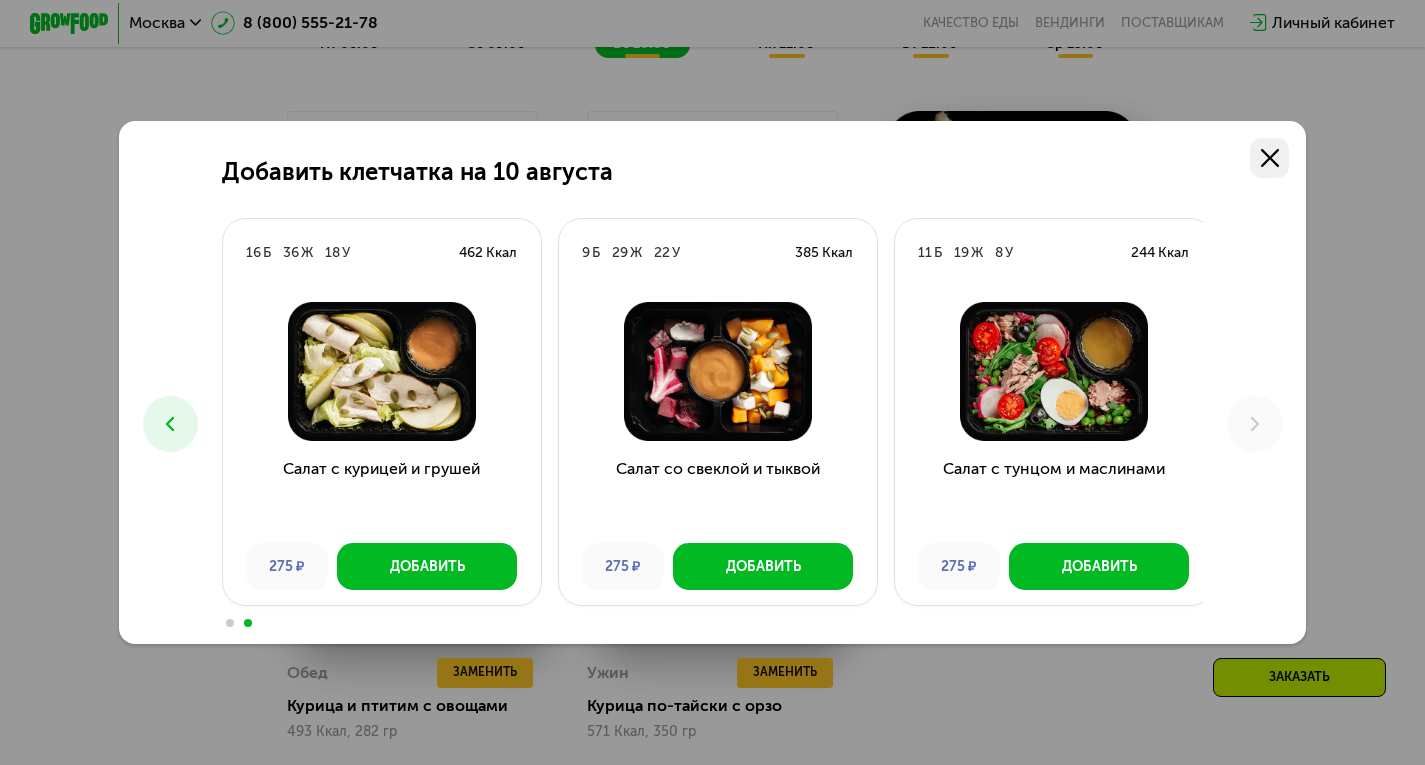 click 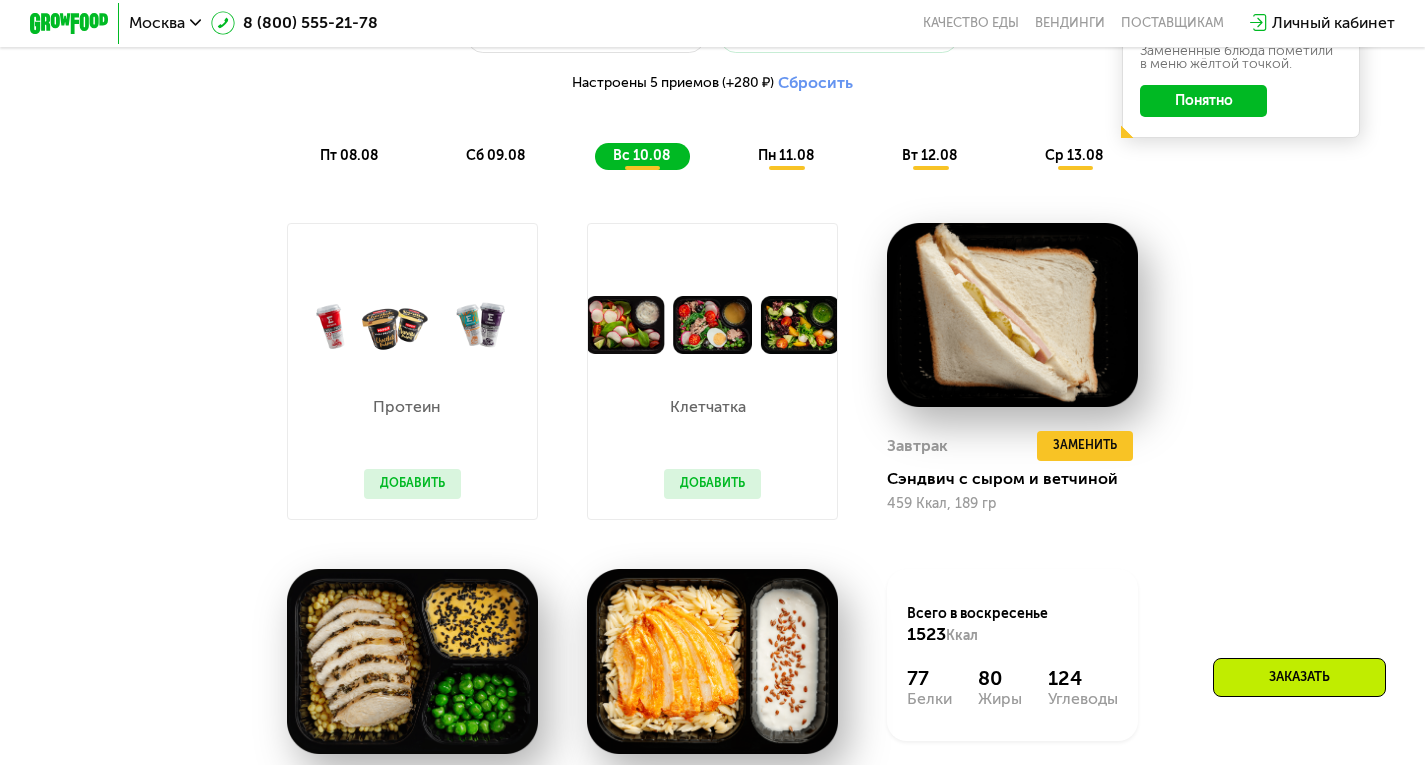scroll, scrollTop: 1156, scrollLeft: 0, axis: vertical 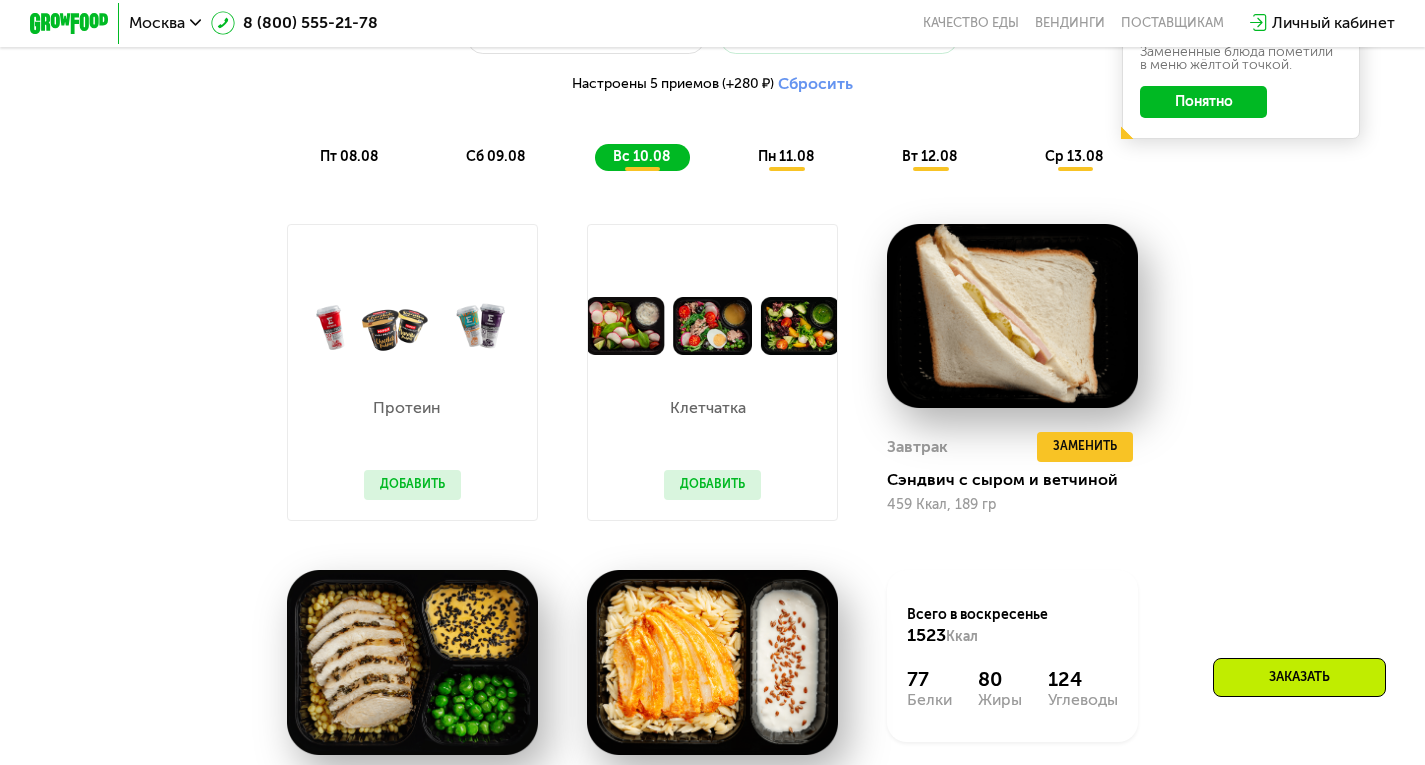 click on "пн 11.08" 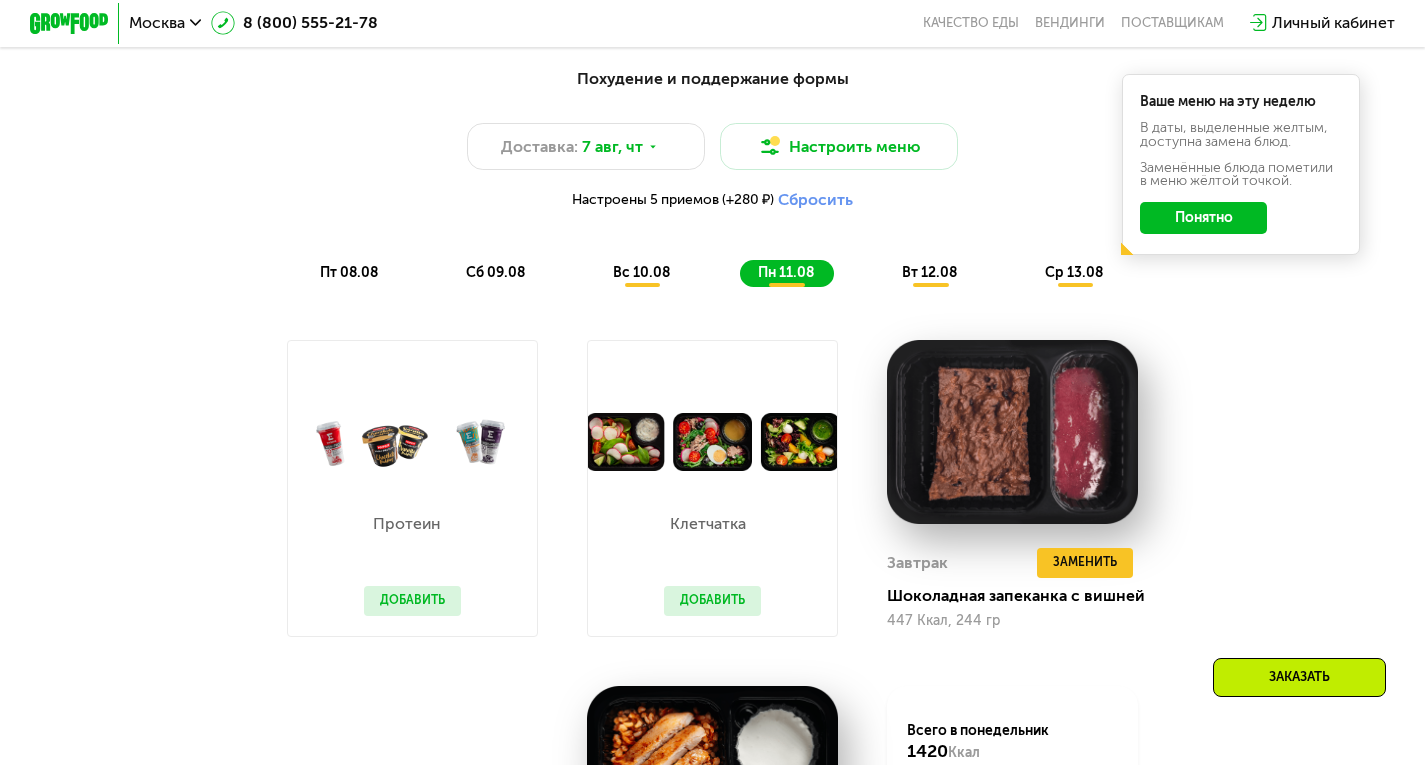 scroll, scrollTop: 1039, scrollLeft: 0, axis: vertical 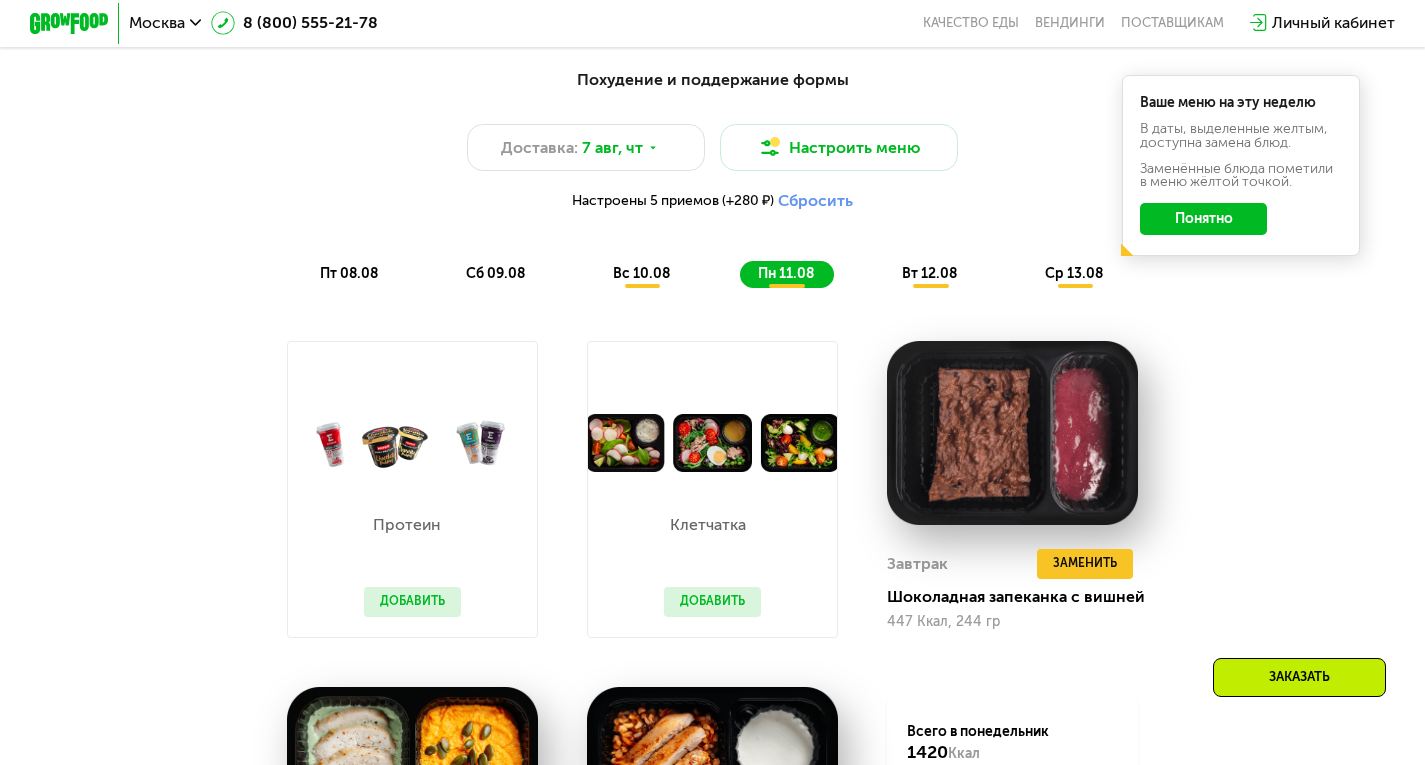 click on "вт 12.08" at bounding box center [929, 273] 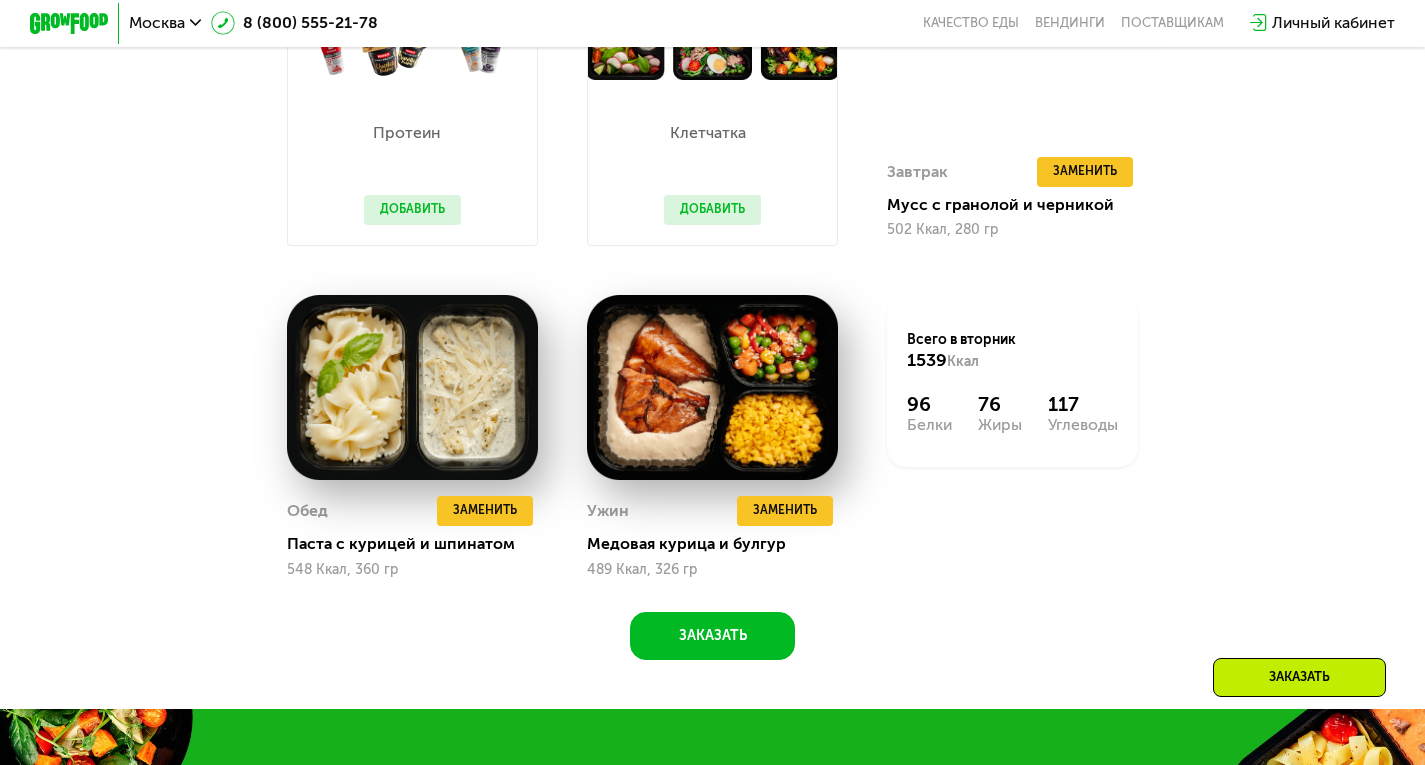 scroll, scrollTop: 1410, scrollLeft: 0, axis: vertical 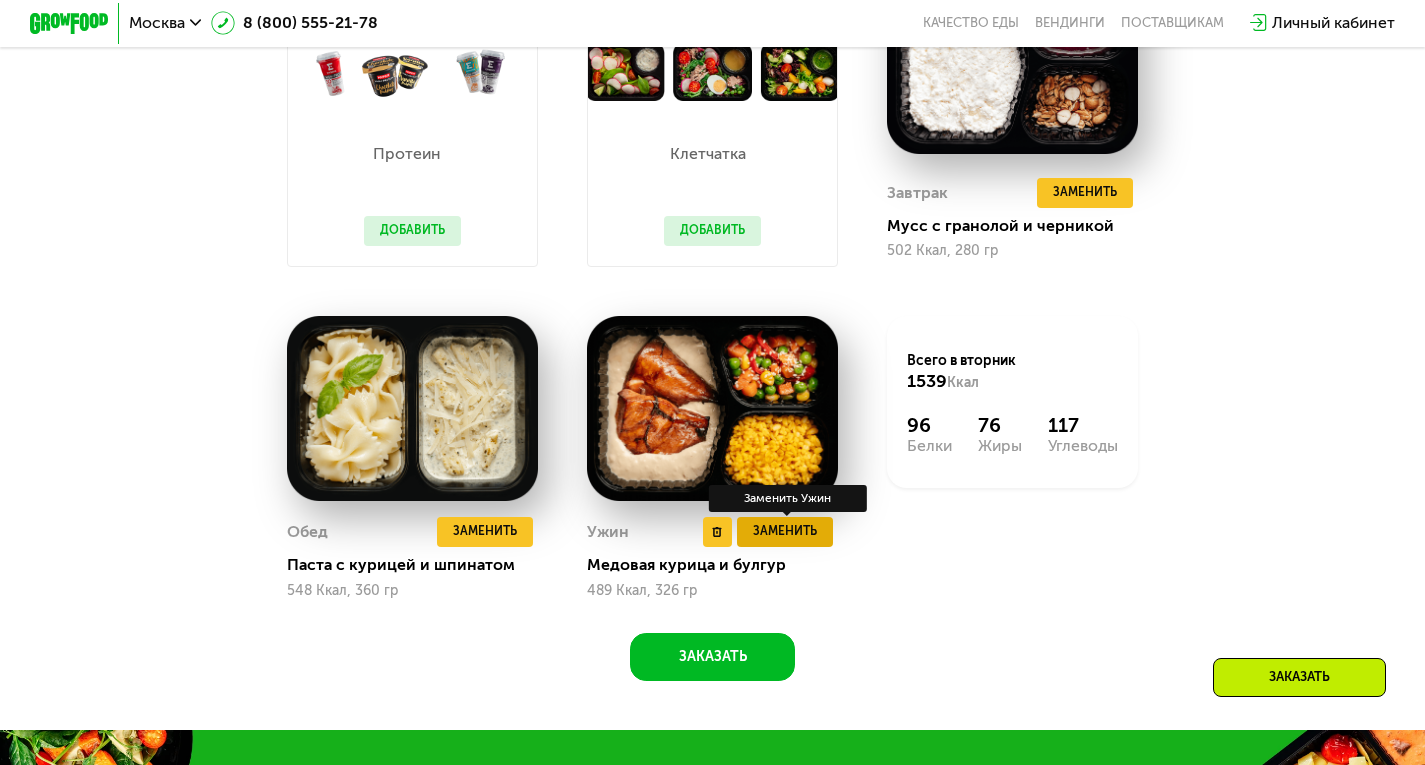 click on "Заменить" at bounding box center [785, 532] 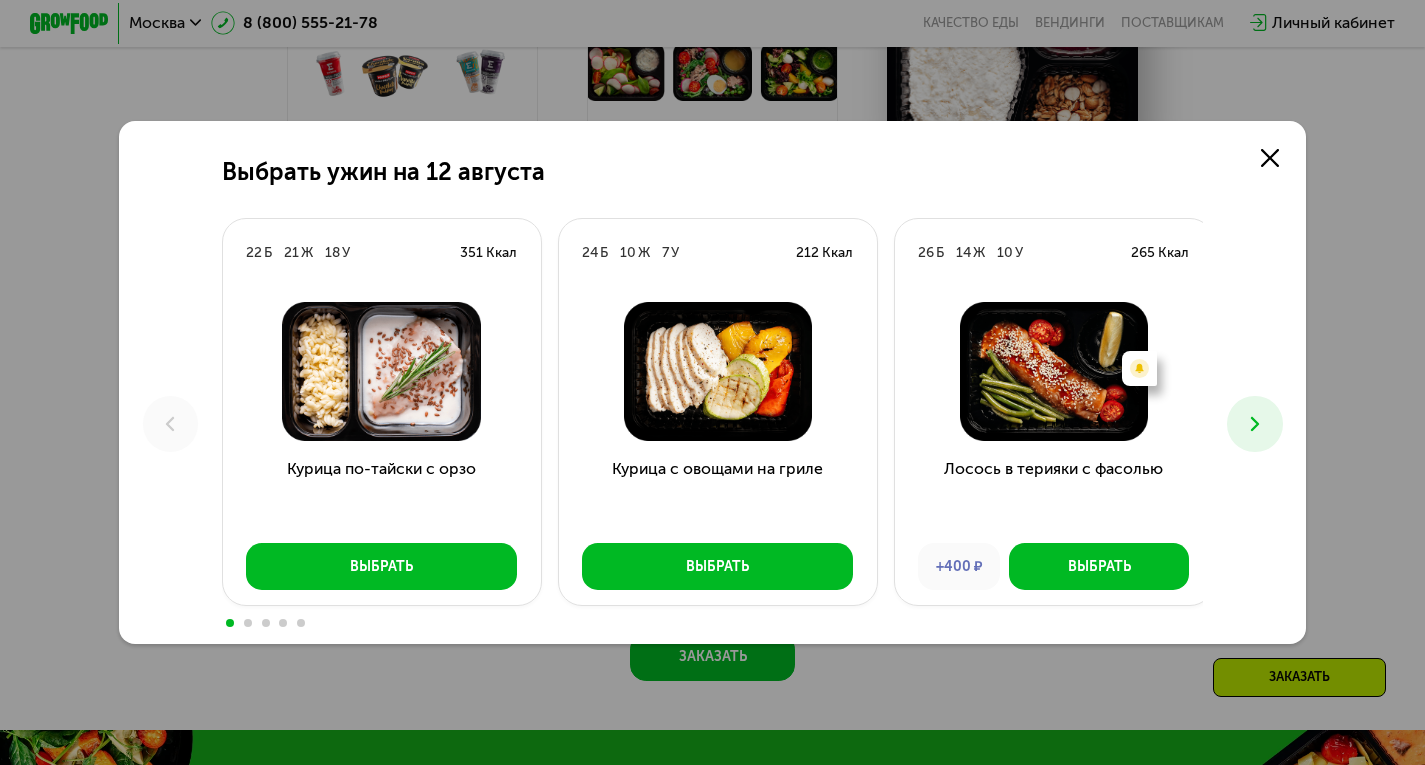 click on "Выбрать ужин на [DATE] 22 Б 21 Ж 18 У 351 Ккал Курица по-тайски с орзо Выбрать 24 Б 10 Ж 7 У 212 Ккал Курица с овощами на гриле Выбрать 26 Б 14 Ж 10 У 265 Ккал Есть нежелательные ингредиенты: Стручковая фасоль Лосось в терияки с фасолью +400 ₽ Выбрать 22 Б 20 Ж 57 У 502 Ккал Котлета по-итальянски +130 ₽ Выбрать 26 Б 25 Ж 55 У 550 Ккал Курица в индийском соусе Выбрать 27 Б 24 Ж 35 У 464 Ккал Есть нежелательные ингредиенты: Стручковая фасоль Курица по-тайски с птитимом Выбрать 24 Б 39 Ж 24 У 543 Ккал Есть нежелательные ингредиенты: Сельдерей Митболы с пюре +300 ₽ Выбрать 26" 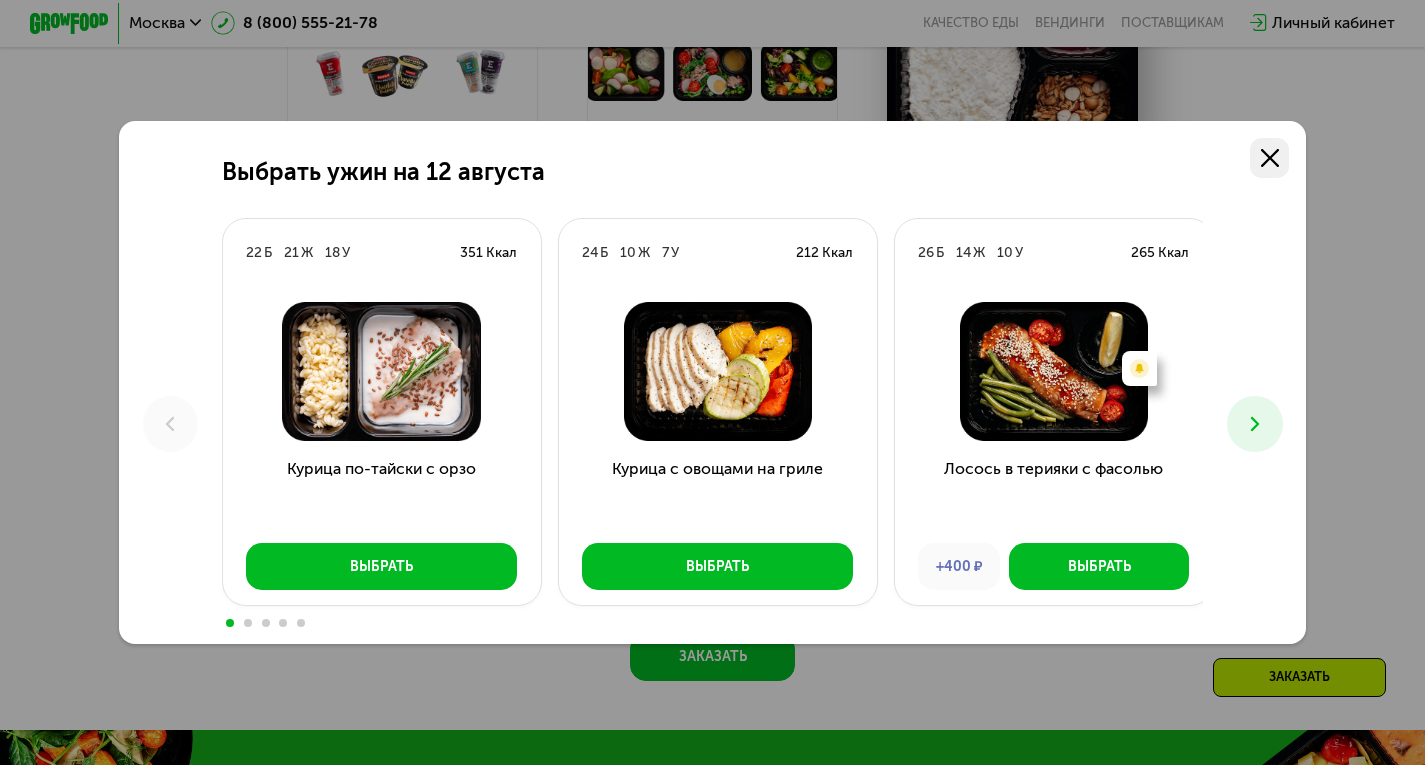 click at bounding box center [1270, 158] 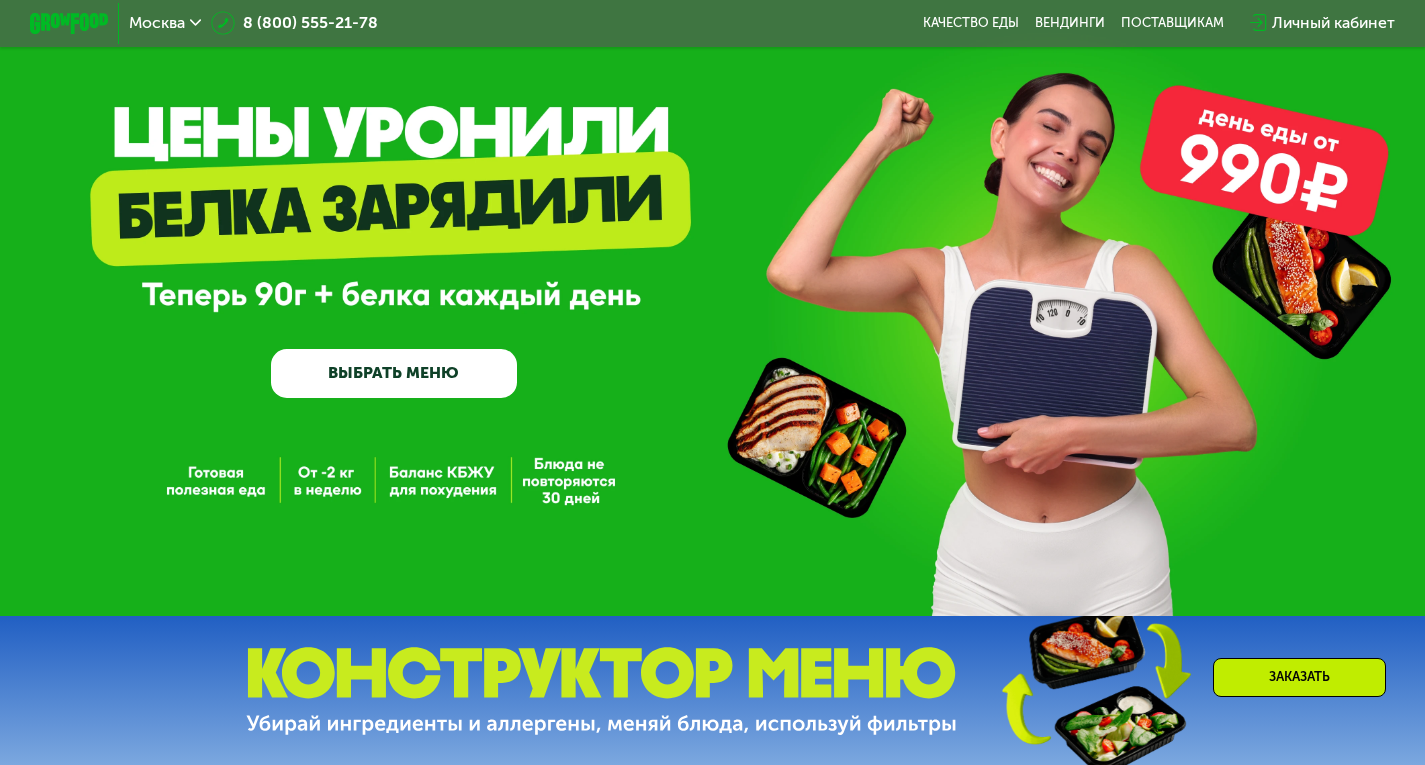 scroll, scrollTop: 0, scrollLeft: 0, axis: both 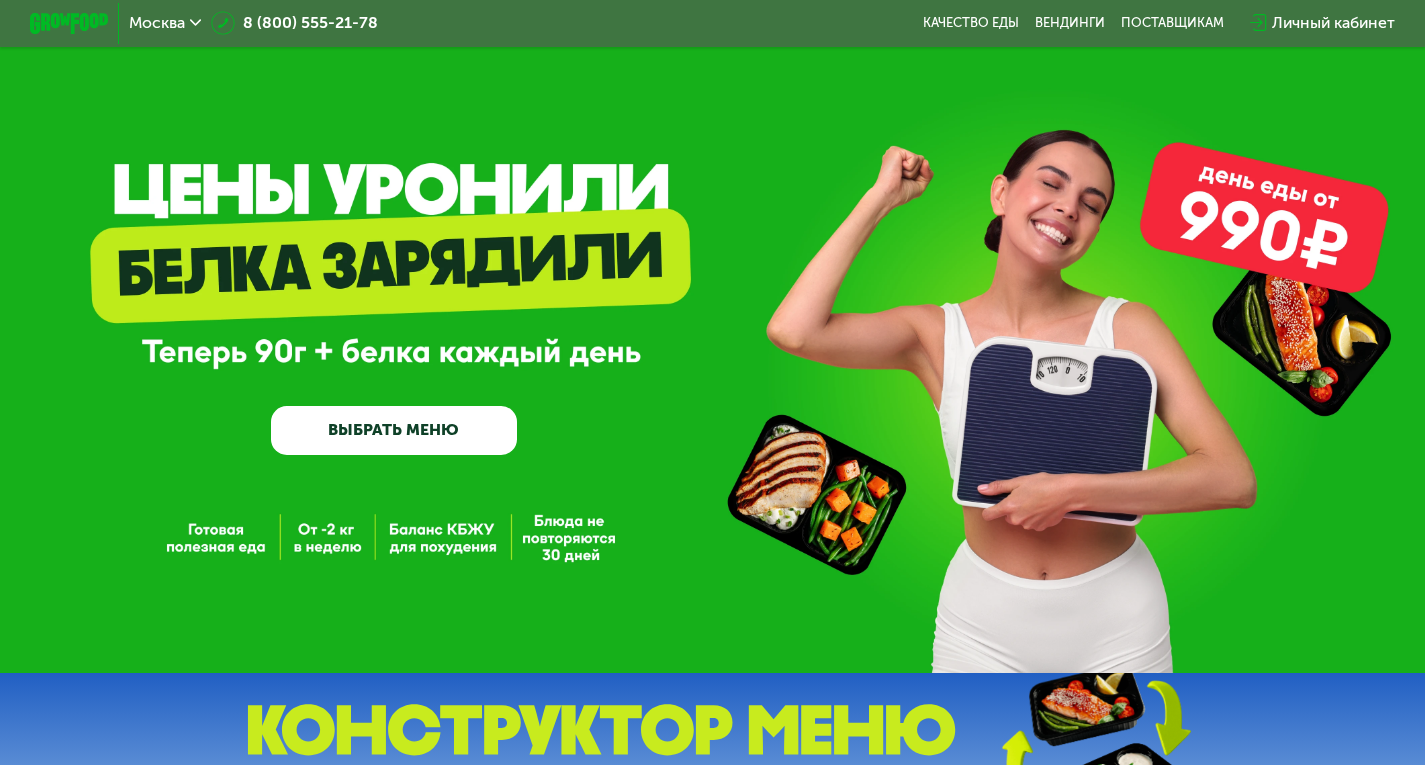 click on "ВЫБРАТЬ МЕНЮ" at bounding box center (394, 430) 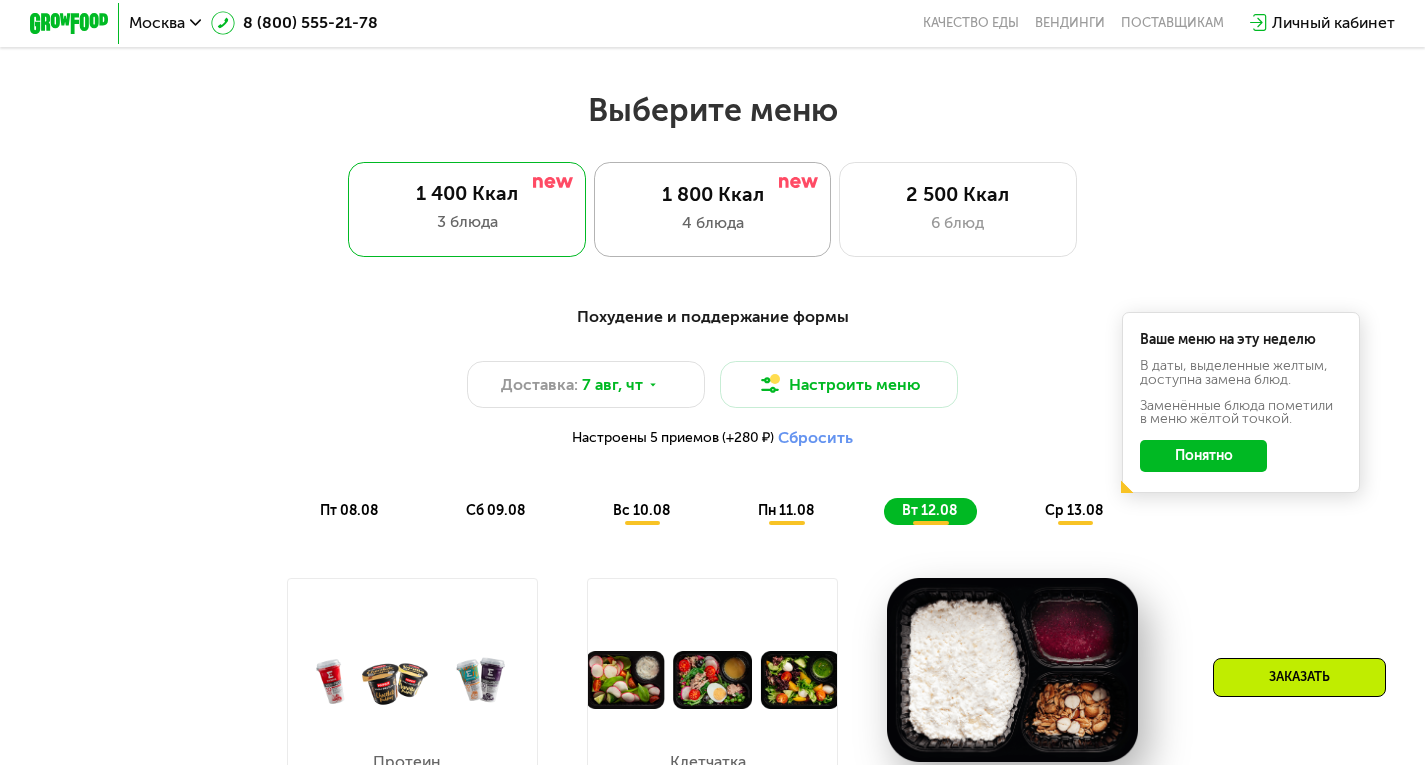 scroll, scrollTop: 801, scrollLeft: 0, axis: vertical 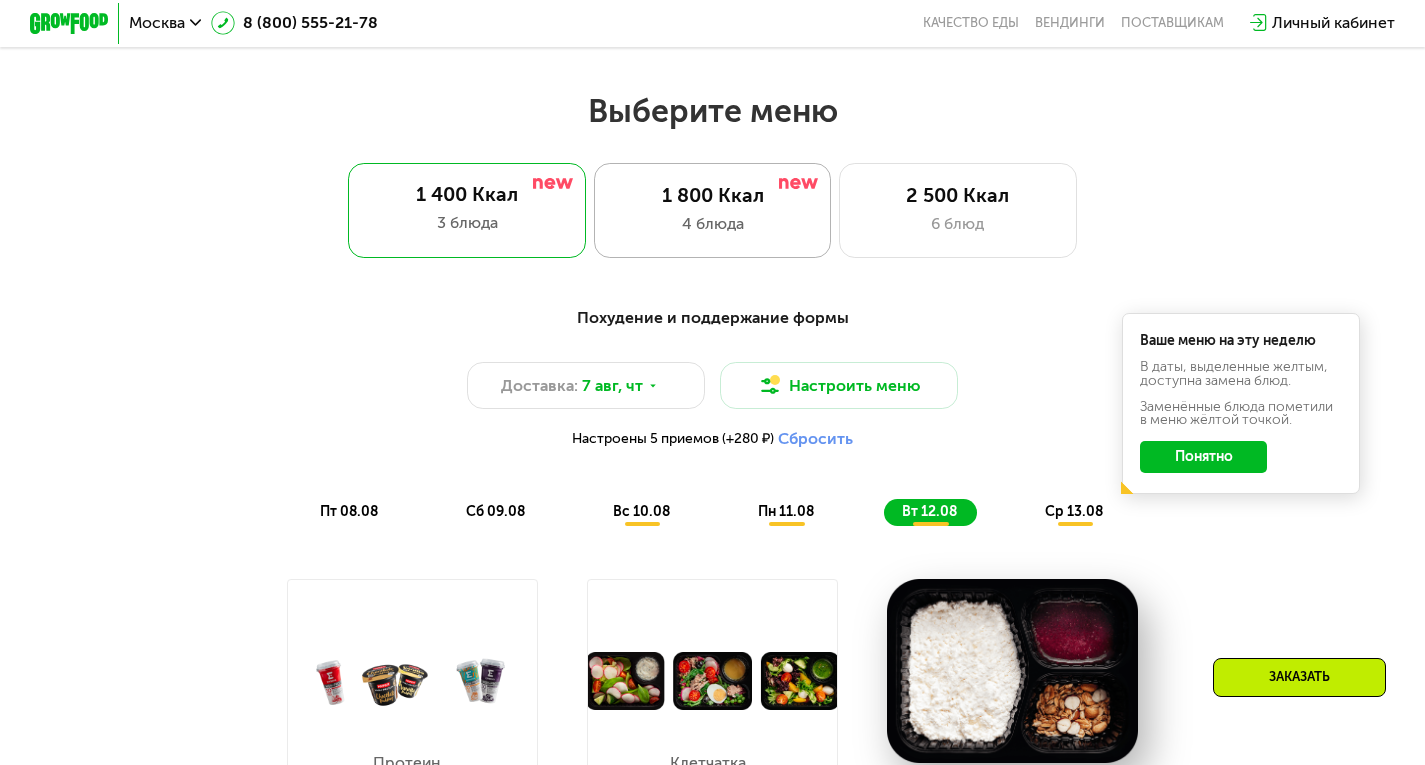 click on "1 800 Ккал" at bounding box center (713, 196) 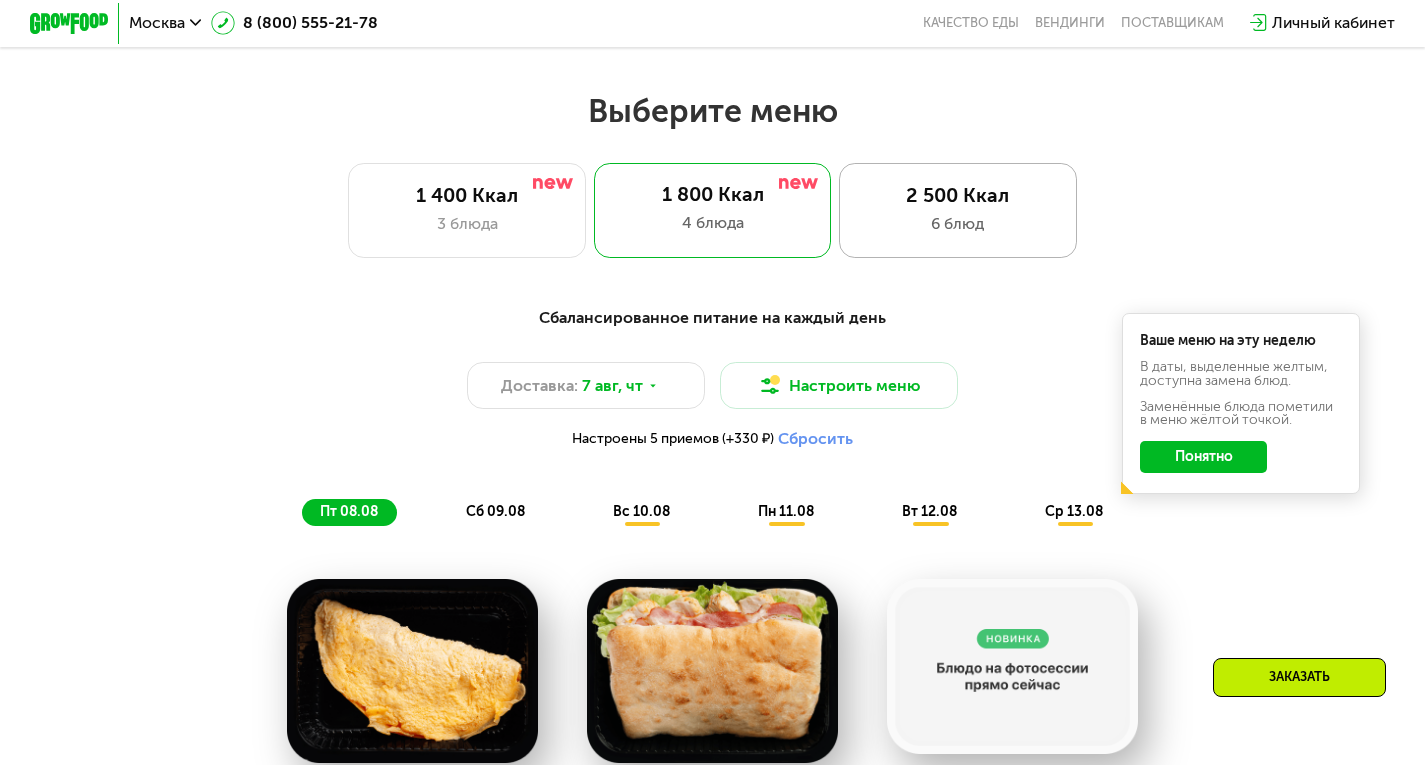 click on "6 блюд" at bounding box center (958, 224) 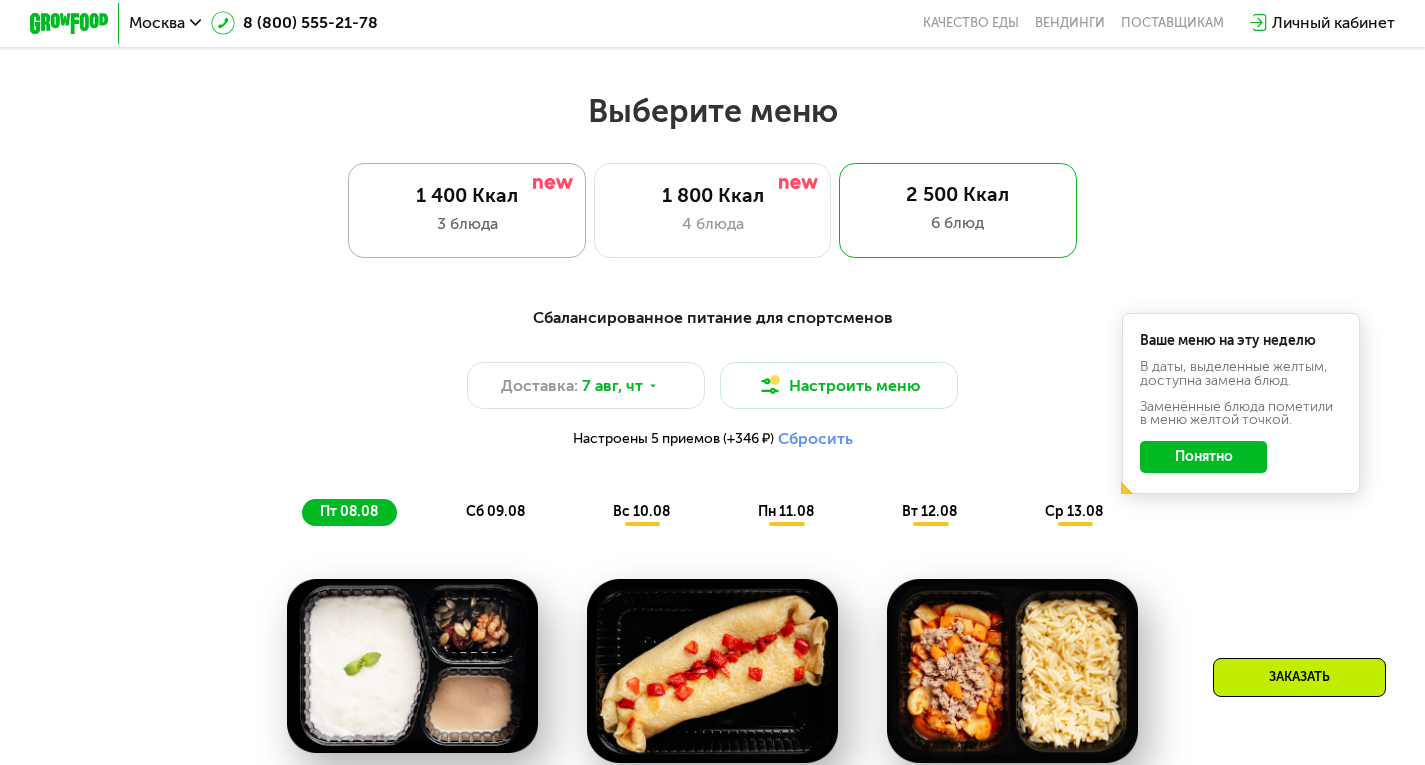 click on "3 блюда" at bounding box center (467, 224) 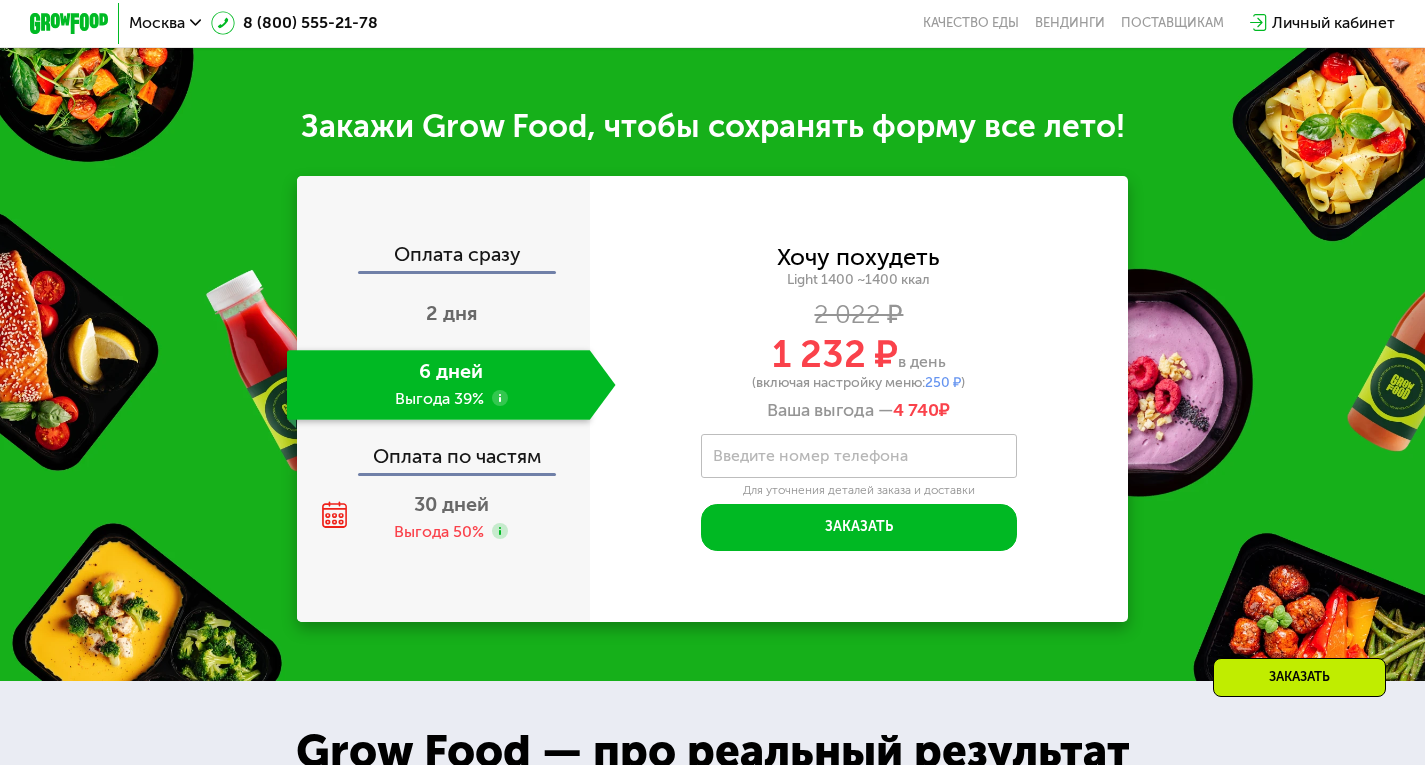 scroll, scrollTop: 2022, scrollLeft: 0, axis: vertical 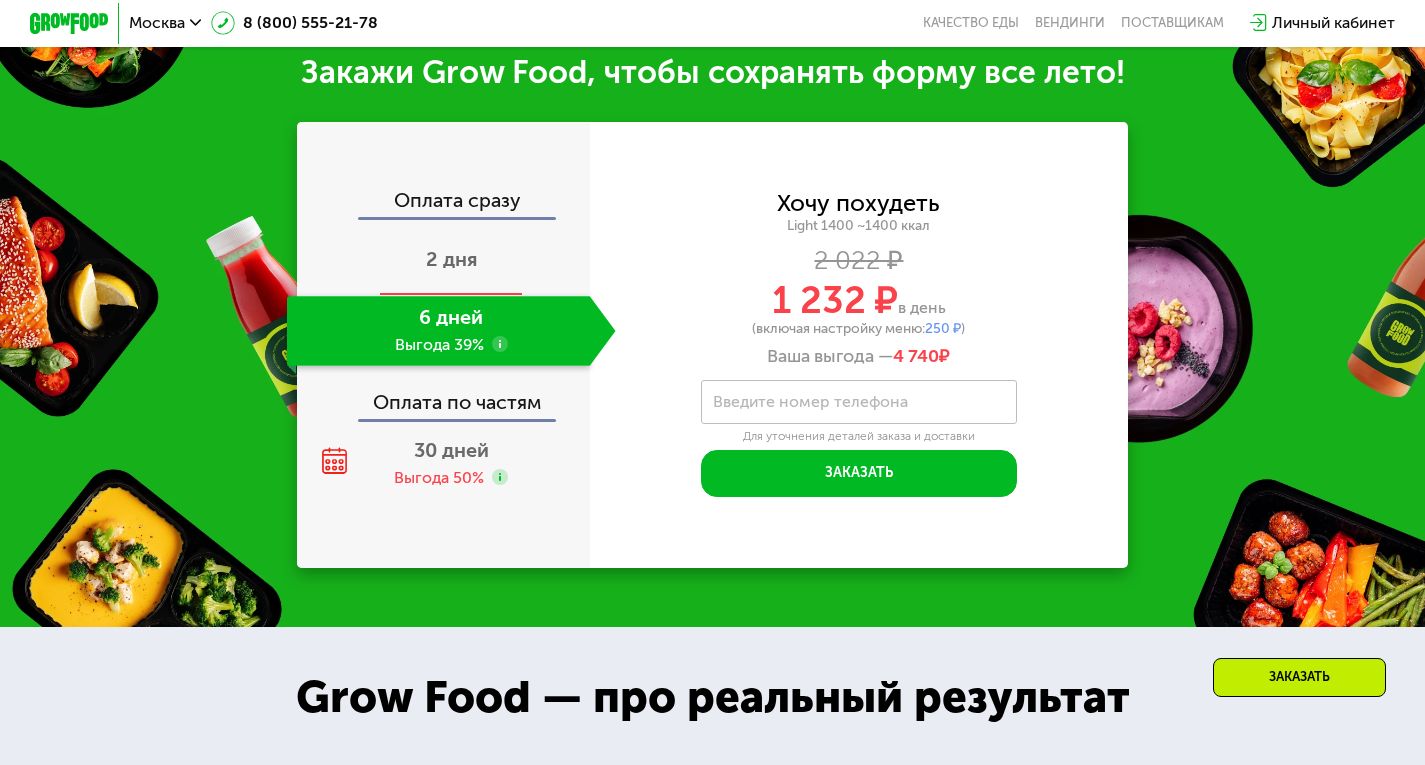 click on "2 дня" at bounding box center (451, 259) 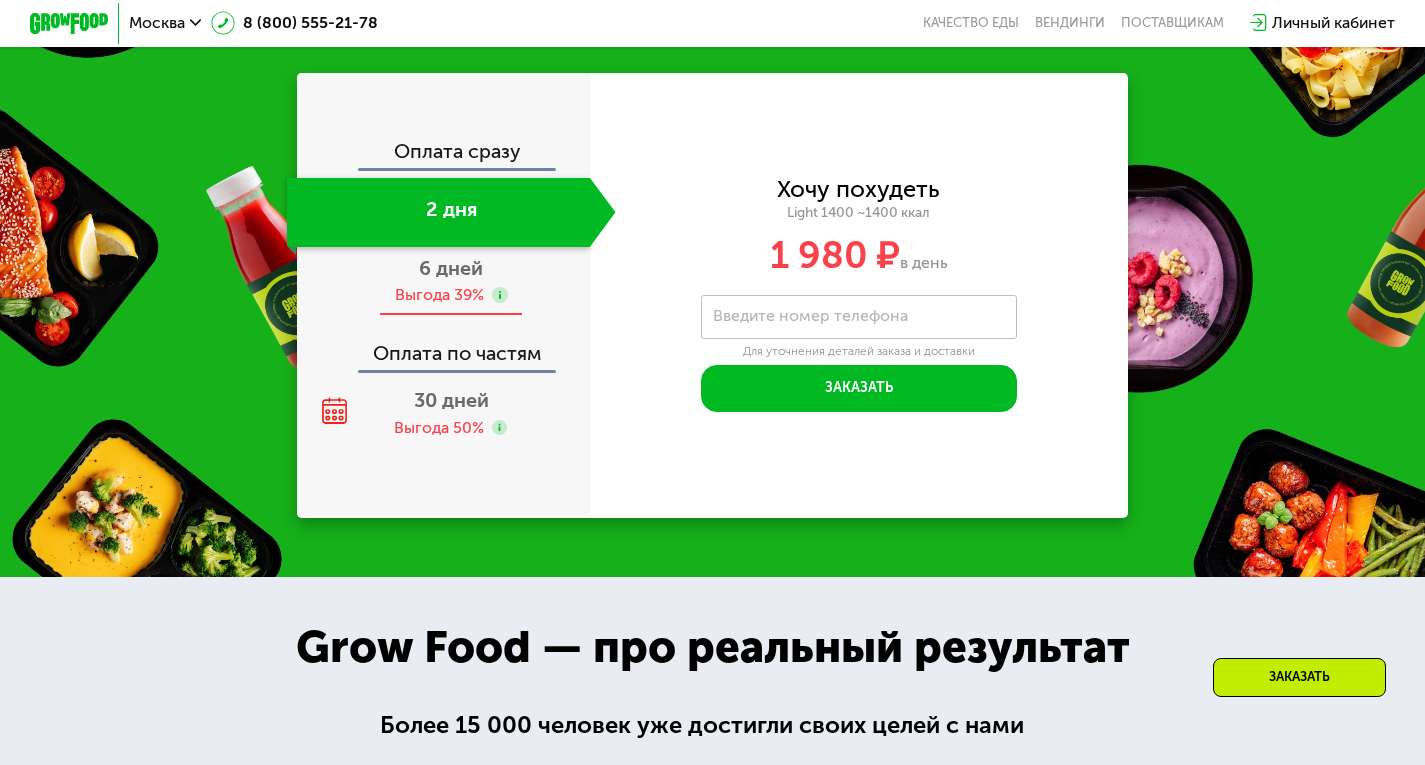 click on "Выгода 39%" at bounding box center [439, 295] 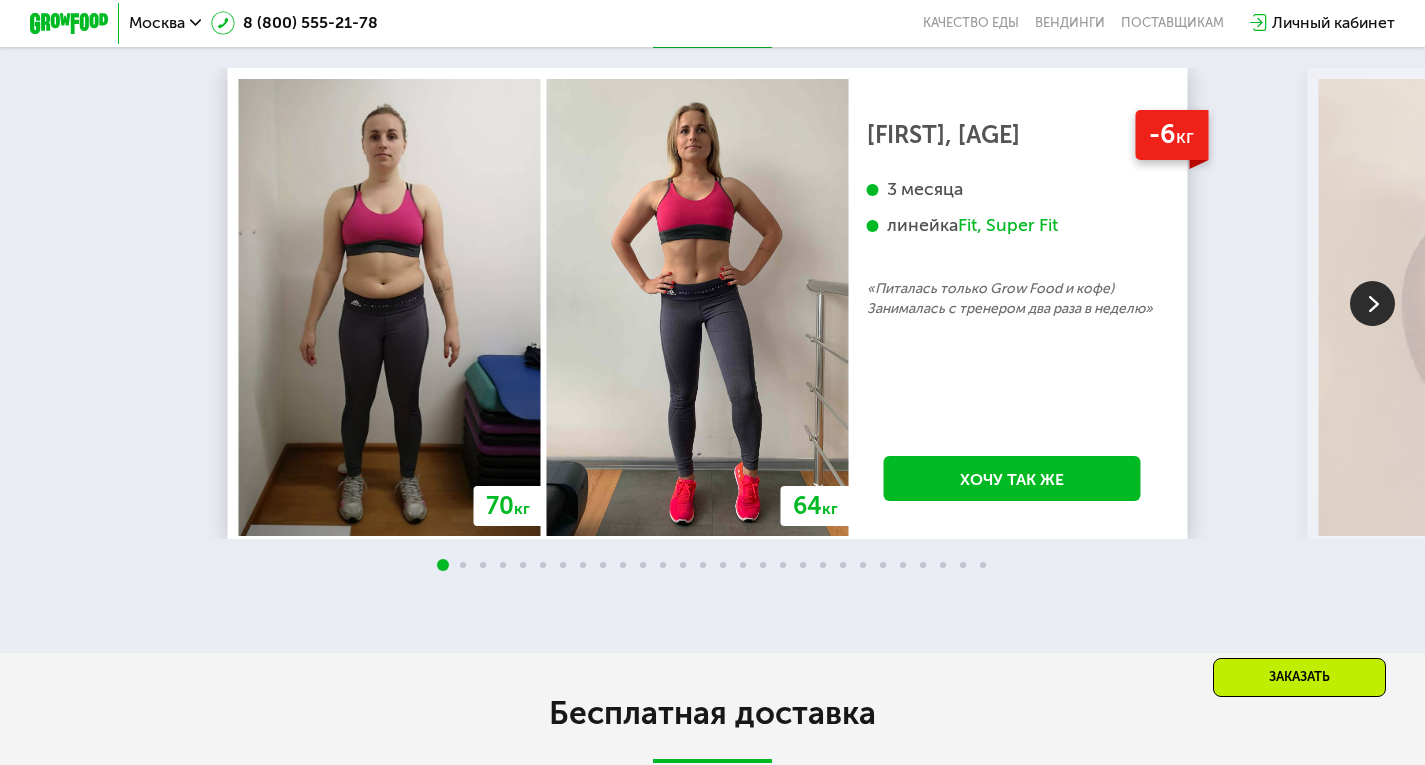 scroll, scrollTop: 3429, scrollLeft: 0, axis: vertical 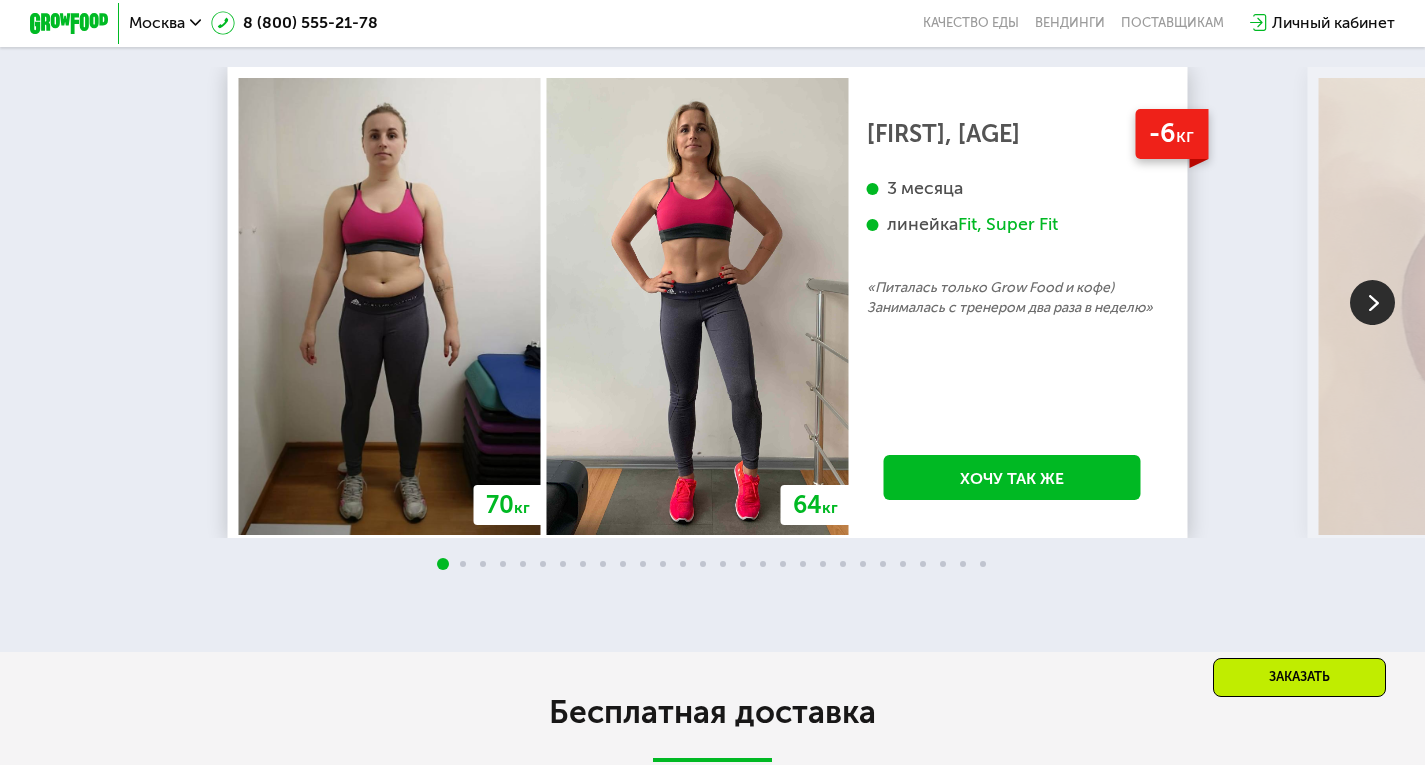click on "Fit, Super Fit" at bounding box center [1008, 224] 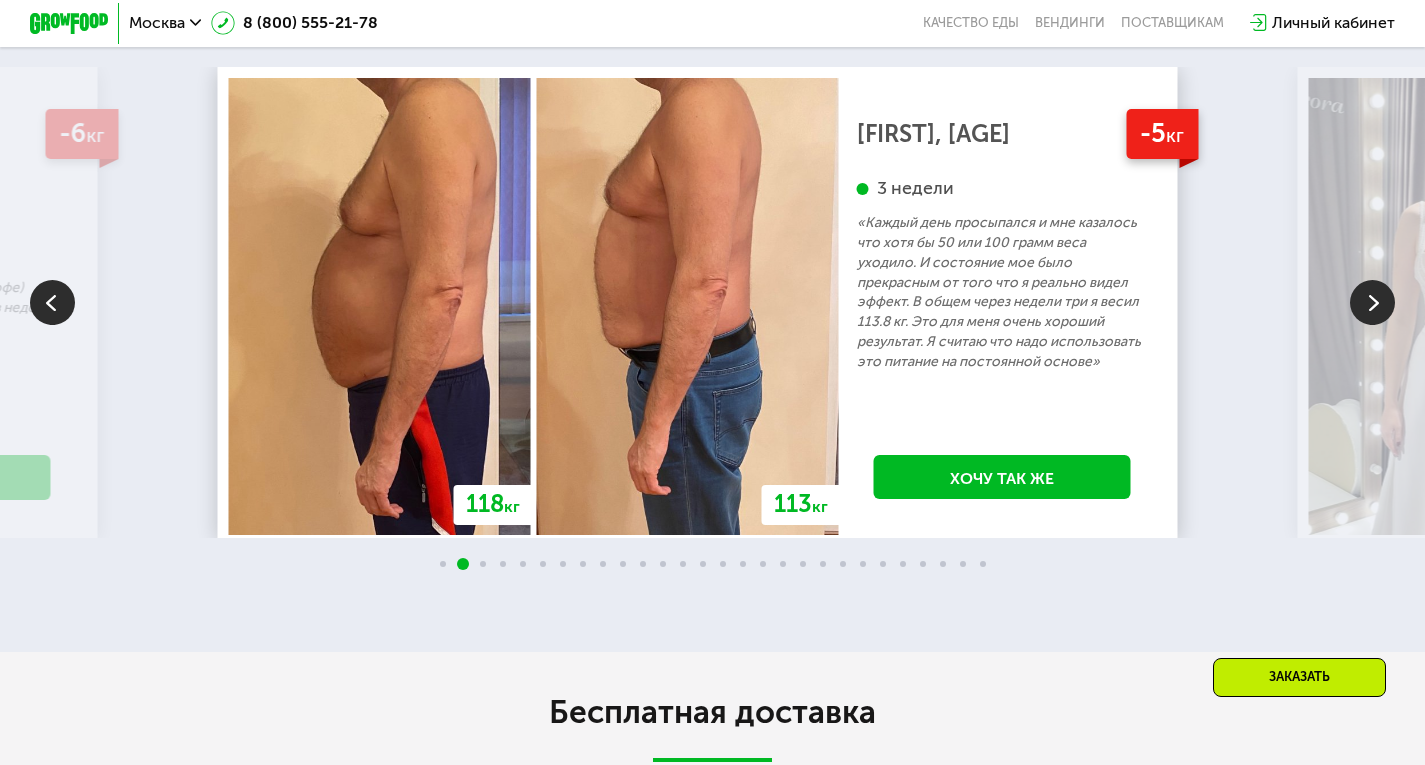 click on "70 кг 64 кг -6 кг [FIRST], [AGE] 3 месяца линейка Fit, Super Fit «Питалась только Grow Food и кофе) Занималась с тренером два раза в неделю» Хочу так же 118 кг 113 кг -5 кг [FIRST], [AGE] 3 недели «Каждый день просыпался и мне казалось что хотя бы 50 или 100 грамм веса уходило. И состояние мое было прекрасным от того что я реально видел эффект. В общем через недели три я весил 113.8 кг. Это для меня очень хороший результат. Я считаю что надо использовать это питание на постоянной основе» Хочу так же 67 кг 59 кг -8 кг [FIRST], [AGE] 2,5 месяца линейка Daily Хочу так же 76 кг 71 кг -5 кг 66" at bounding box center (712, 302) 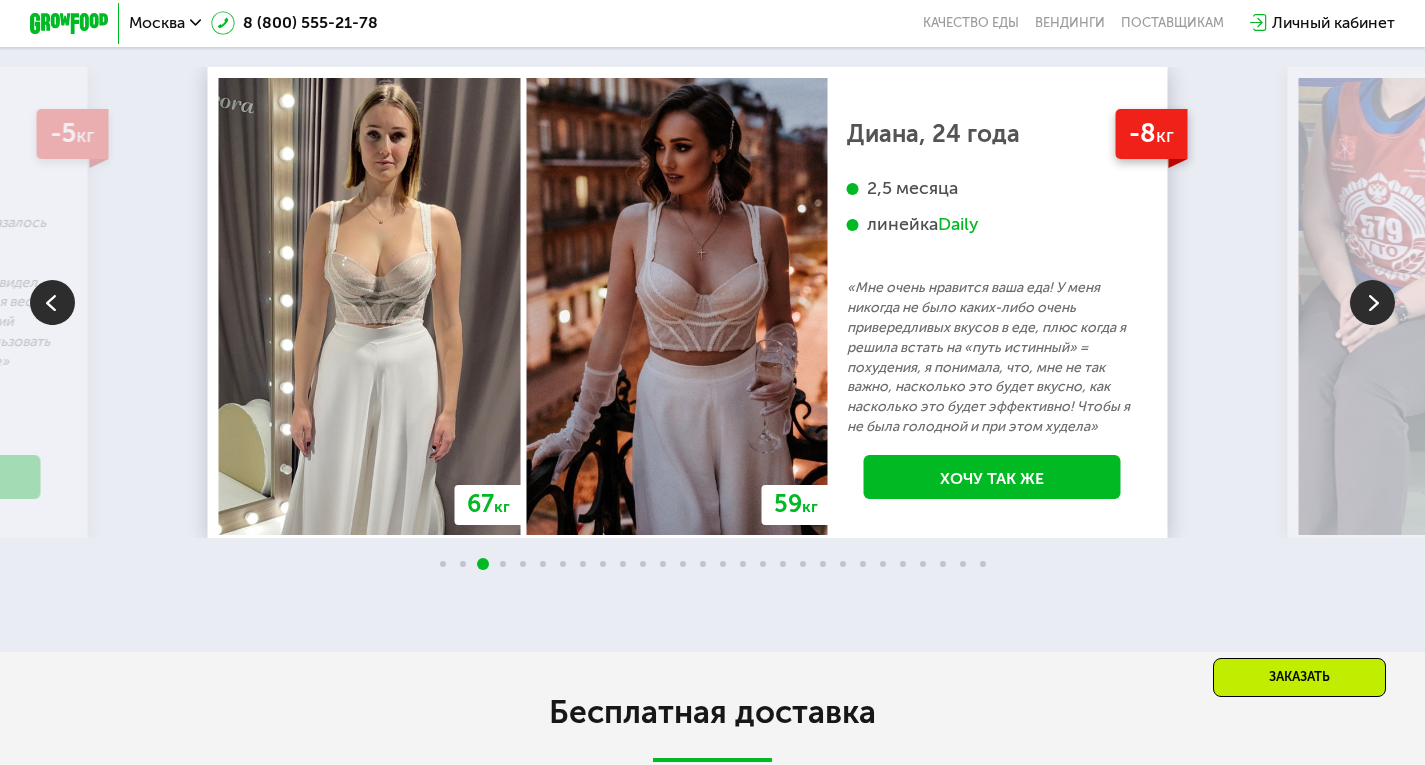click at bounding box center [1372, 302] 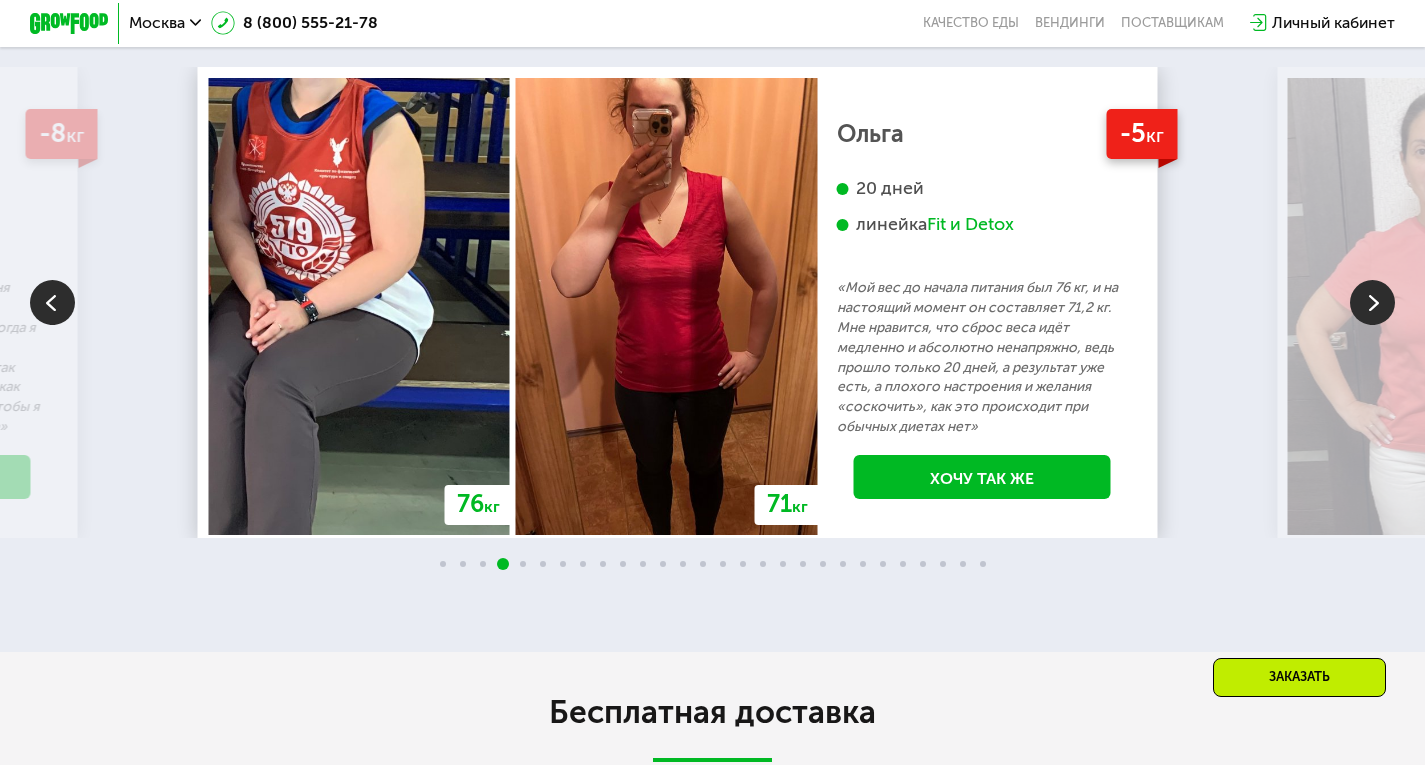 click at bounding box center [1372, 302] 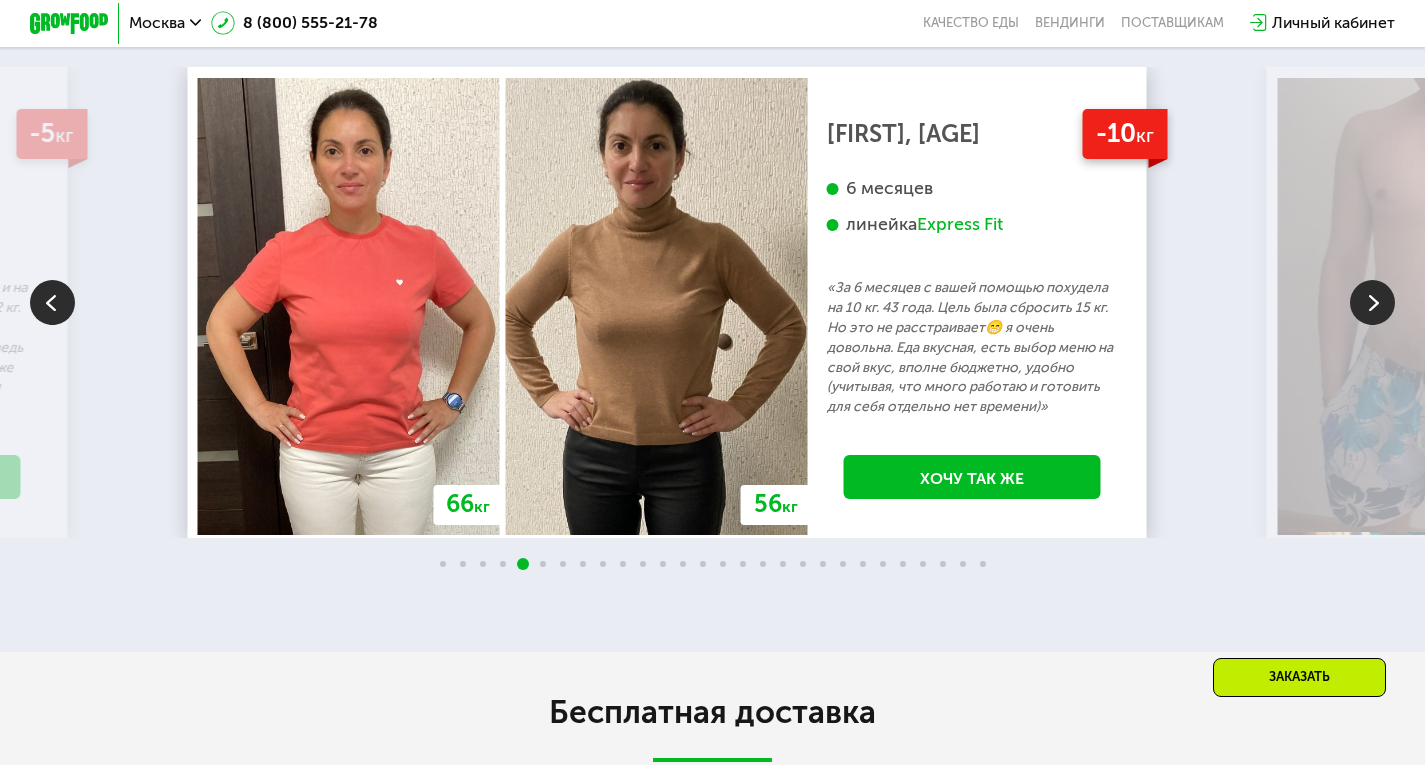 click at bounding box center (1372, 302) 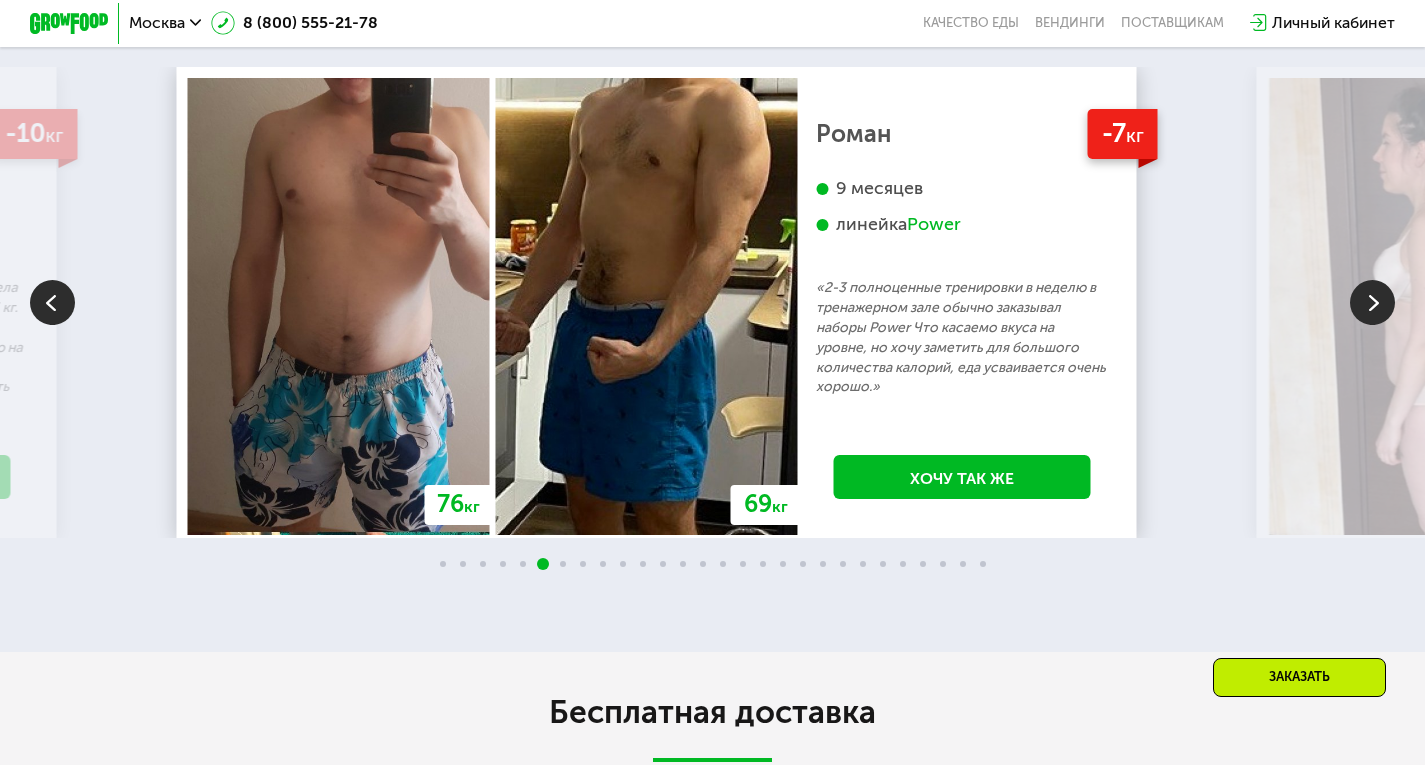 click at bounding box center [1372, 302] 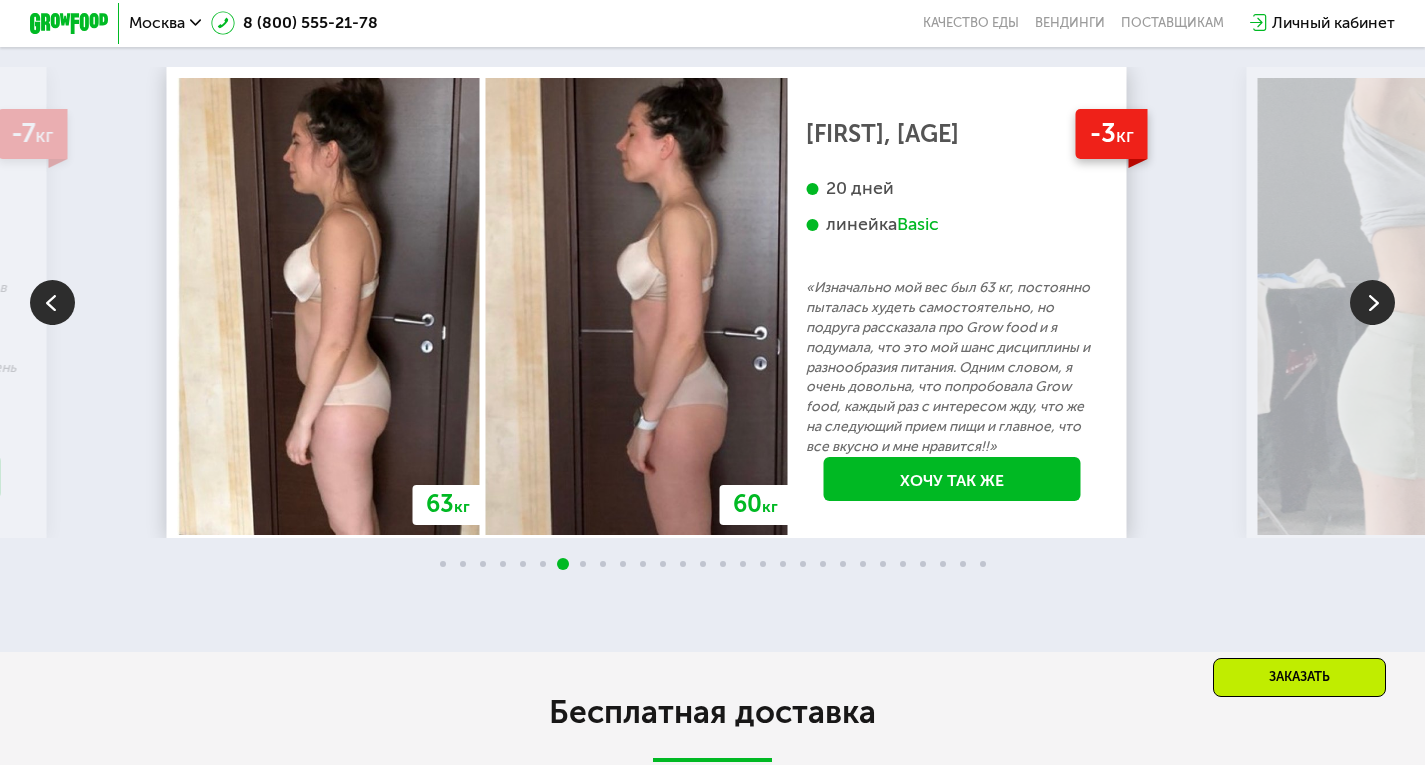 click at bounding box center (1372, 302) 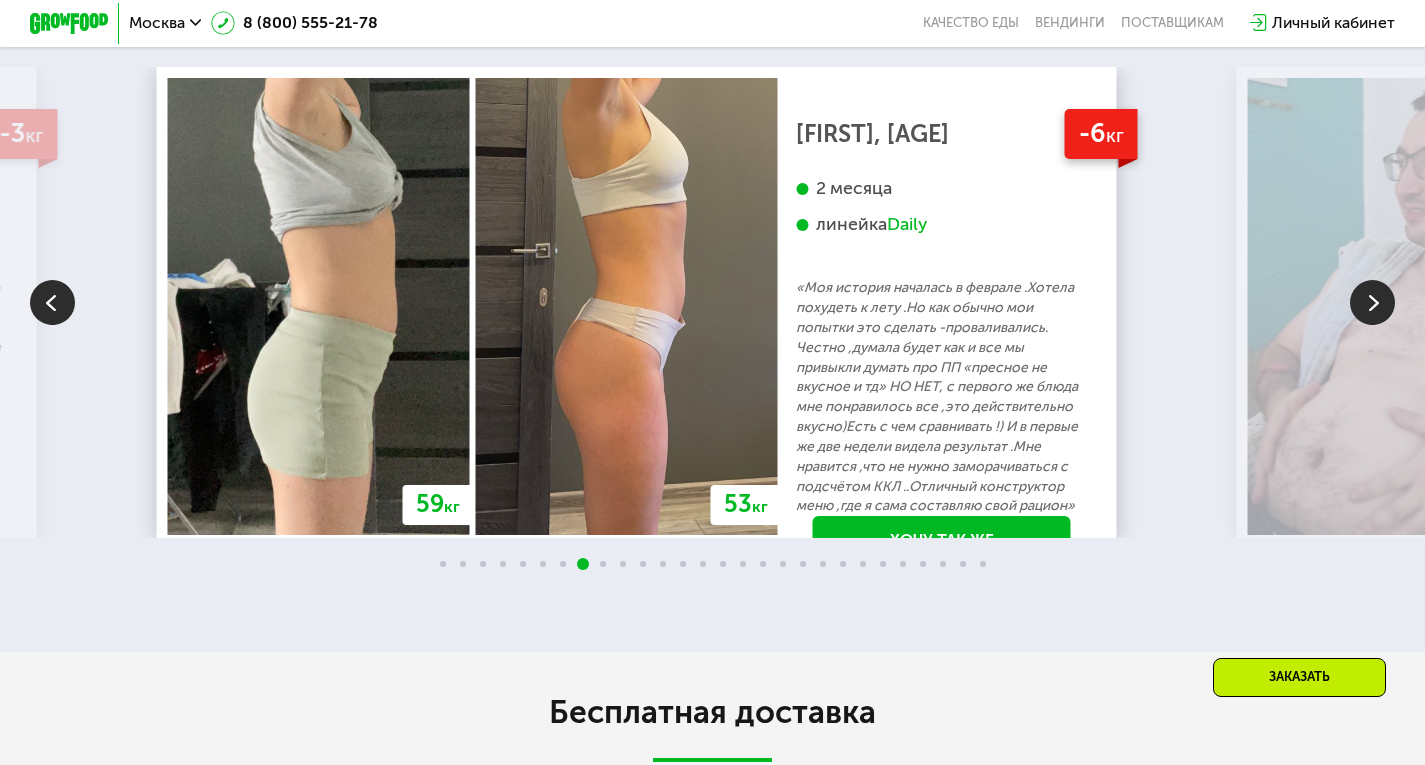 click at bounding box center [1372, 302] 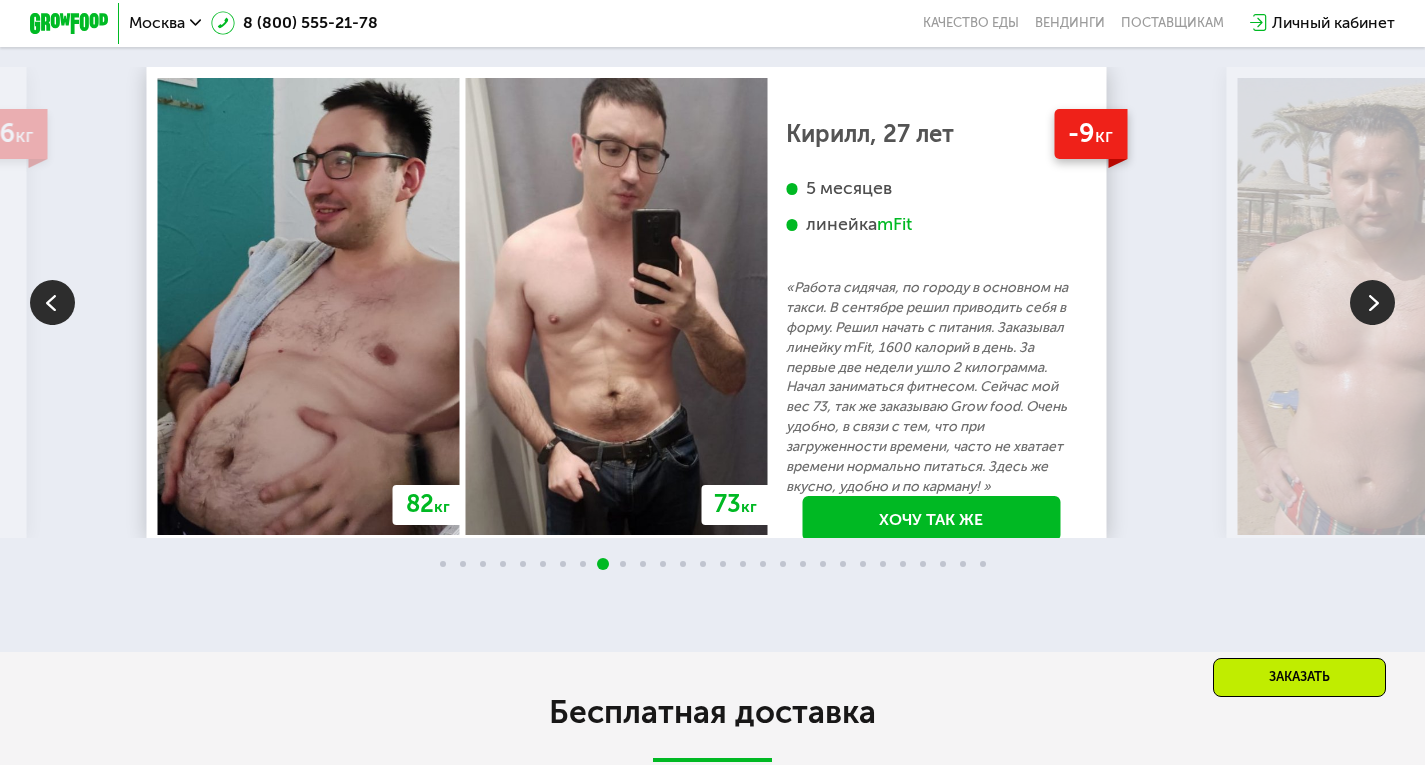 click at bounding box center [1372, 302] 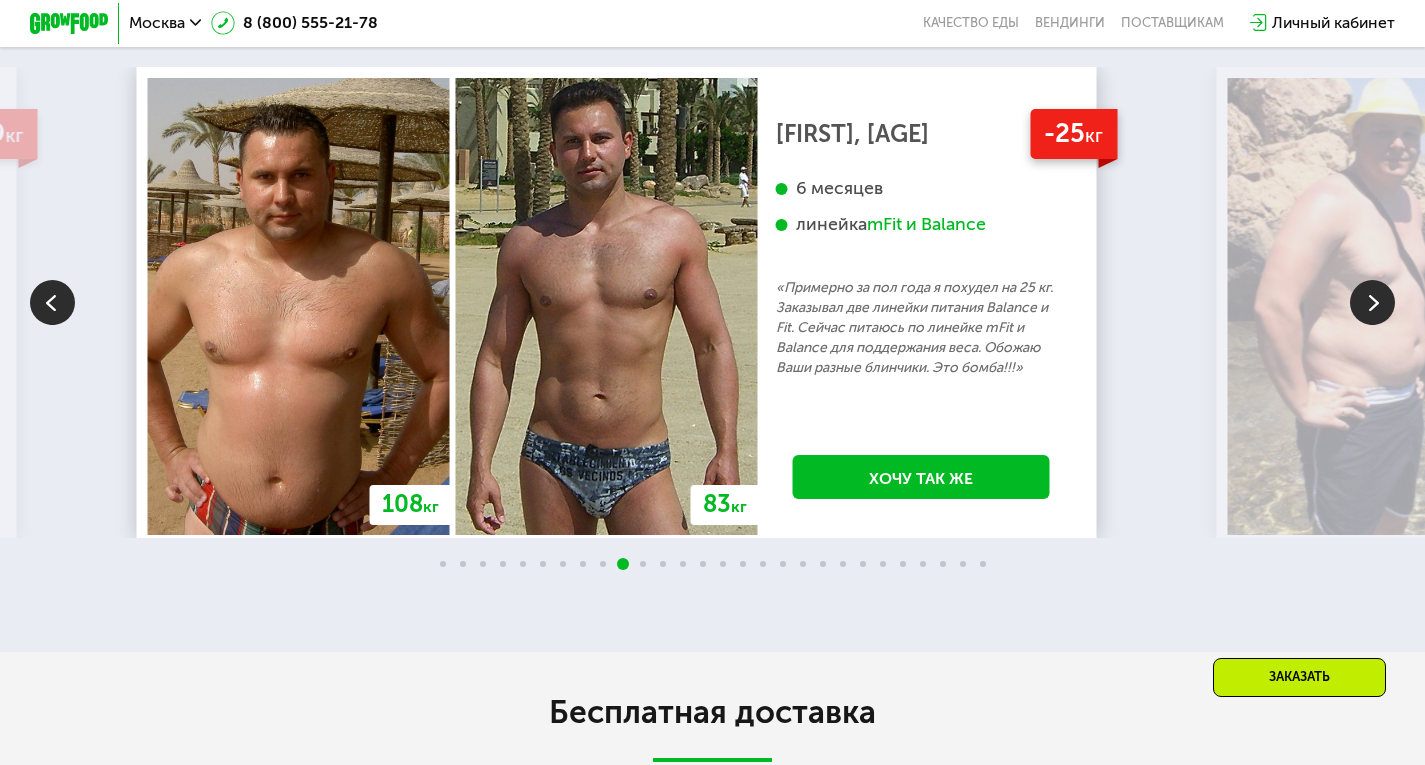 click at bounding box center [1372, 302] 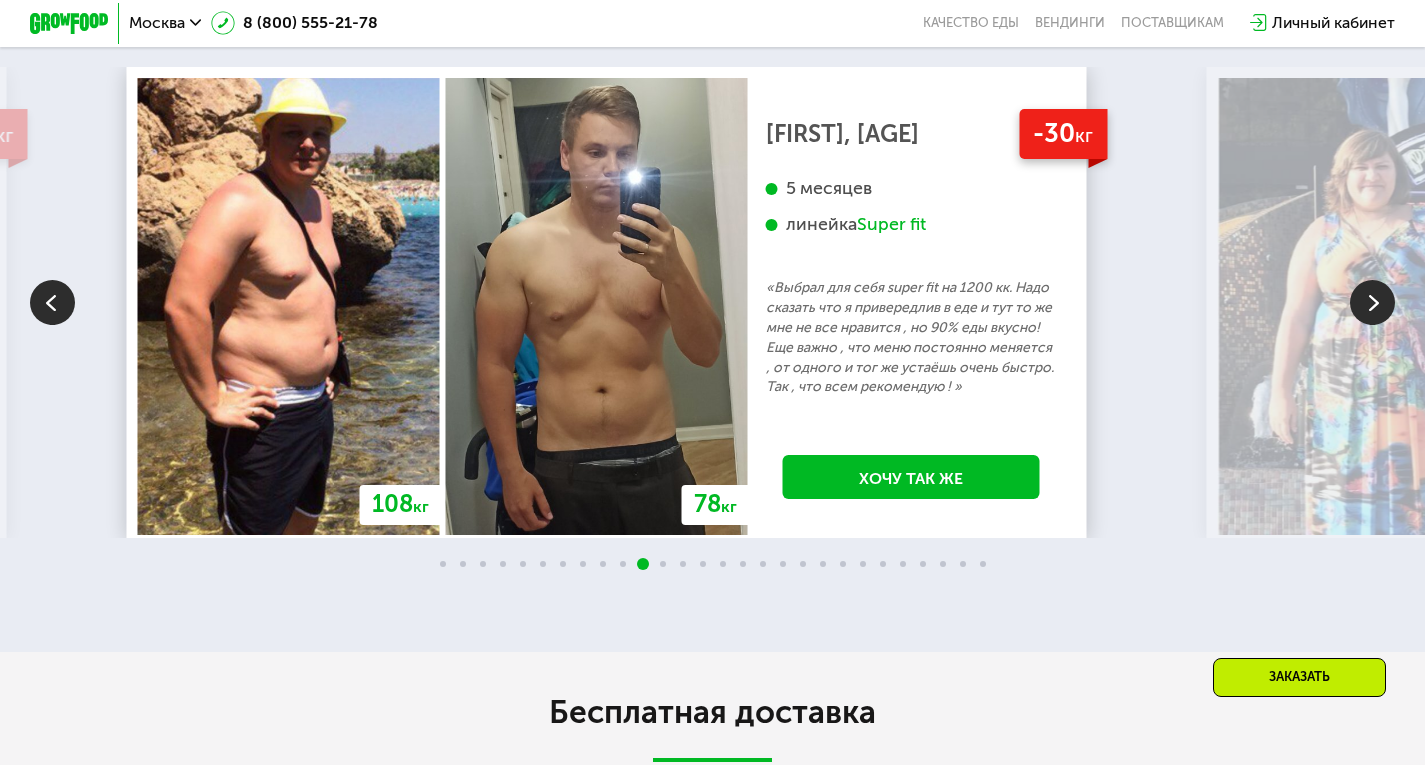 click at bounding box center (1372, 302) 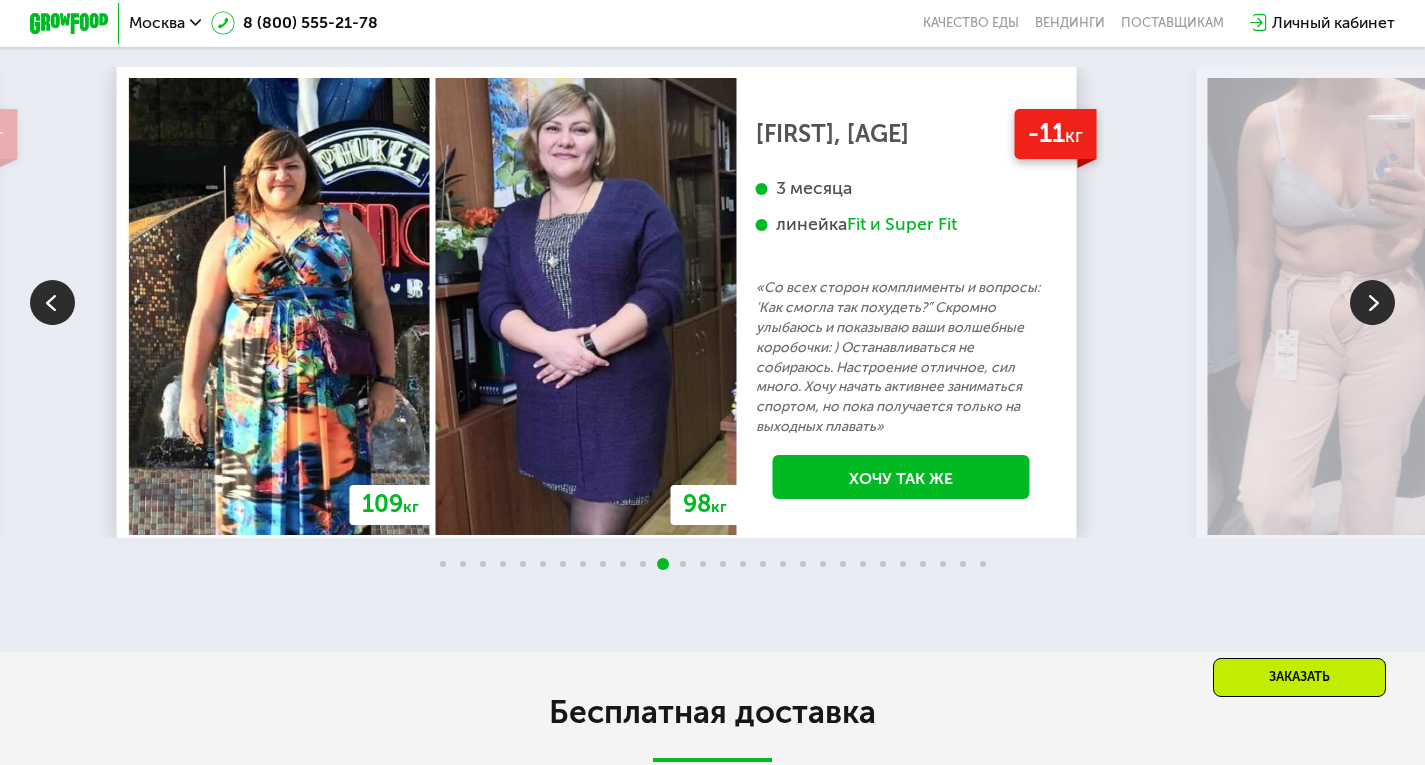 click at bounding box center [1372, 302] 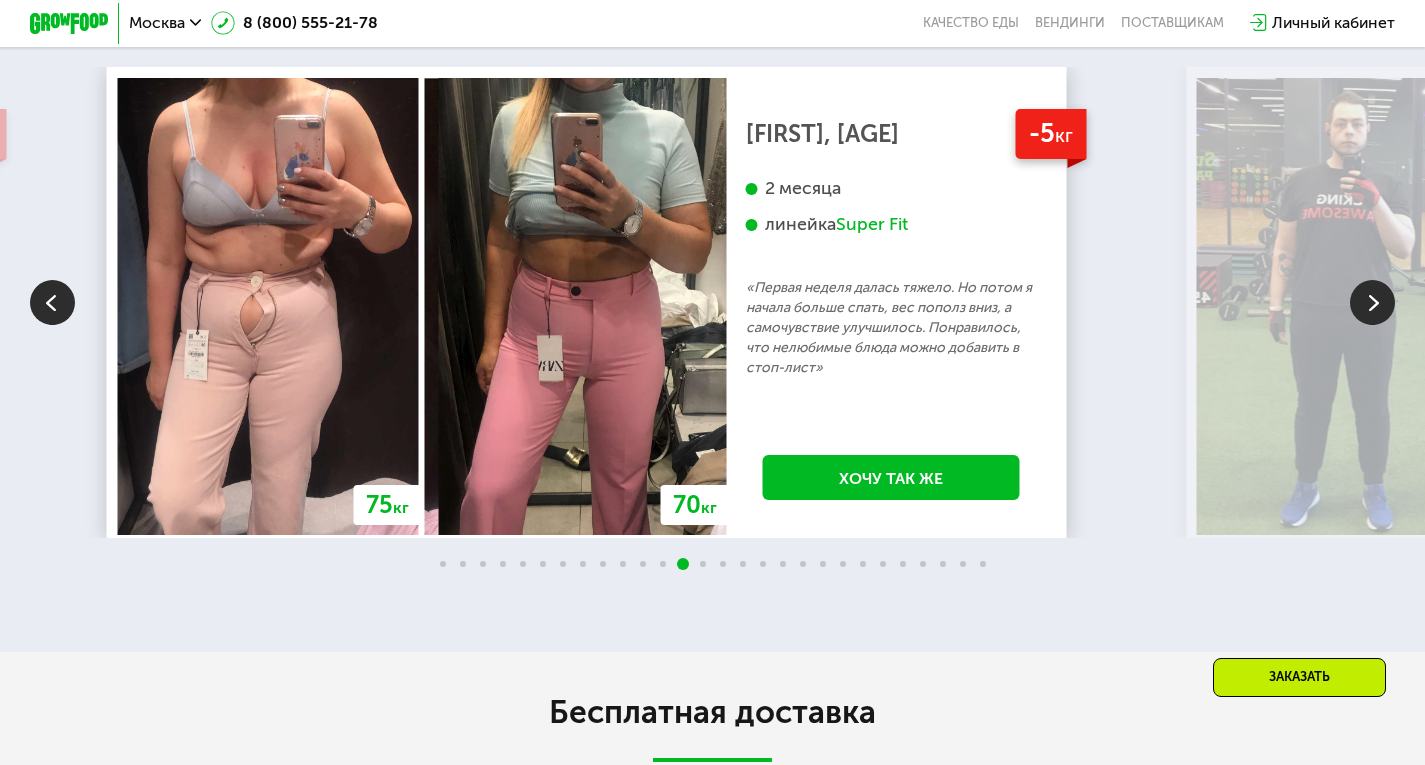 click at bounding box center [1372, 302] 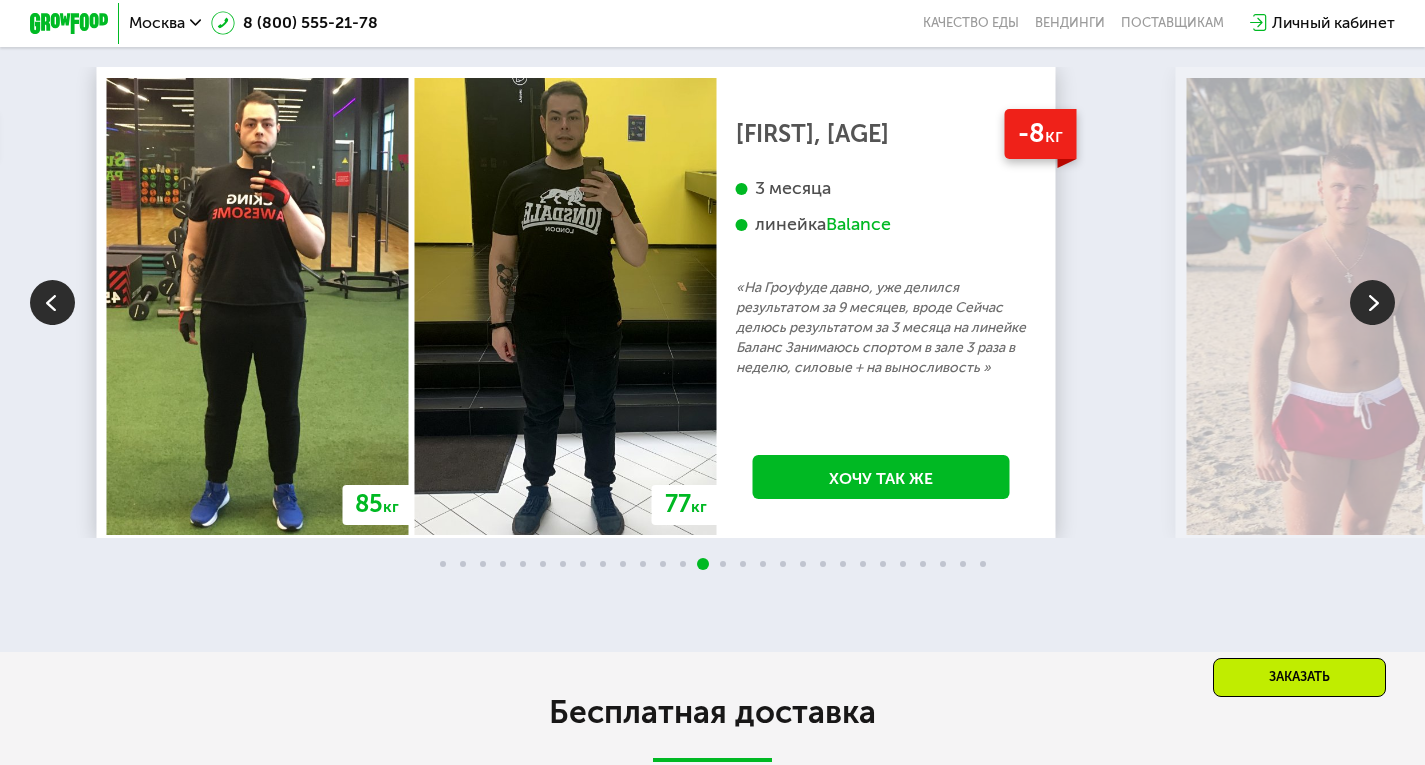 click on "«Первая неделя далась тяжело. Но потом я начала больше спать, вес пополз вниз, а самочувствие улучшилось. Понравилось, что нелюбимые блюда можно добавить в стоп-лист»" at bounding box center (-199, 327) 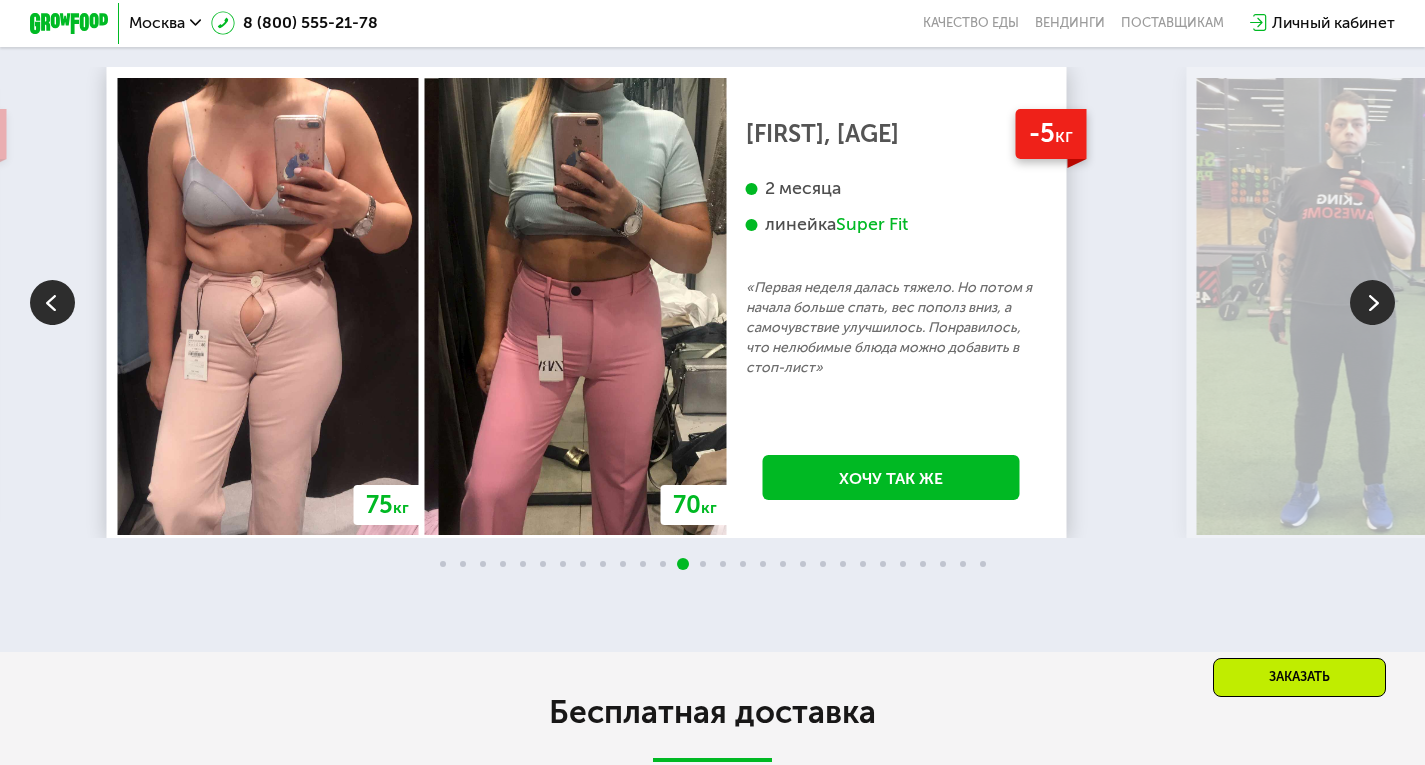 click at bounding box center [1372, 302] 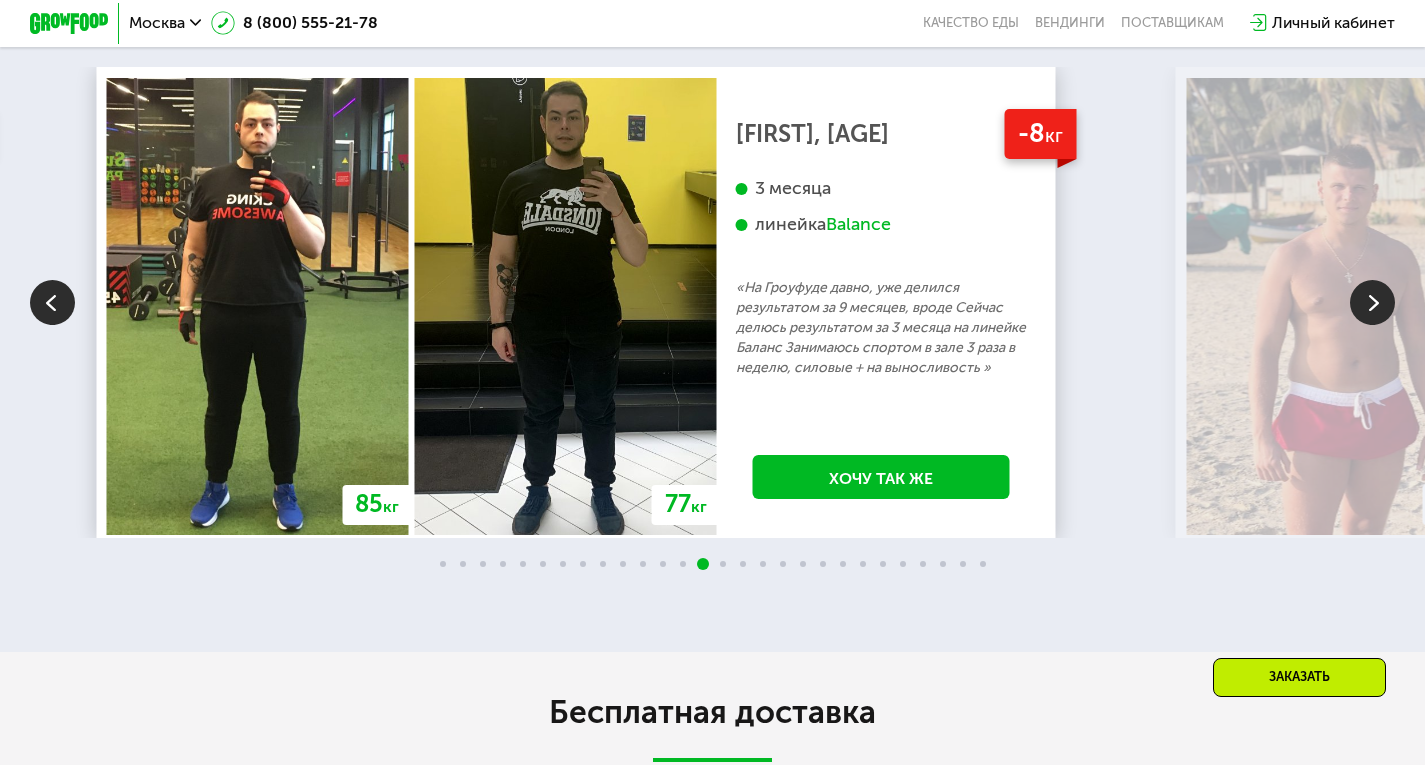 click at bounding box center [1372, 302] 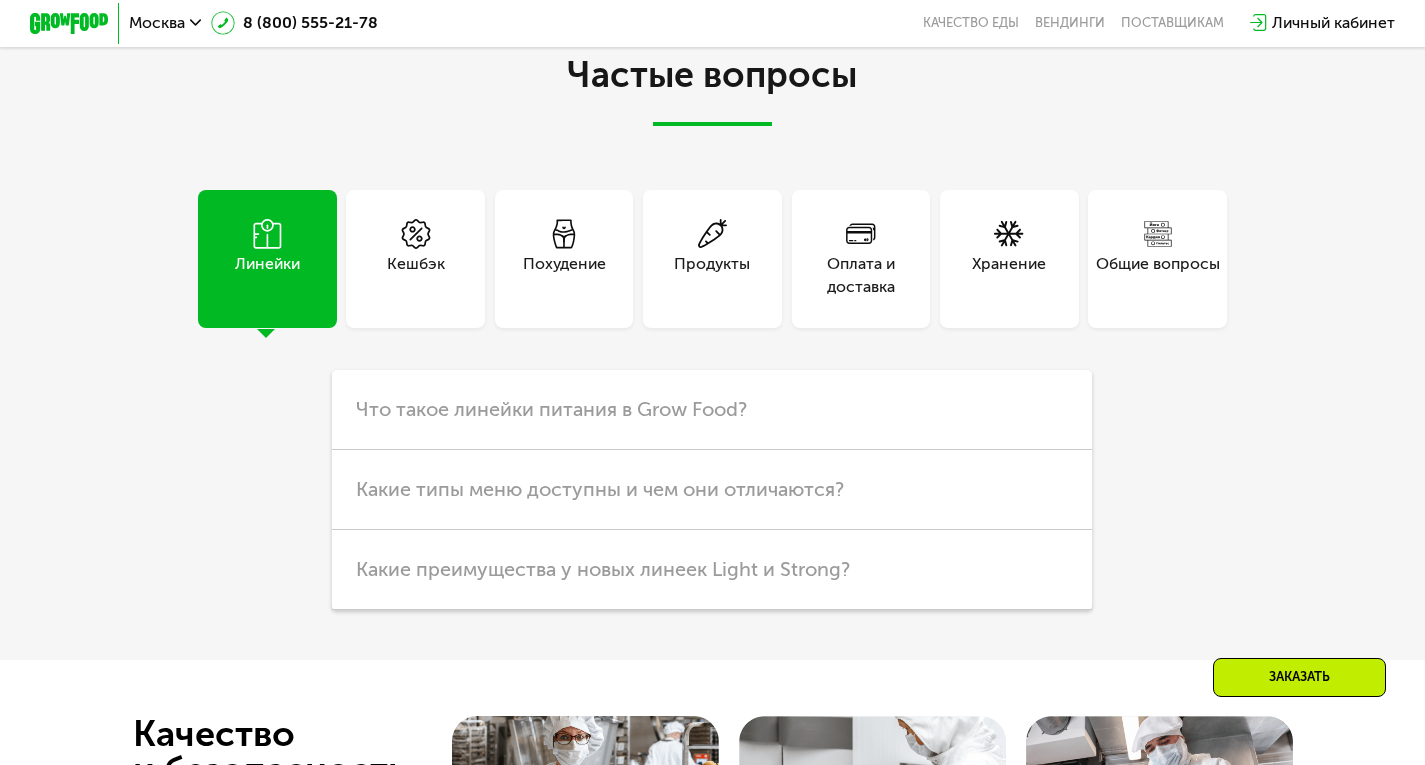 scroll, scrollTop: 4800, scrollLeft: 0, axis: vertical 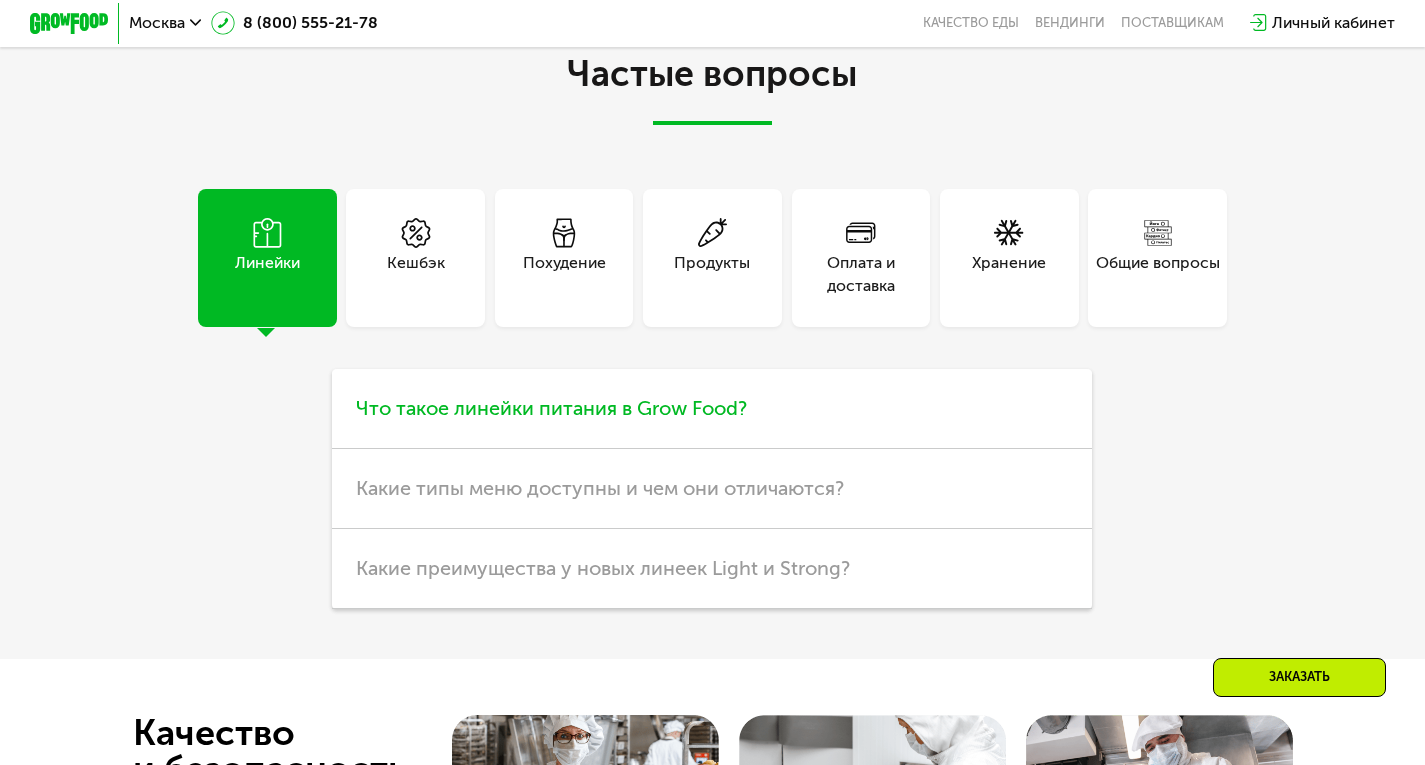 click on "Что такое линейки питания в Grow Food?" at bounding box center (551, 408) 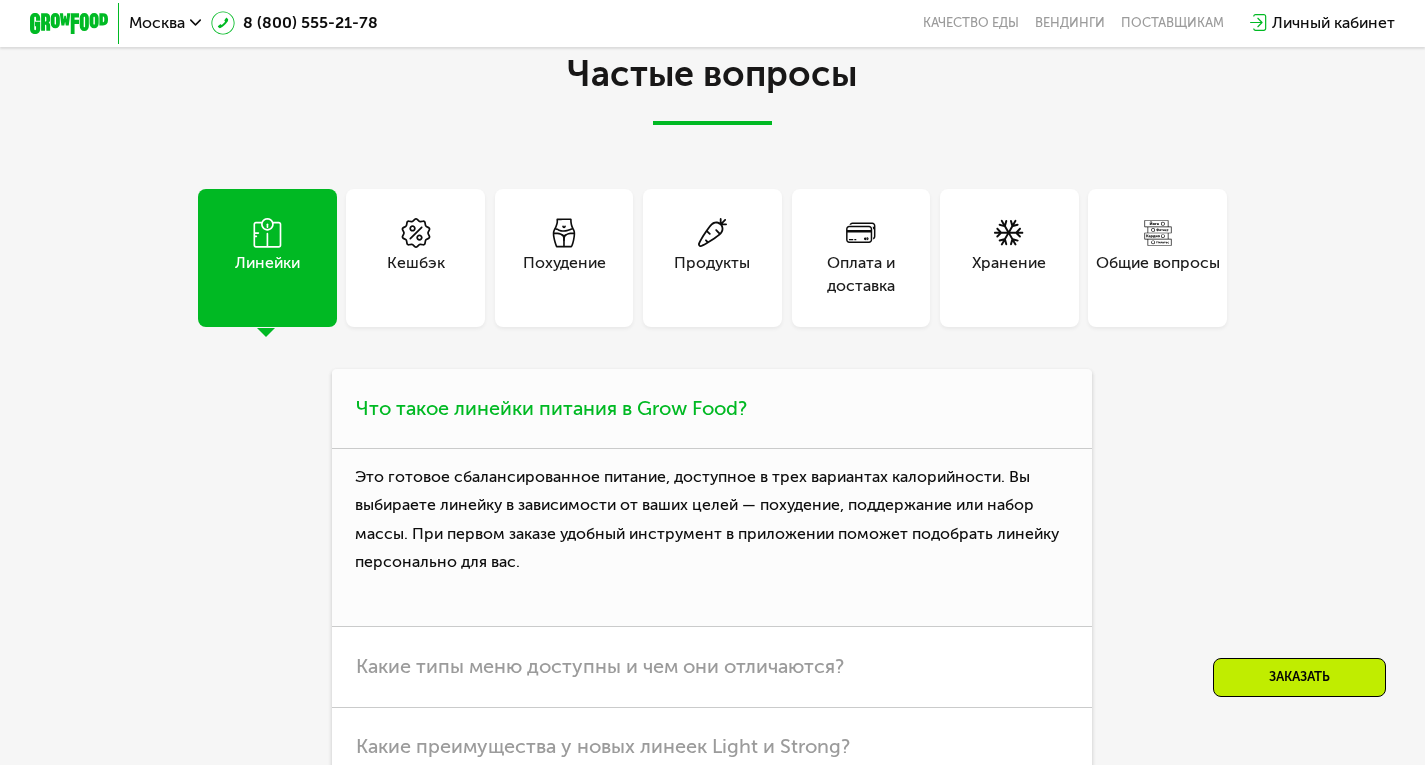 scroll, scrollTop: 4993, scrollLeft: 0, axis: vertical 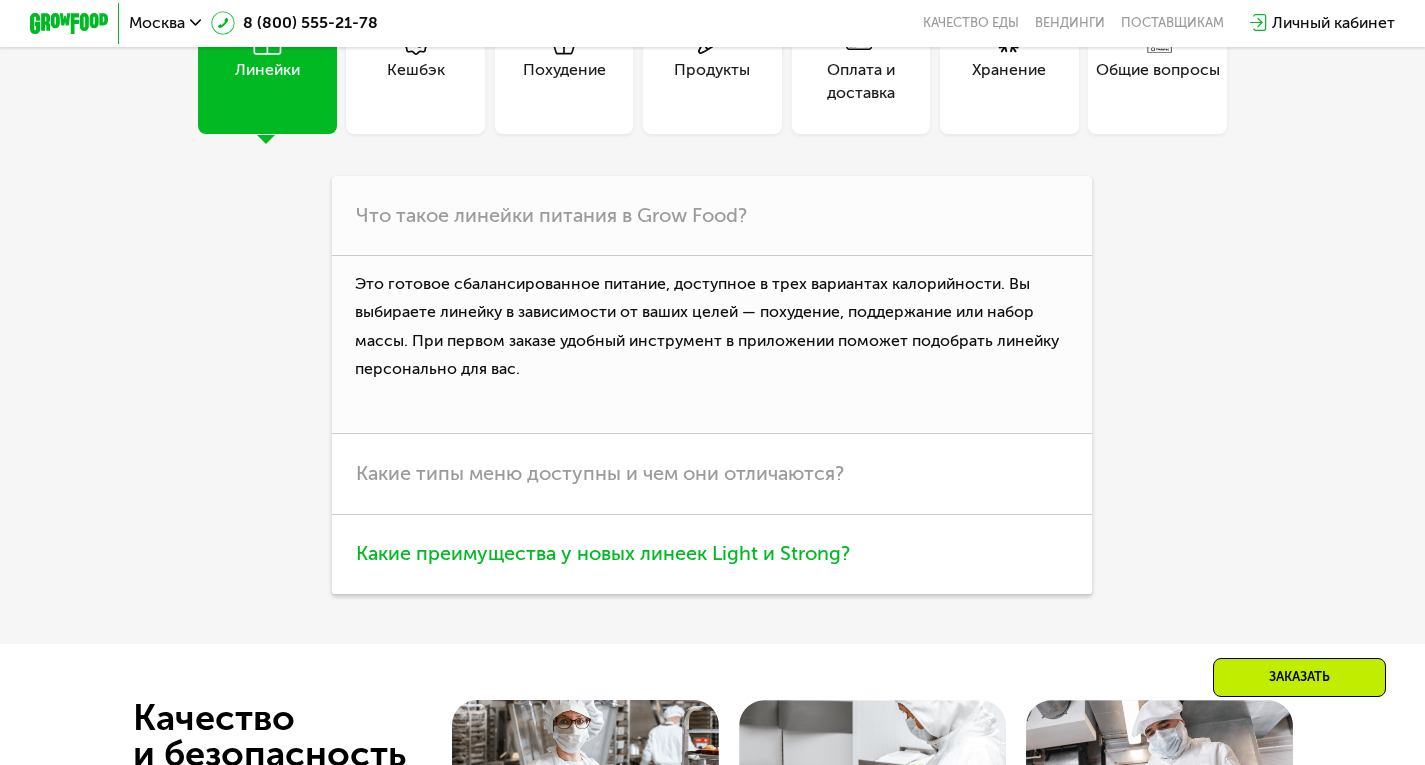 click on "Какие преимущества у новых линеек Light и Strong?" at bounding box center [603, 553] 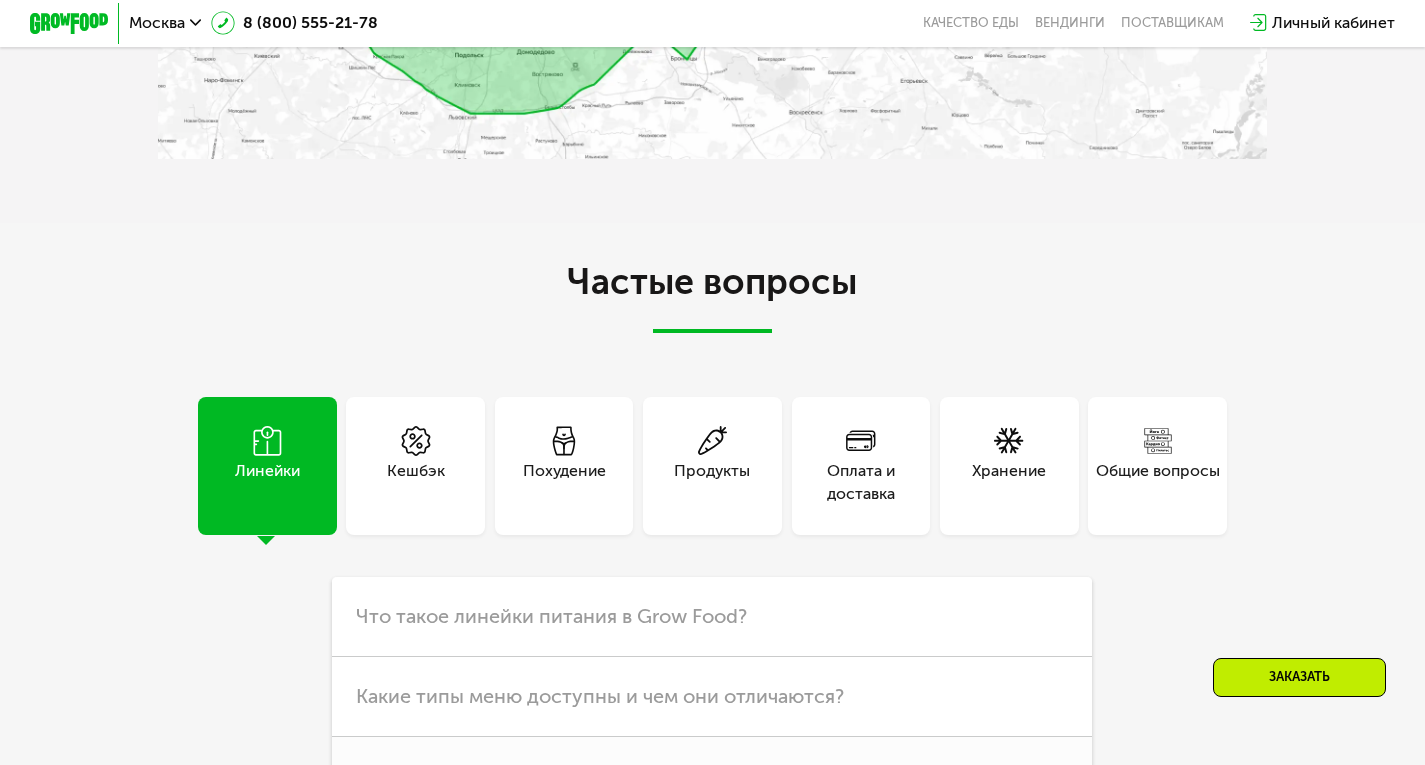 scroll, scrollTop: 4591, scrollLeft: 0, axis: vertical 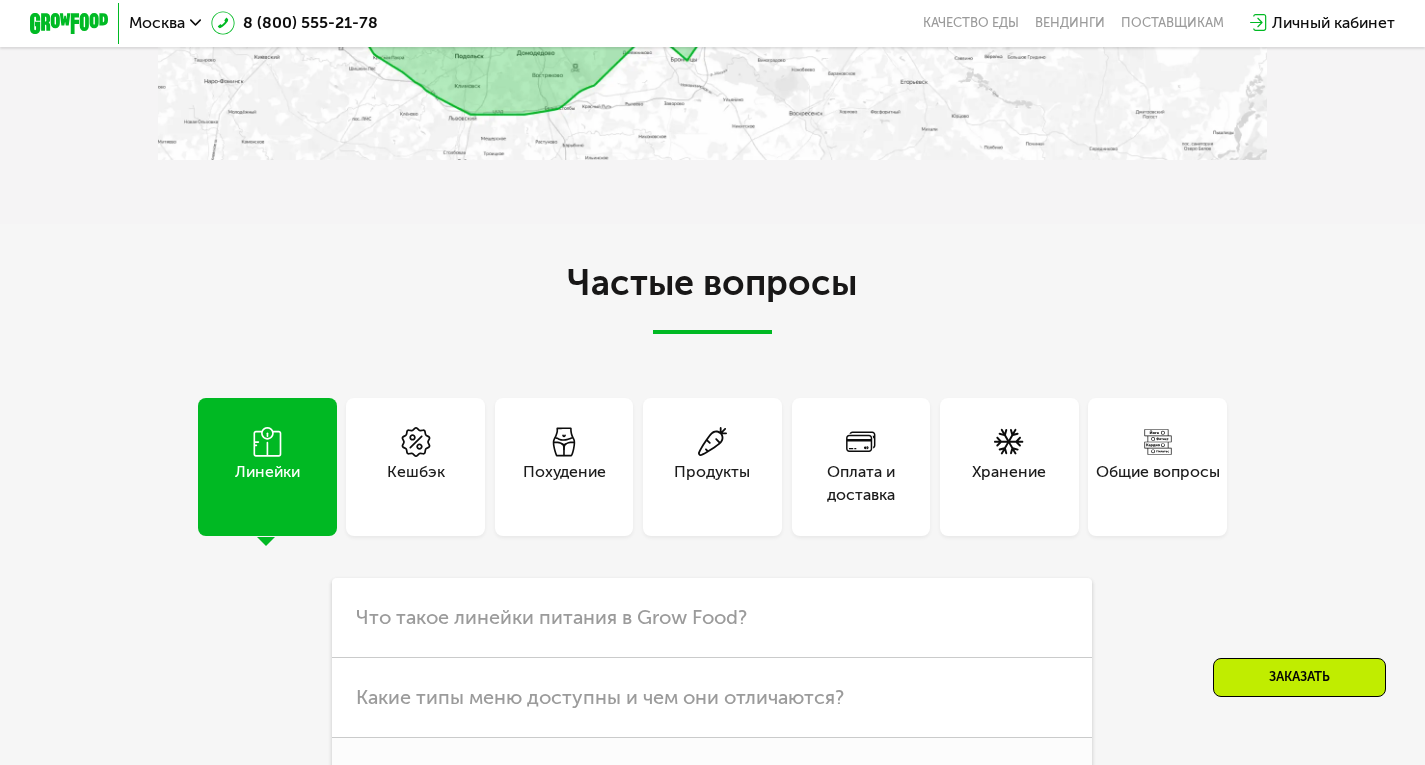 click on "Продукты" at bounding box center [712, 467] 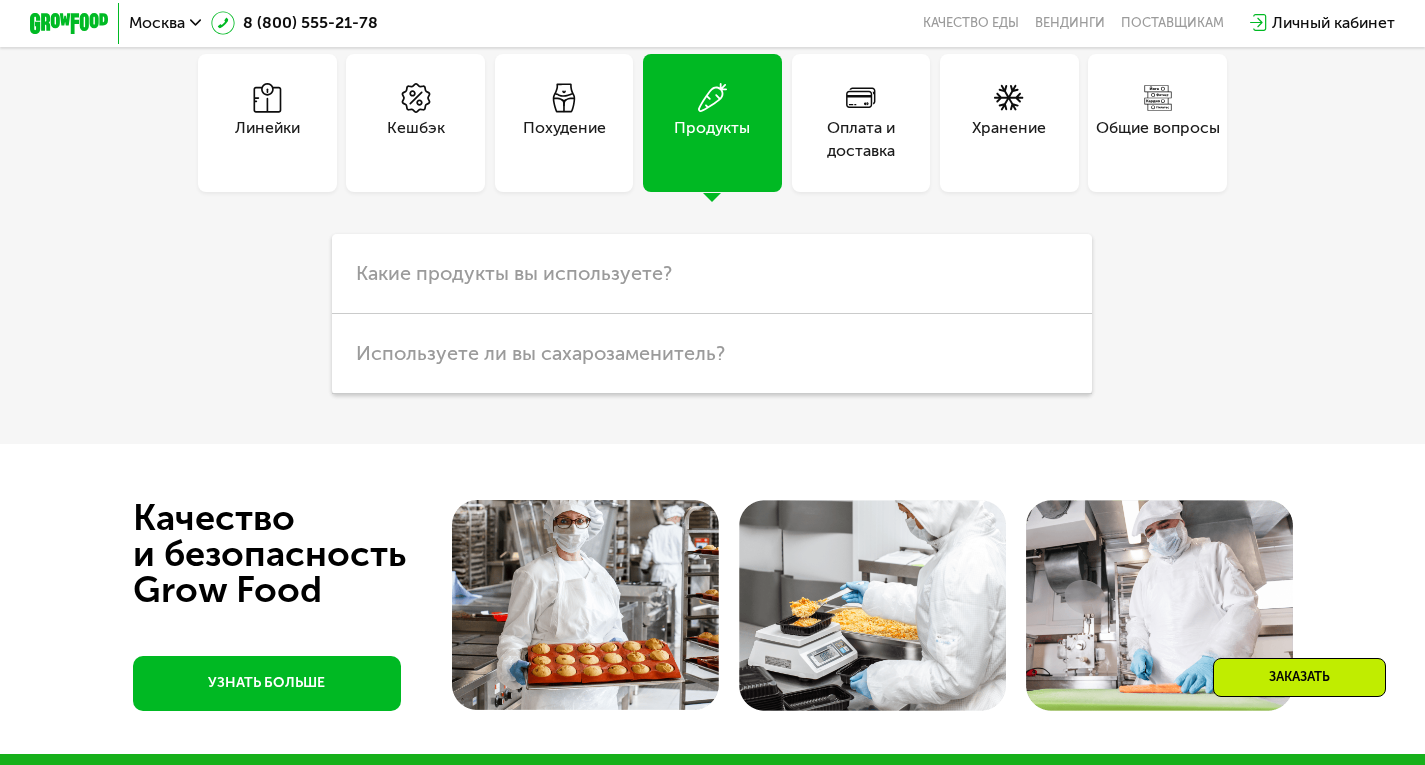 scroll, scrollTop: 4934, scrollLeft: 0, axis: vertical 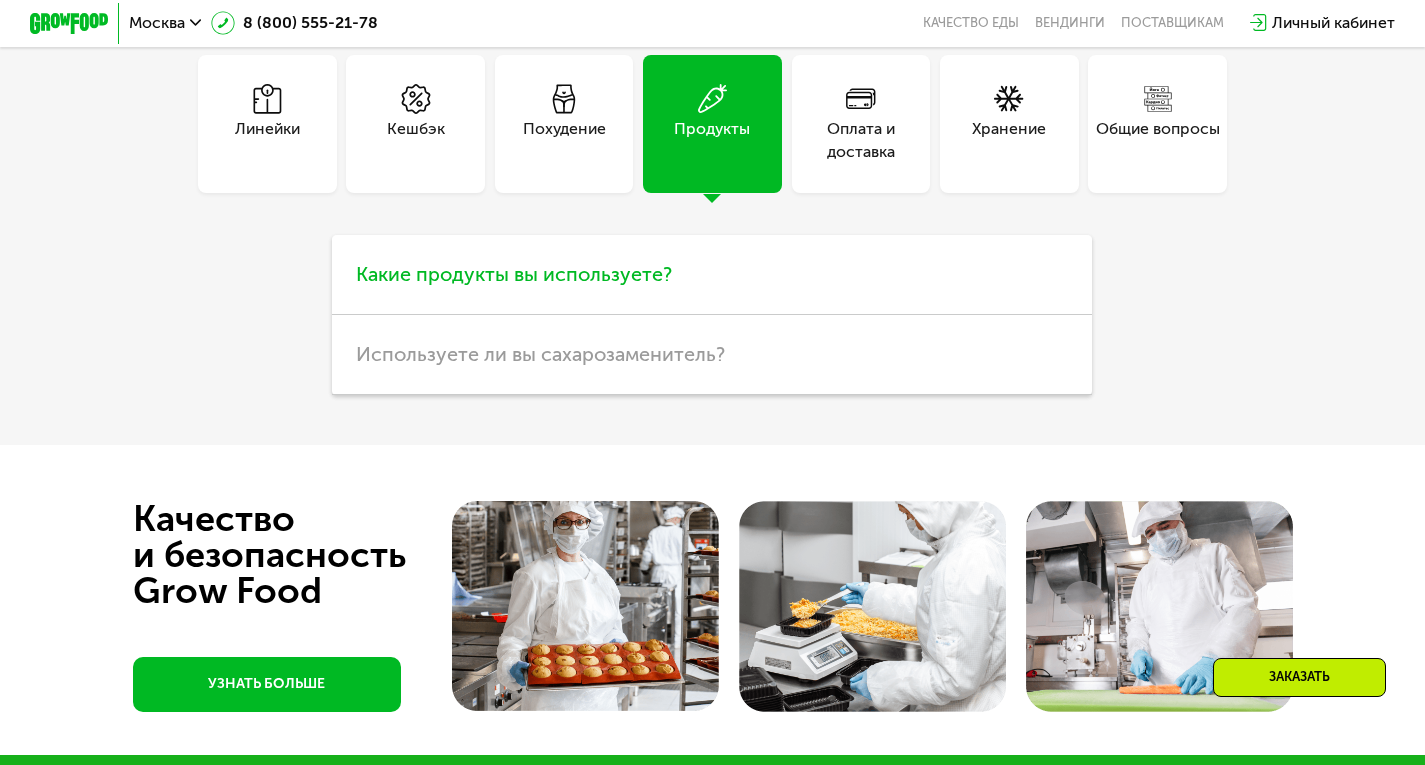 click on "Какие продукты вы используете?" at bounding box center (712, 275) 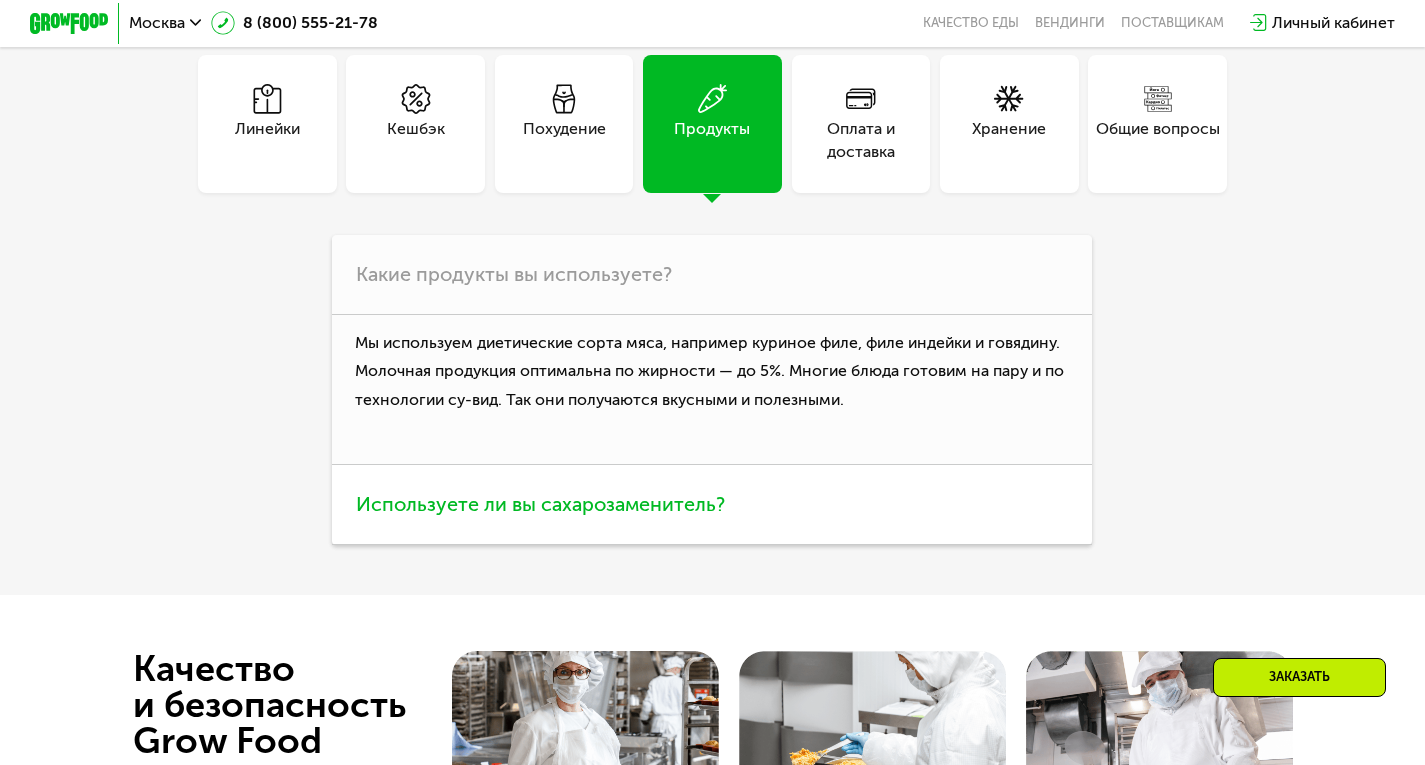 click on "Используете ли вы сахарозаменитель?" at bounding box center (540, 504) 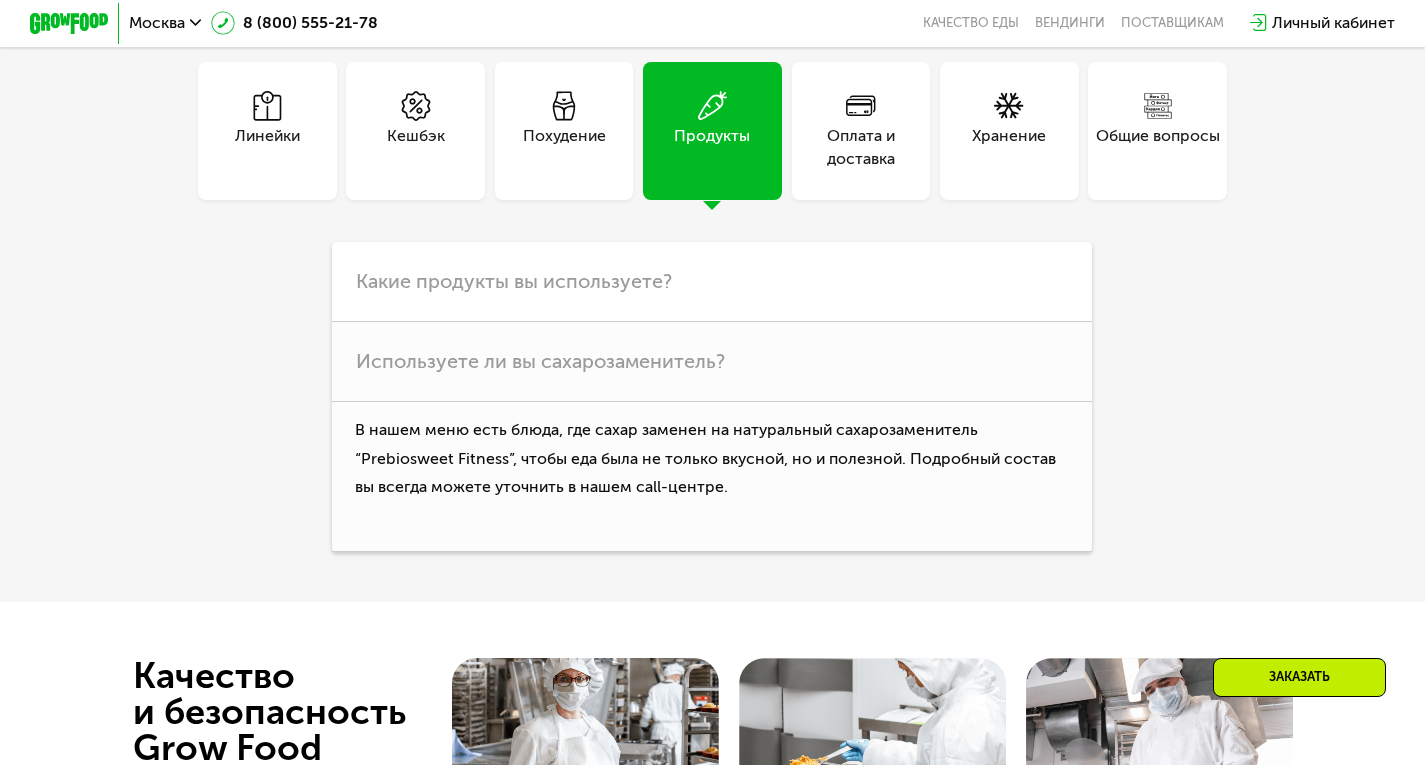 scroll, scrollTop: 4913, scrollLeft: 0, axis: vertical 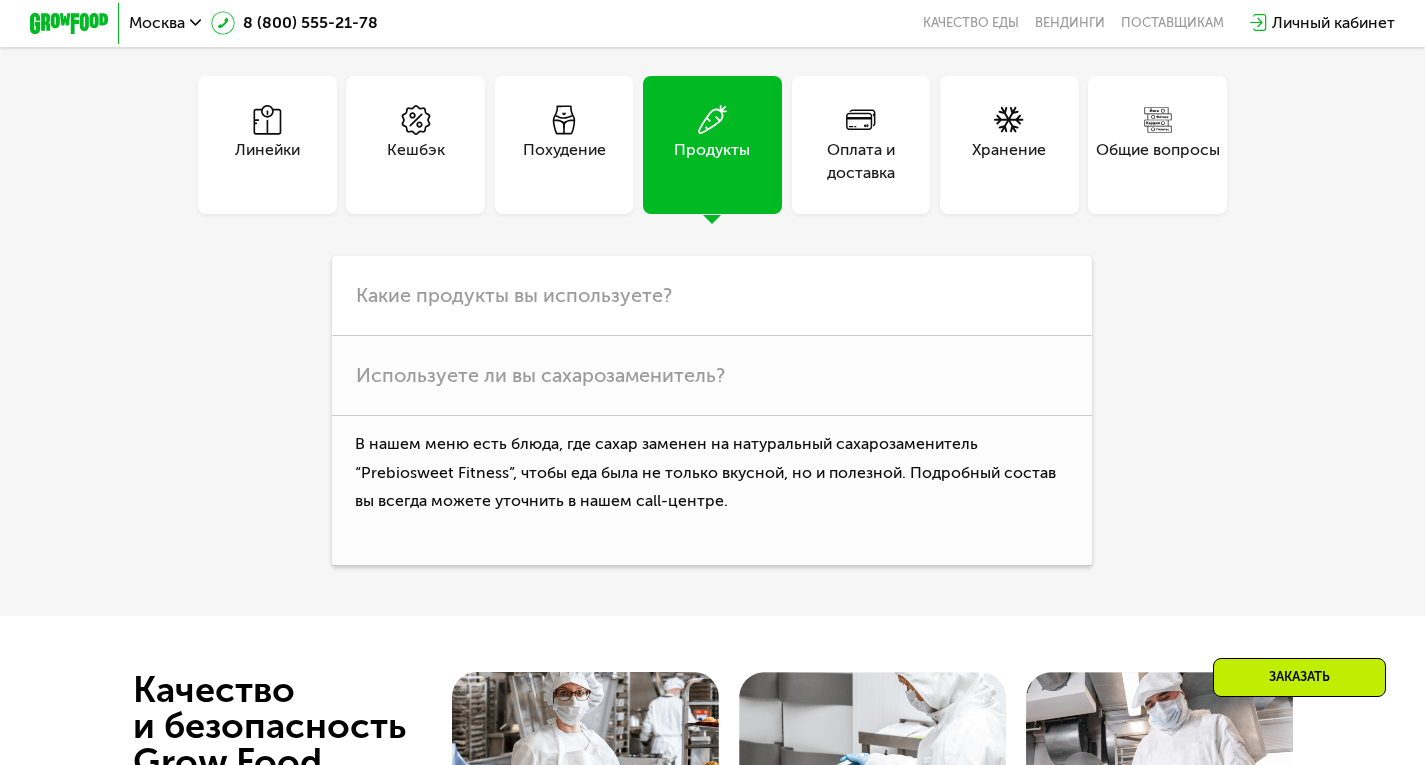 click on "Хранение" at bounding box center [1009, 145] 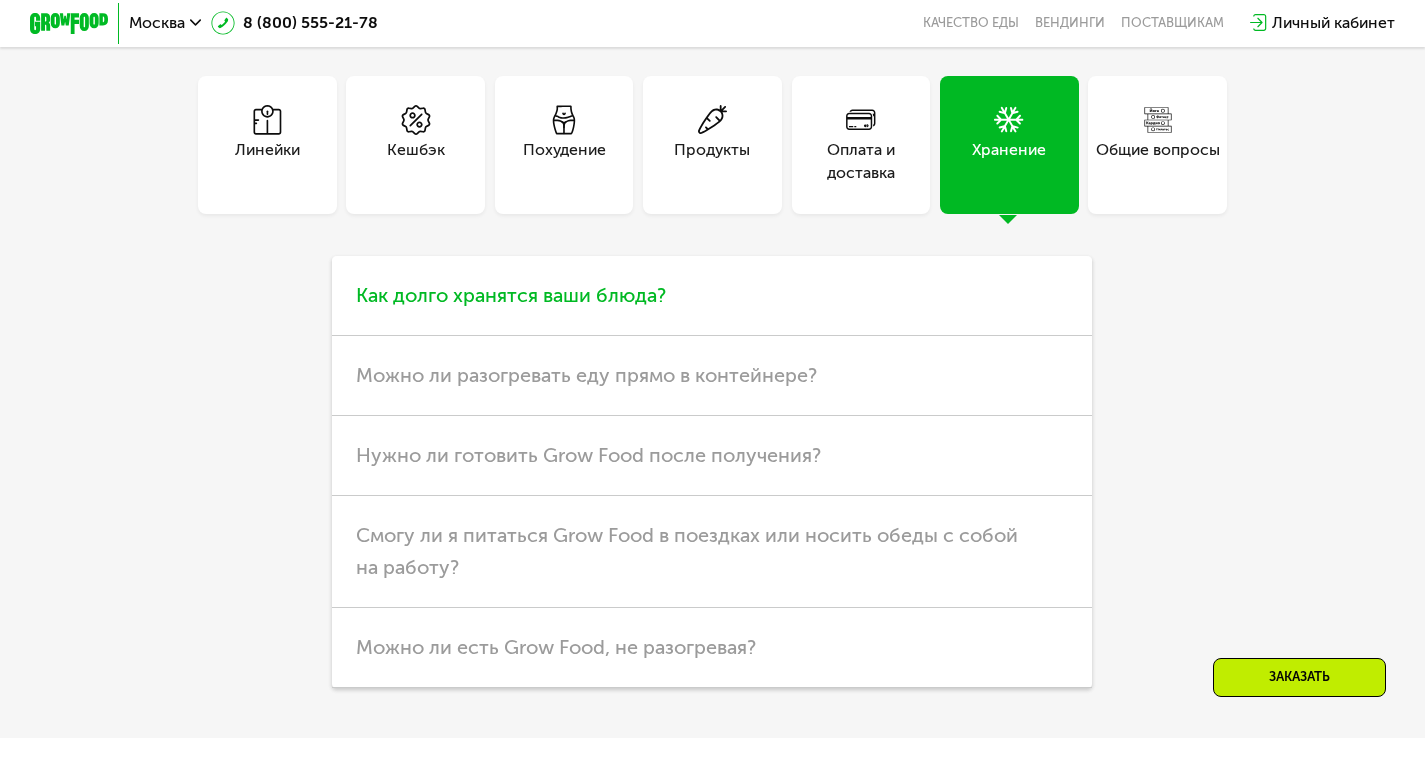 click on "Как долго хранятся ваши блюда?" at bounding box center [712, 296] 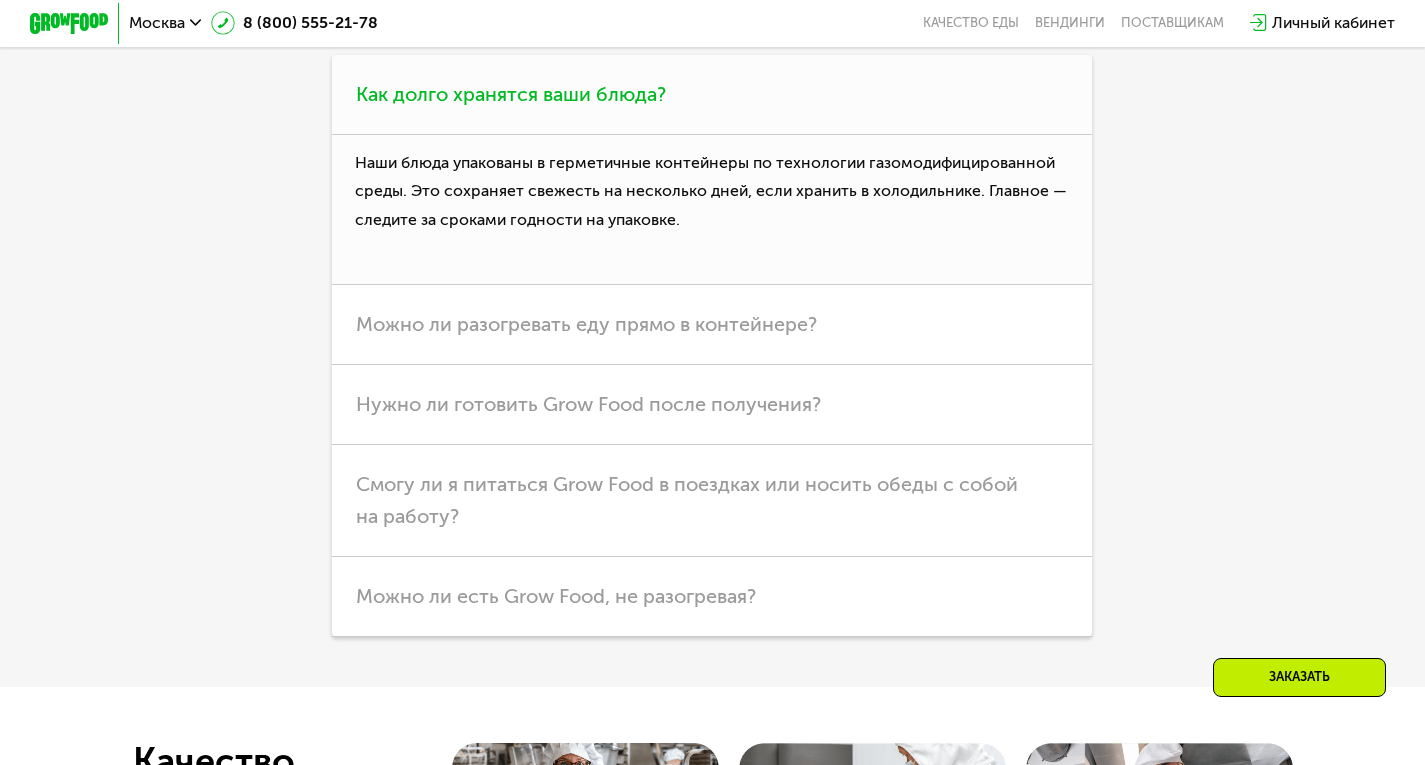 scroll, scrollTop: 5129, scrollLeft: 0, axis: vertical 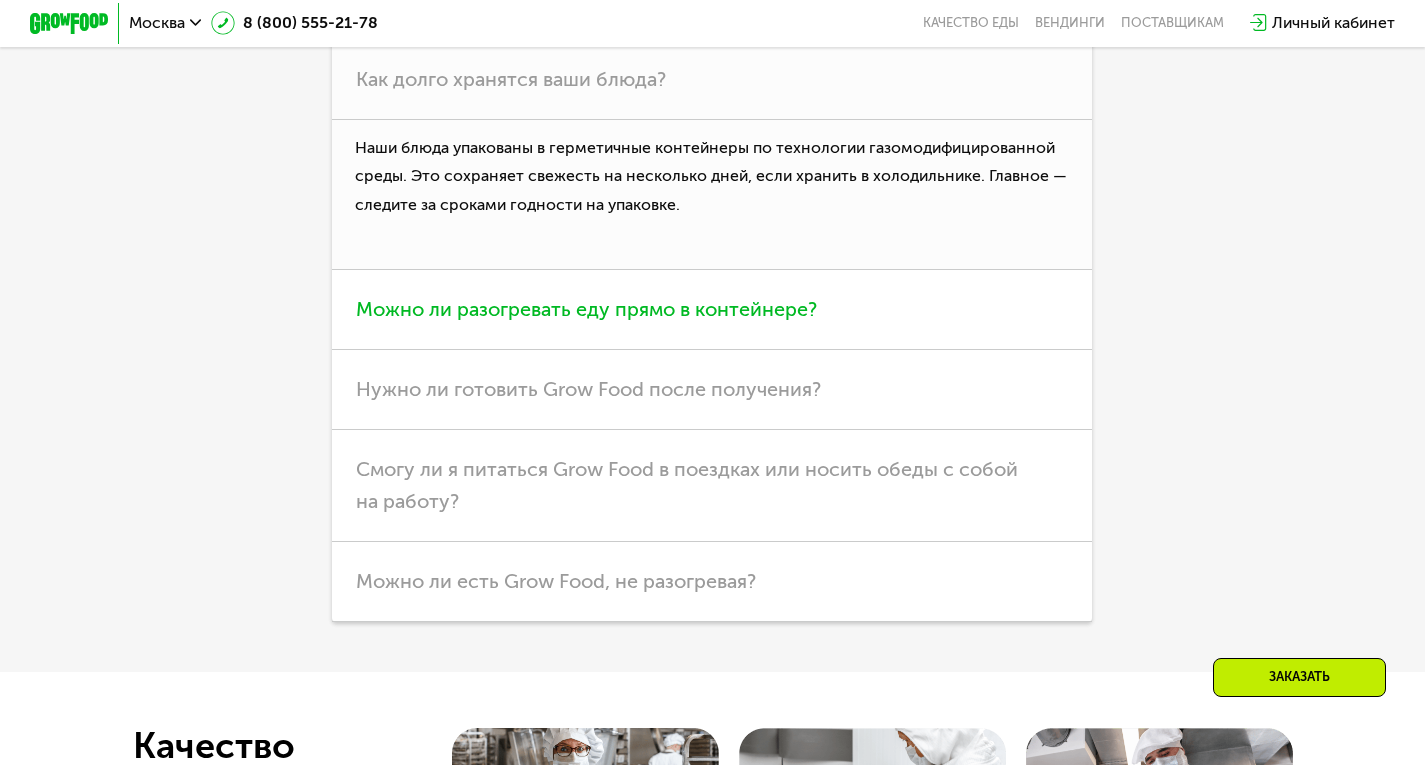 click on "Можно ли разогревать еду прямо в контейнере?" at bounding box center (712, 310) 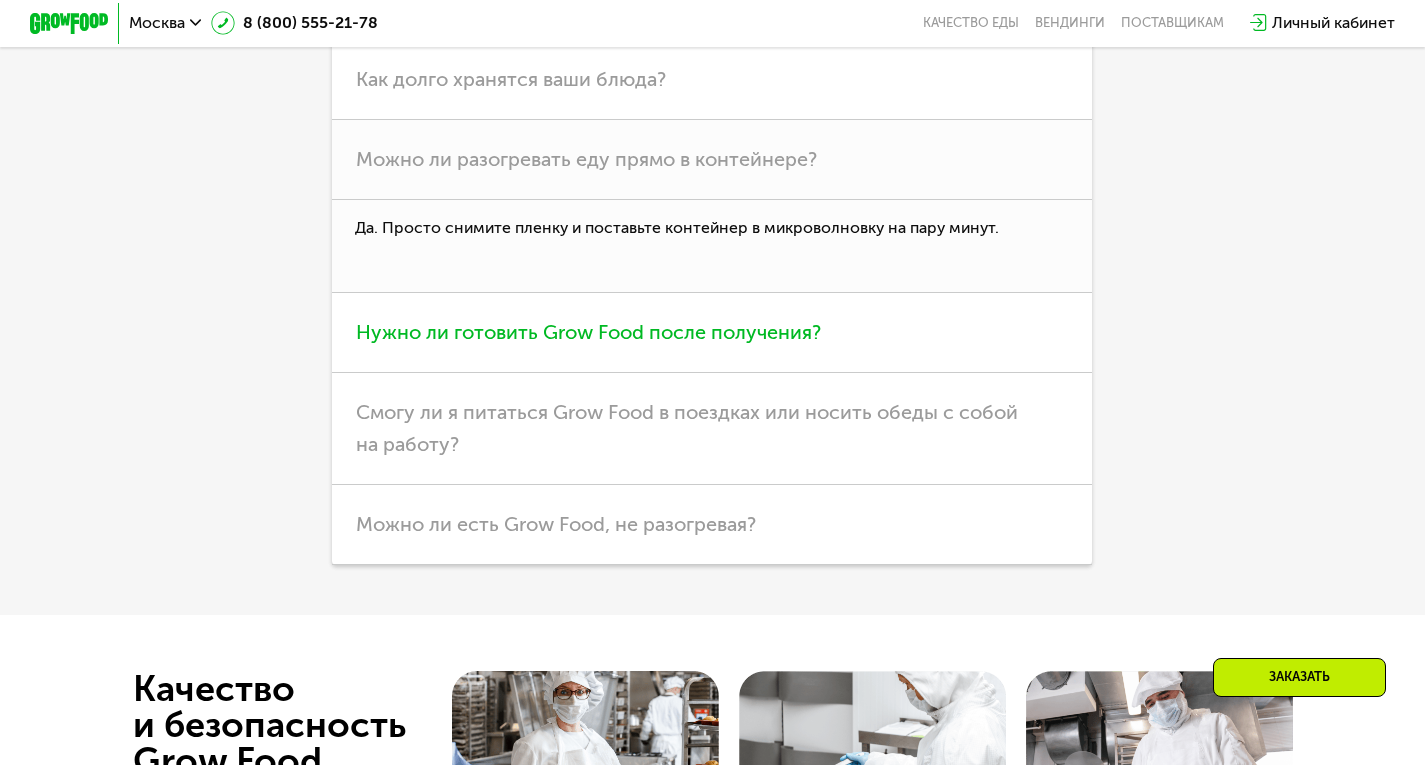 click on "Нужно ли готовить Grow Food после получения?" at bounding box center (588, 332) 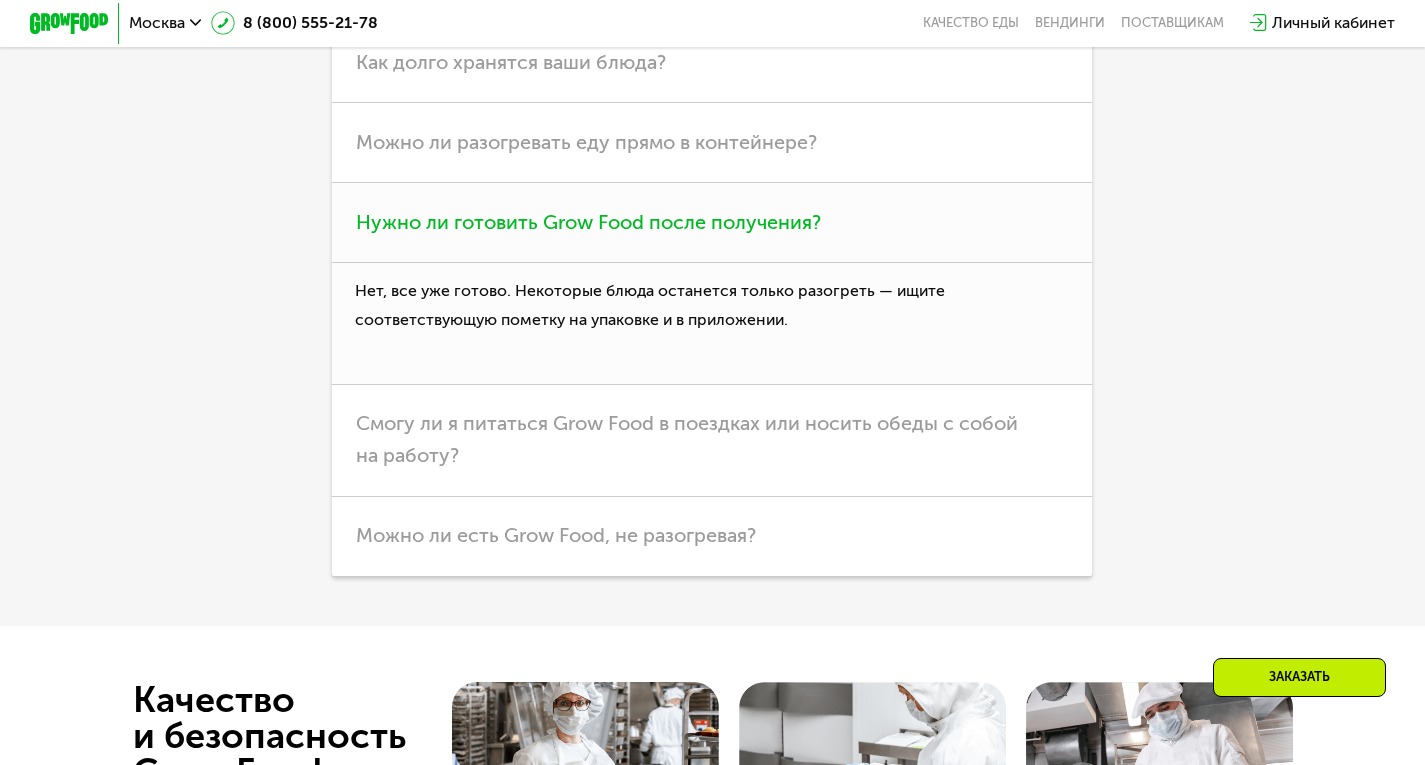 scroll, scrollTop: 5147, scrollLeft: 0, axis: vertical 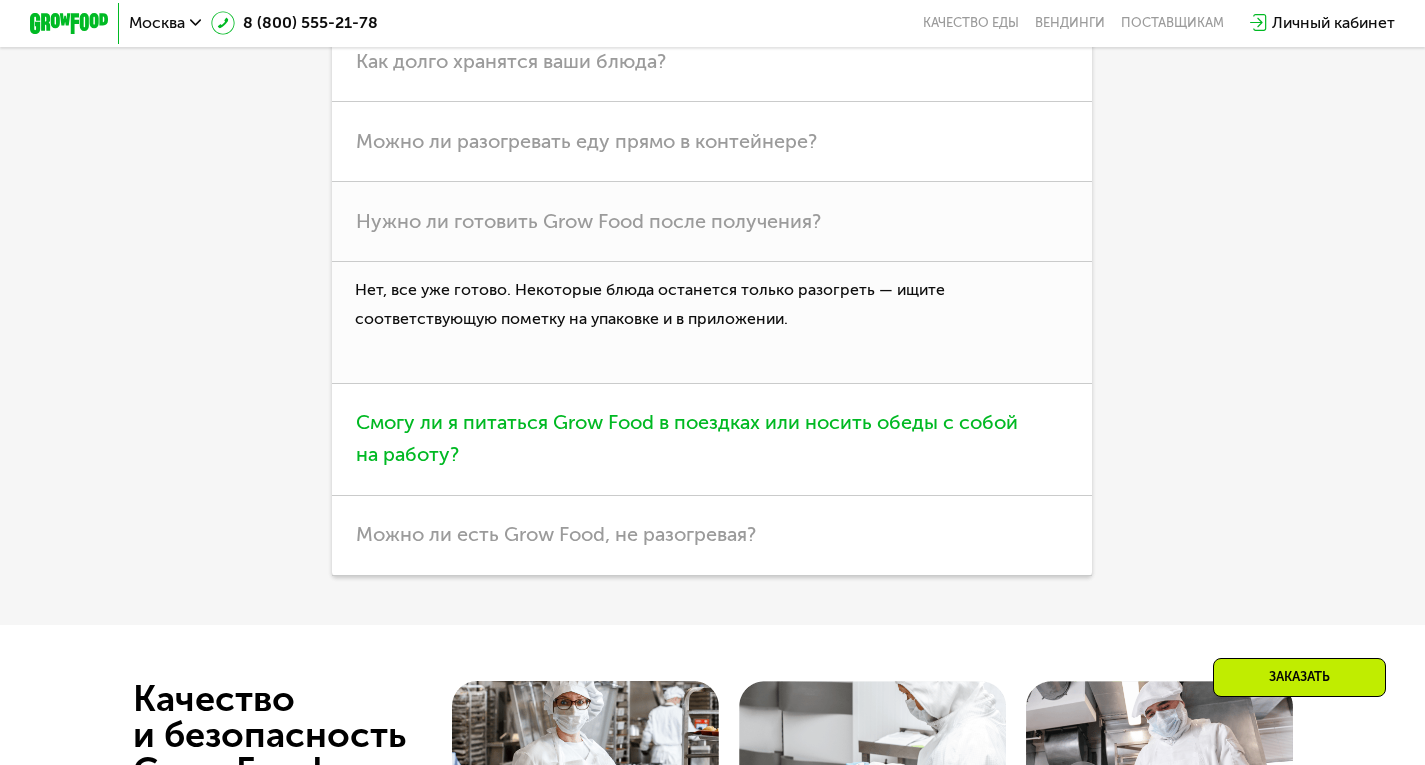 click on "Смогу ли я питаться Grow Food в поездках или носить обеды с собой на работу?" at bounding box center [712, 440] 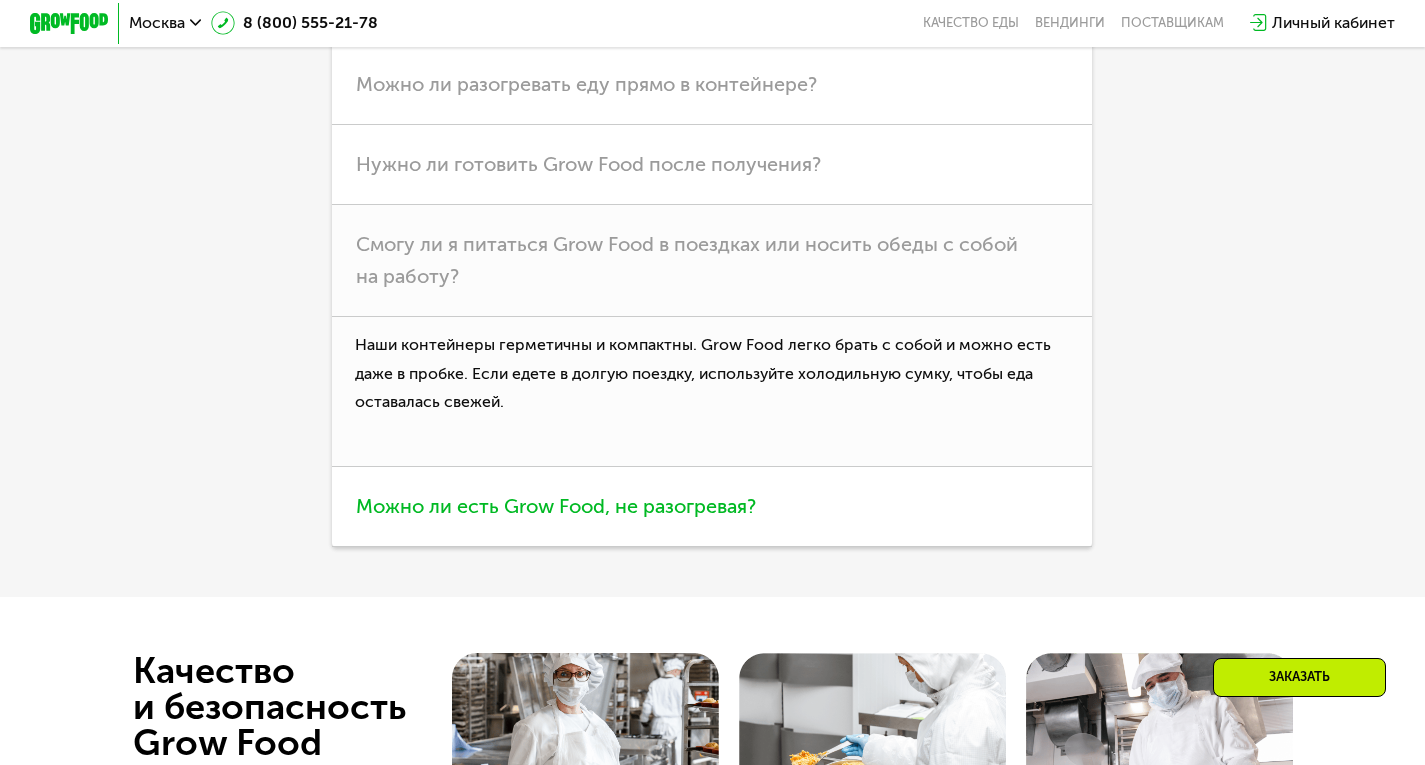 scroll, scrollTop: 5203, scrollLeft: 0, axis: vertical 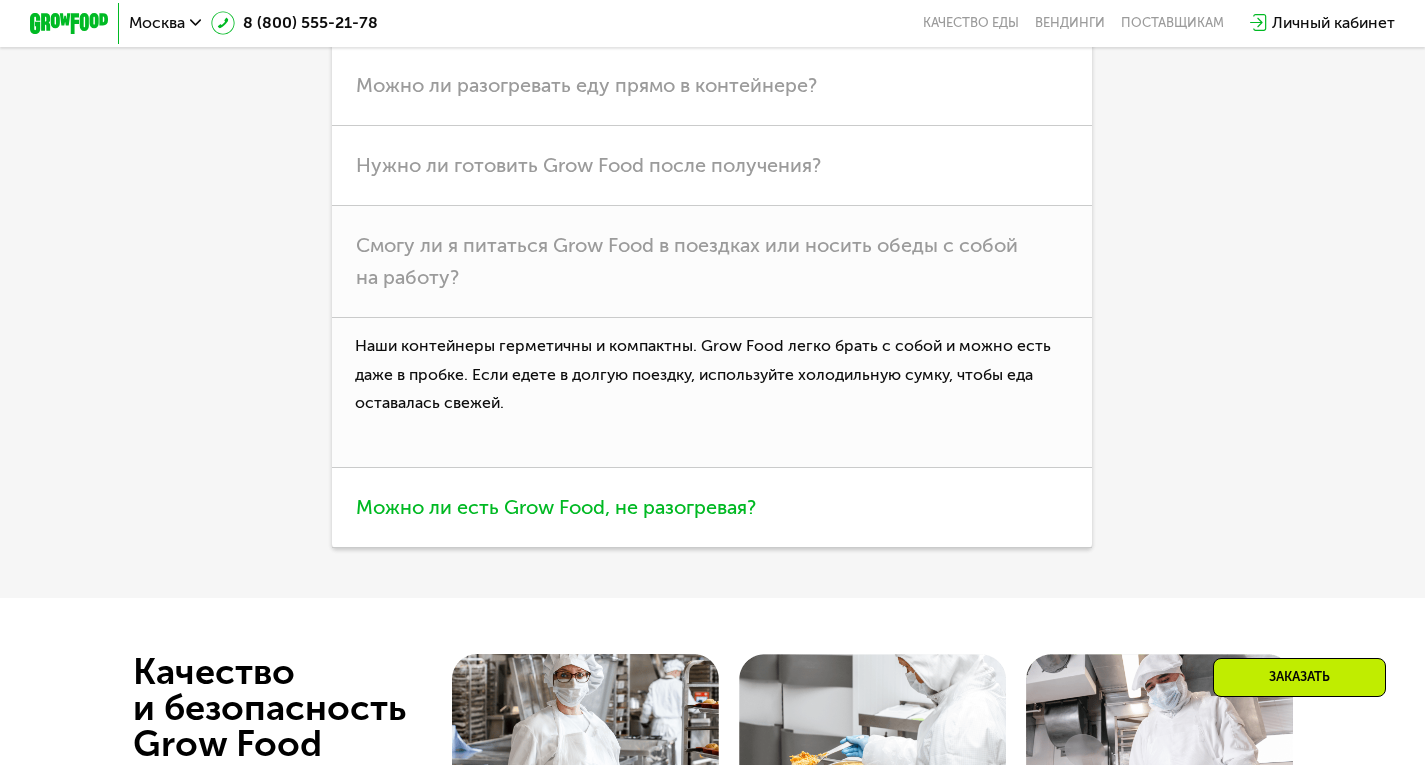 click on "Можно ли есть Grow Food, не разогревая?" at bounding box center [712, 508] 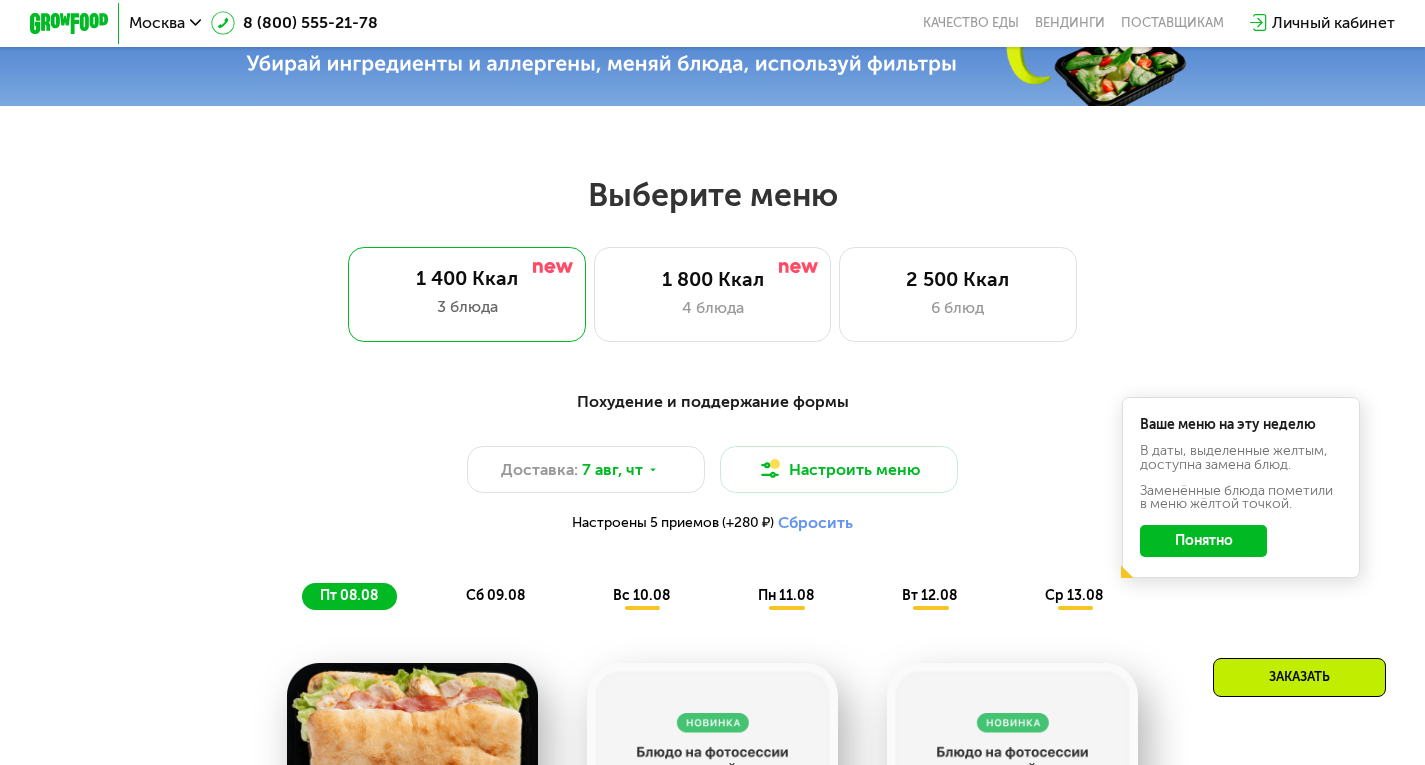 scroll, scrollTop: 610, scrollLeft: 0, axis: vertical 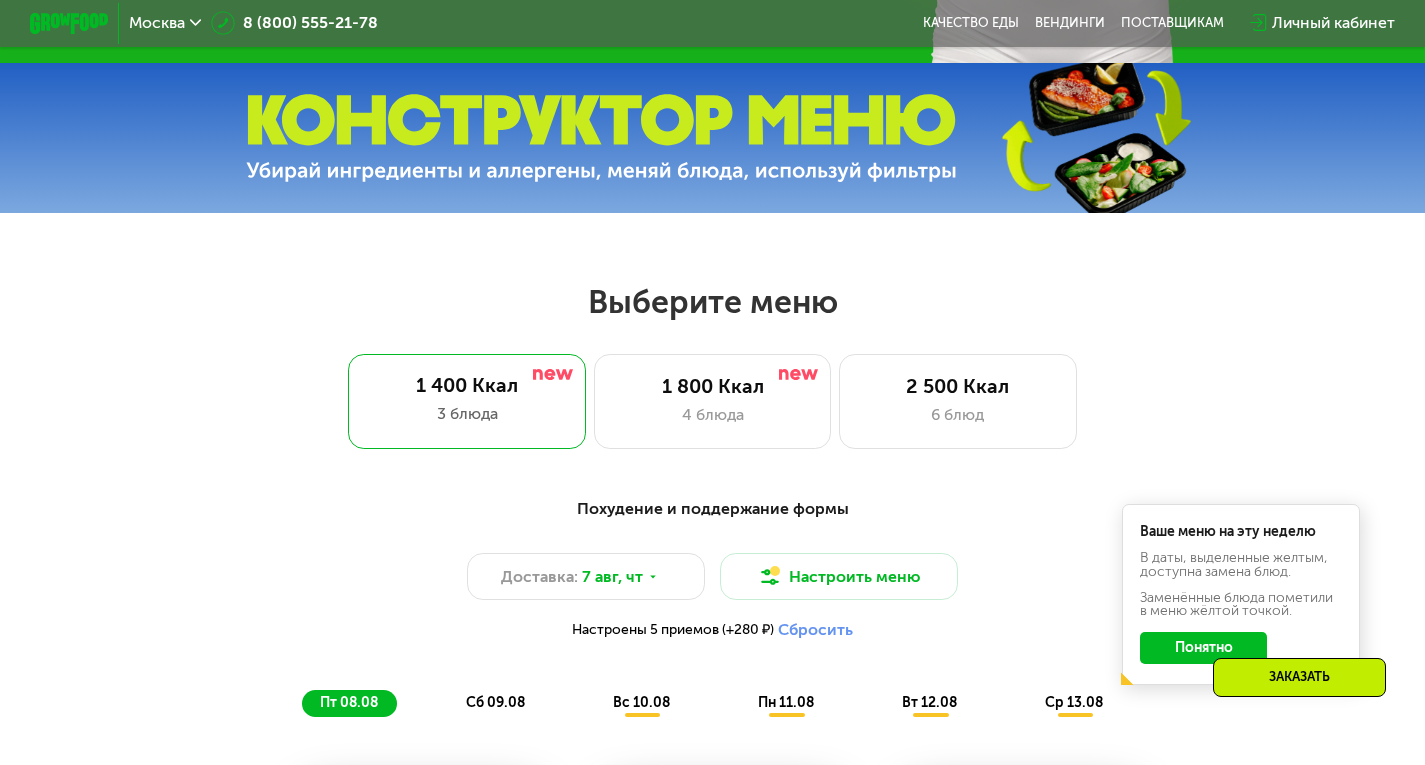 click on "[CITY] 8 (800) [PHONE] Качество еды Вендинги поставщикам Личный кабинет" at bounding box center (712, 24) 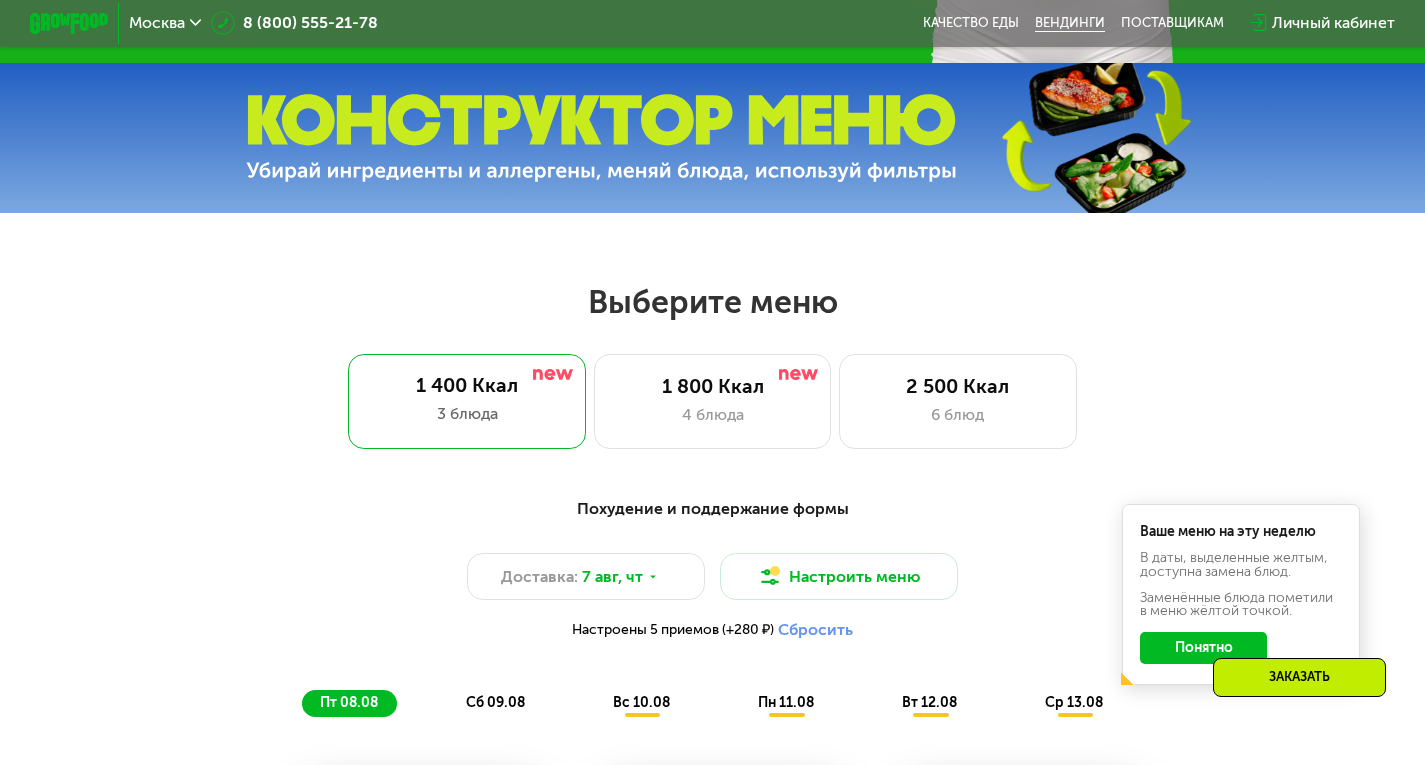 click on "Вендинги" at bounding box center (1070, 23) 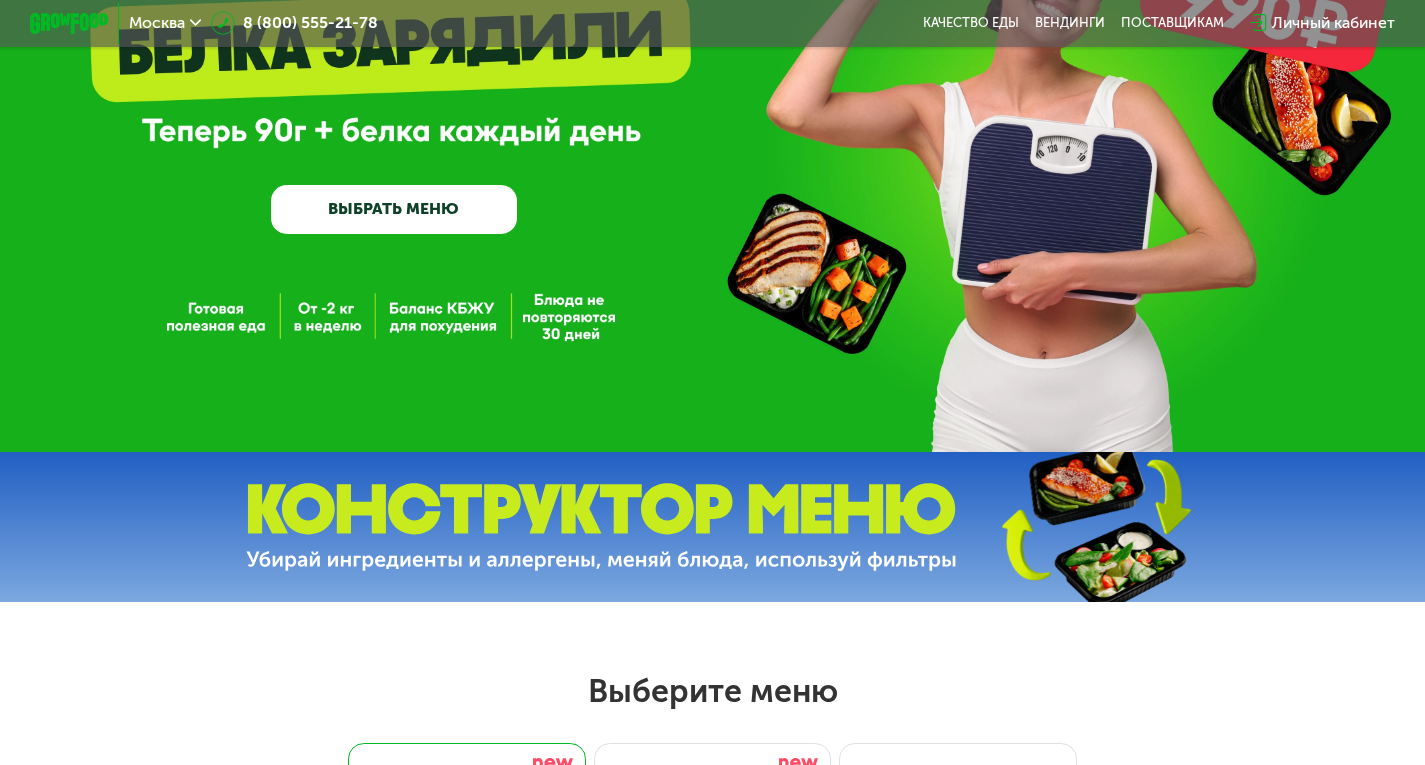 scroll, scrollTop: 0, scrollLeft: 0, axis: both 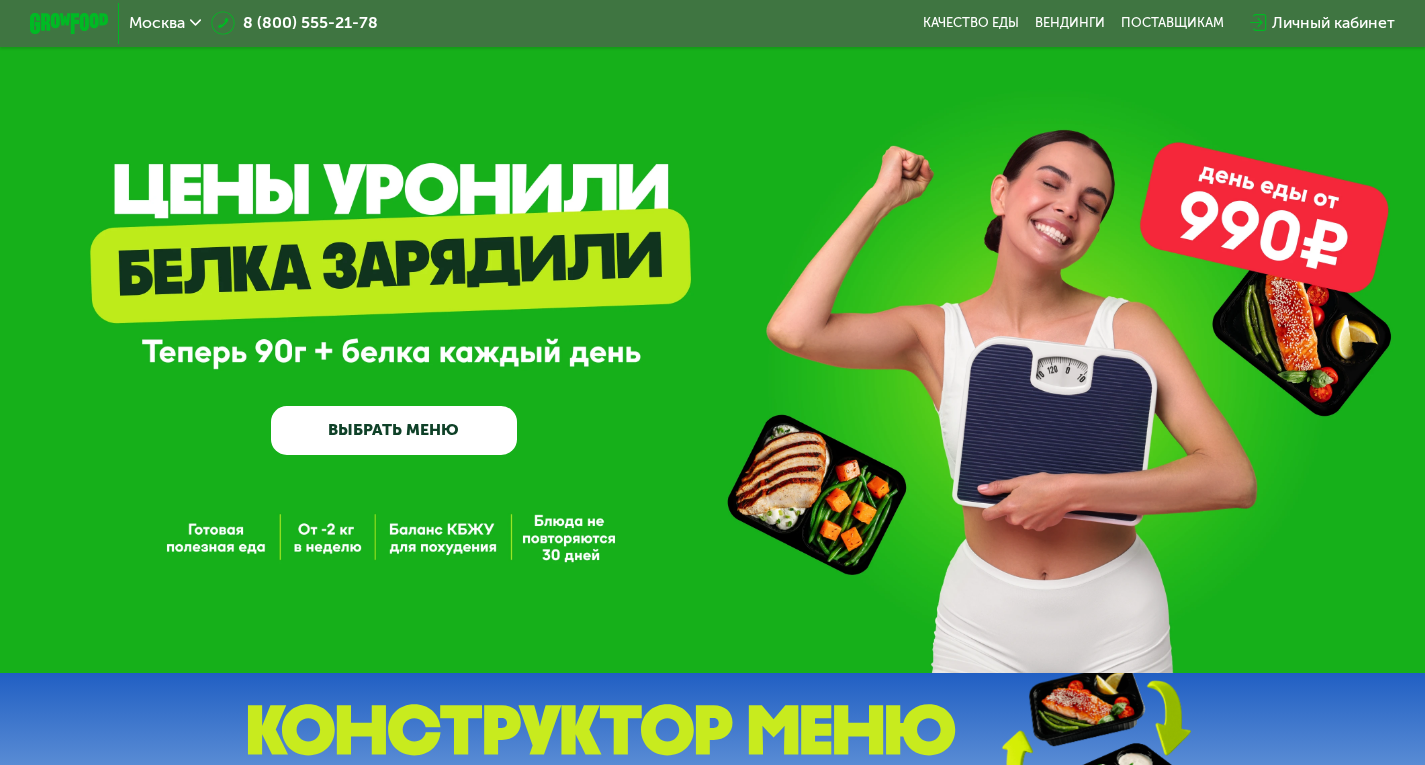 click on "ВЫБРАТЬ МЕНЮ" at bounding box center [394, 430] 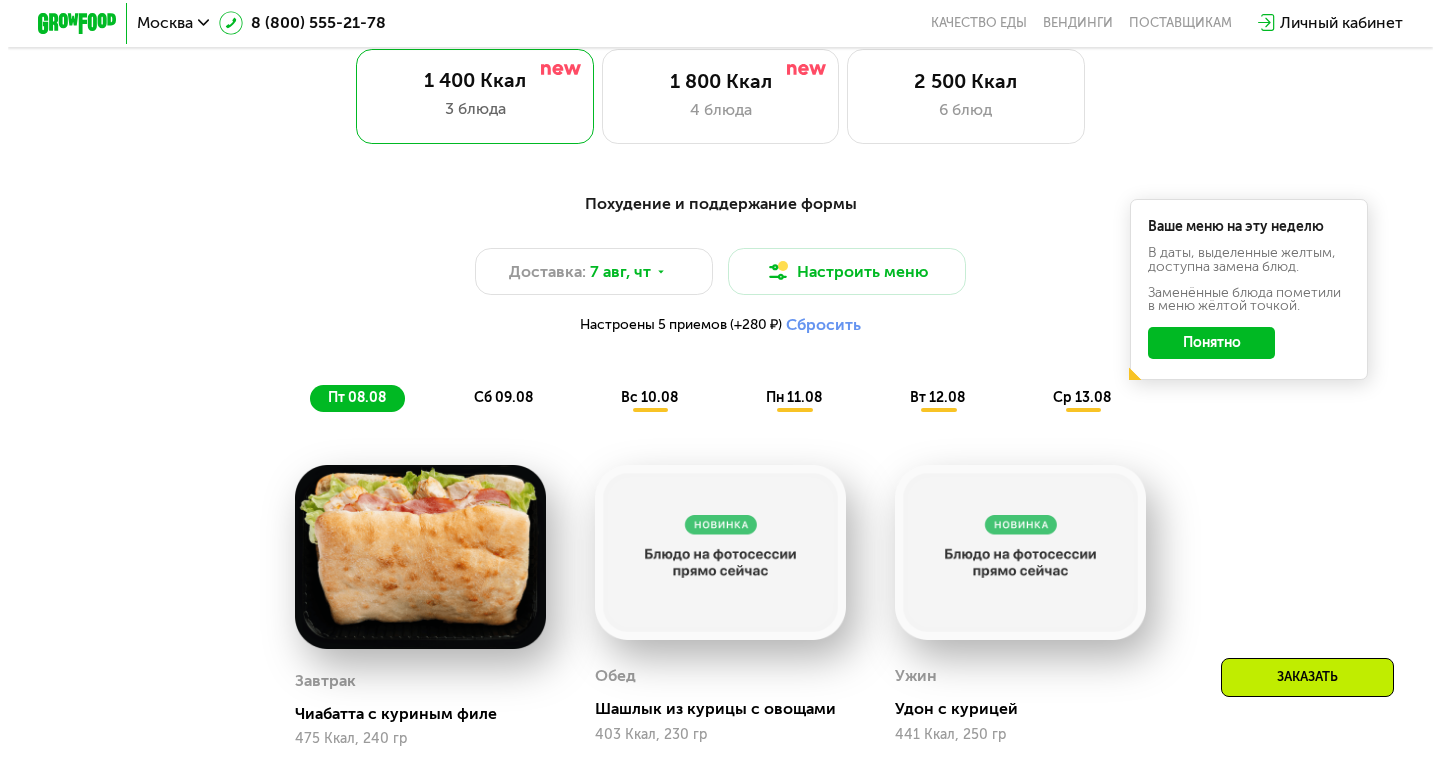 scroll, scrollTop: 922, scrollLeft: 0, axis: vertical 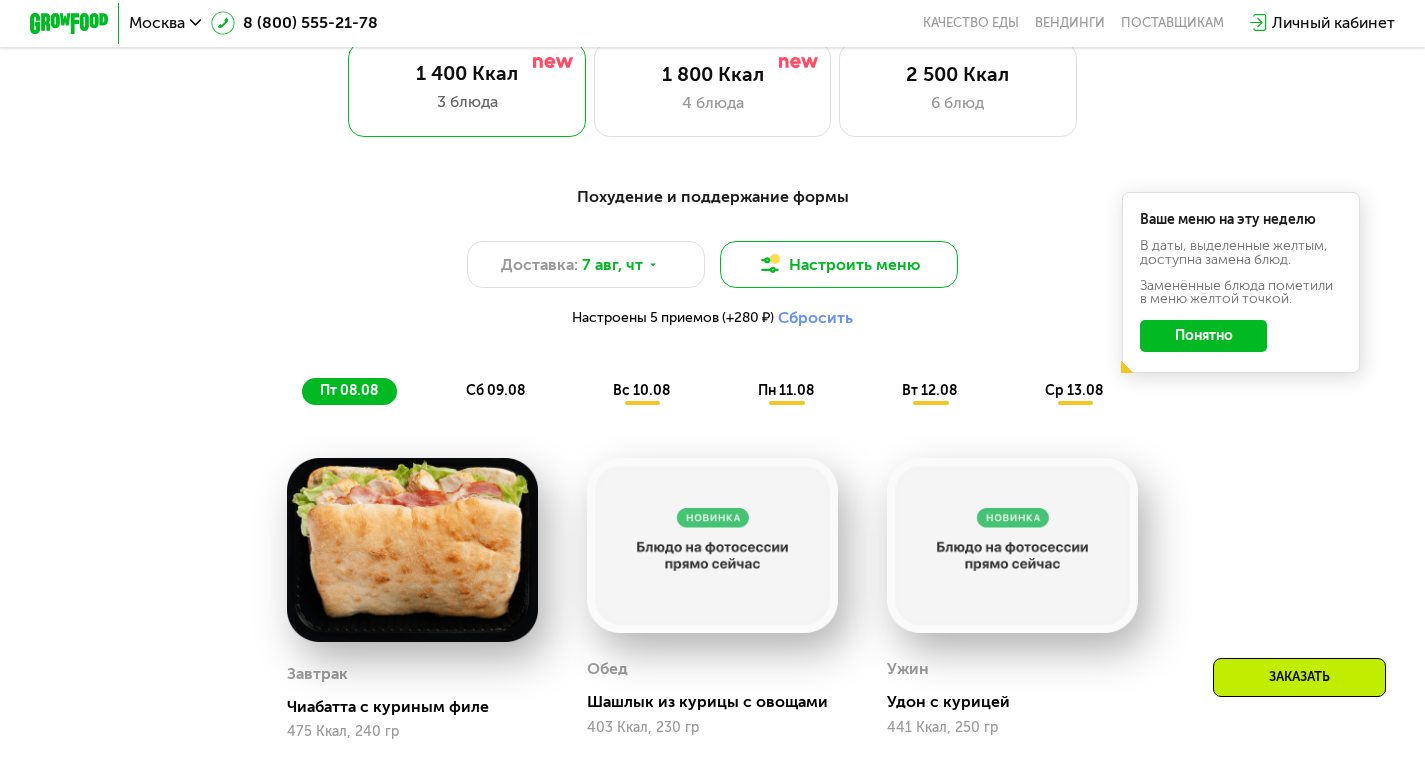 click on "Настроить меню" at bounding box center (839, 265) 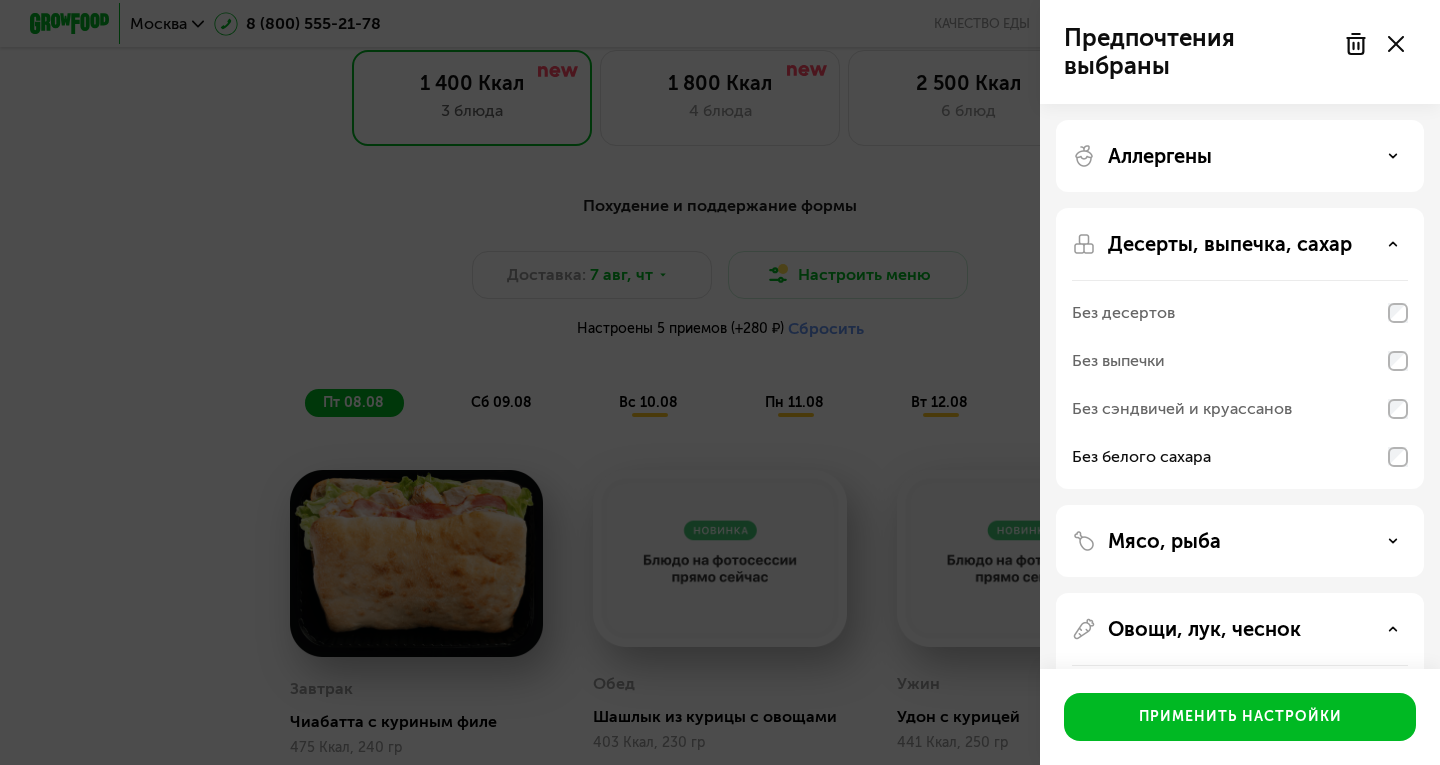 click on "Аллергены" at bounding box center (1240, 156) 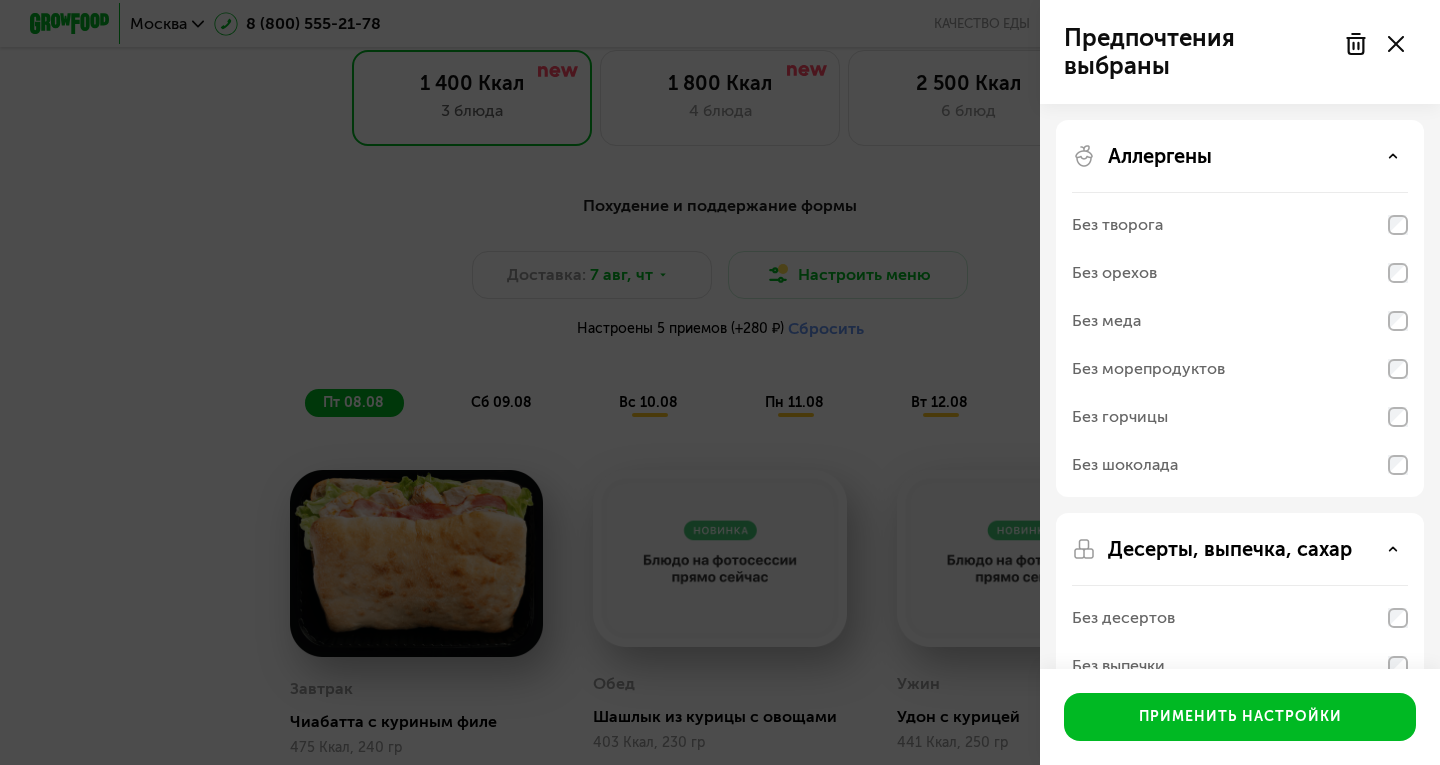 click on "Аллергены" at bounding box center [1240, 156] 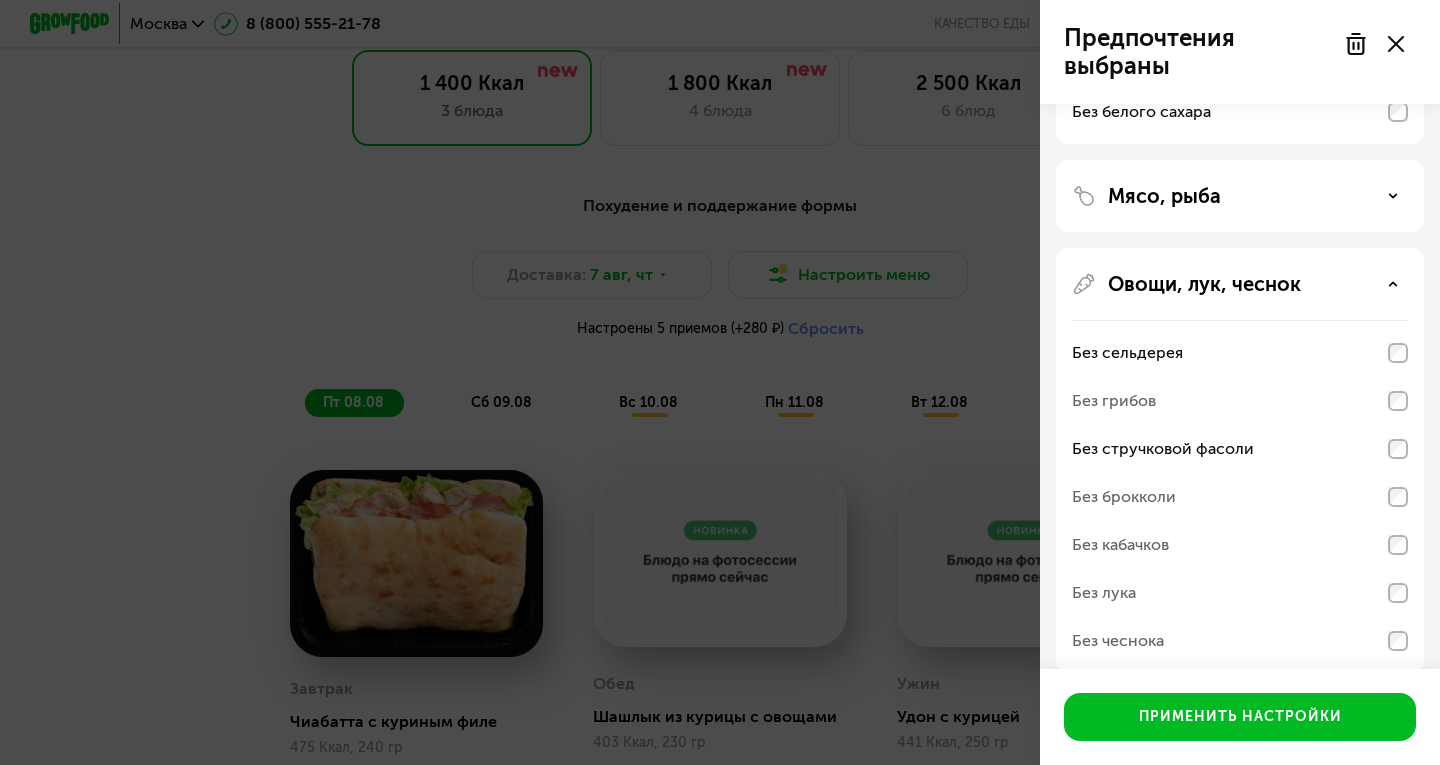 click on "Овощи, лук, чеснок" at bounding box center (1204, 284) 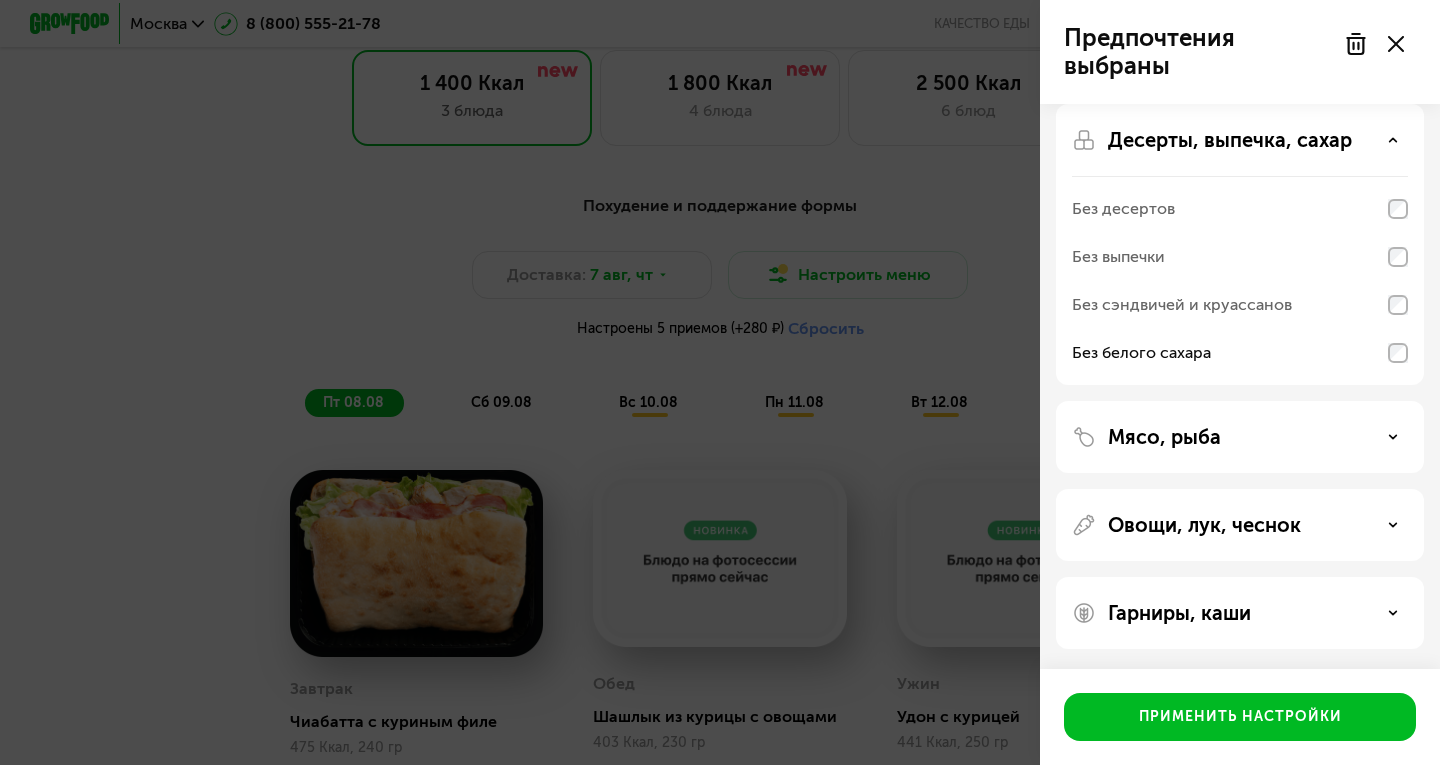 click on "Мясо, рыба" at bounding box center (1240, 437) 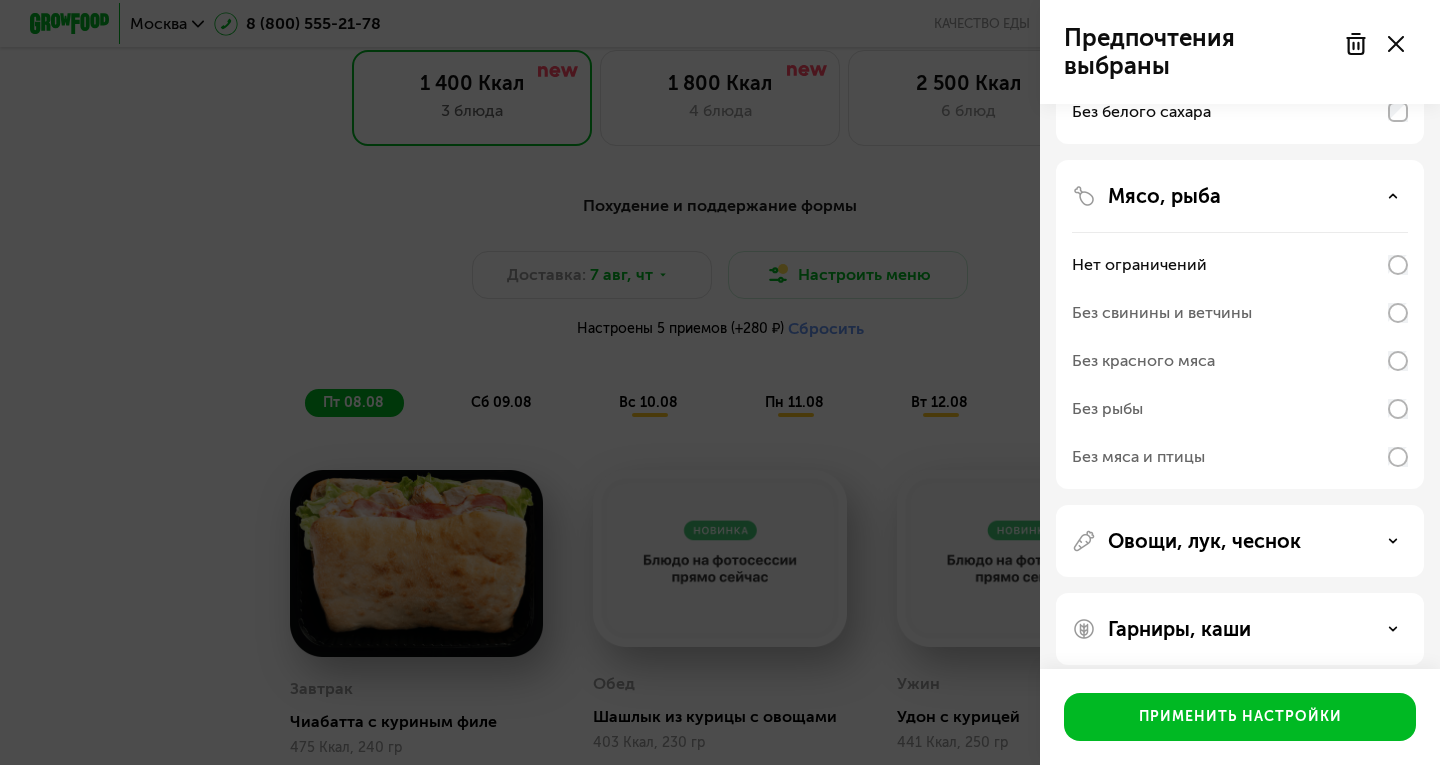 click on "Мясо, рыба" at bounding box center (1164, 196) 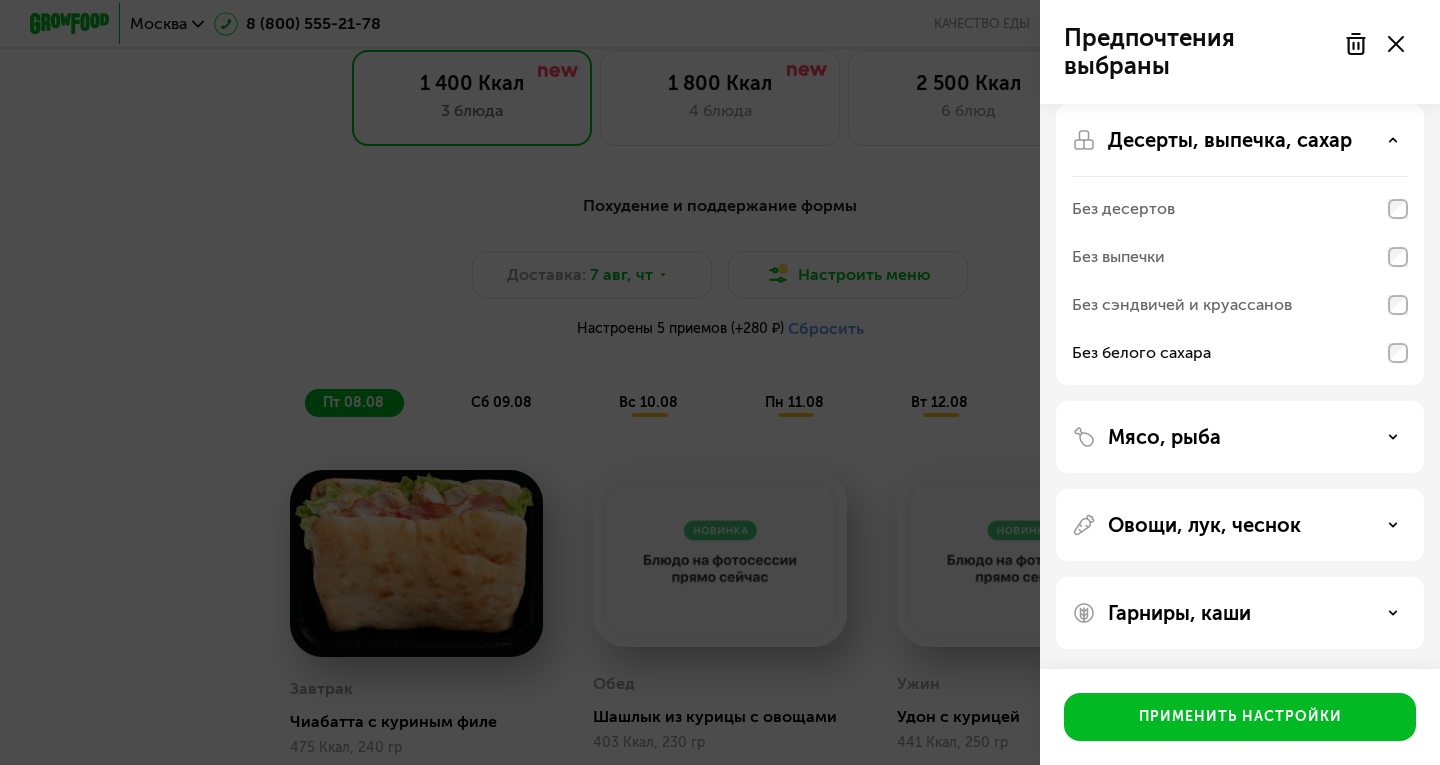 click on "Овощи, лук, чеснок" 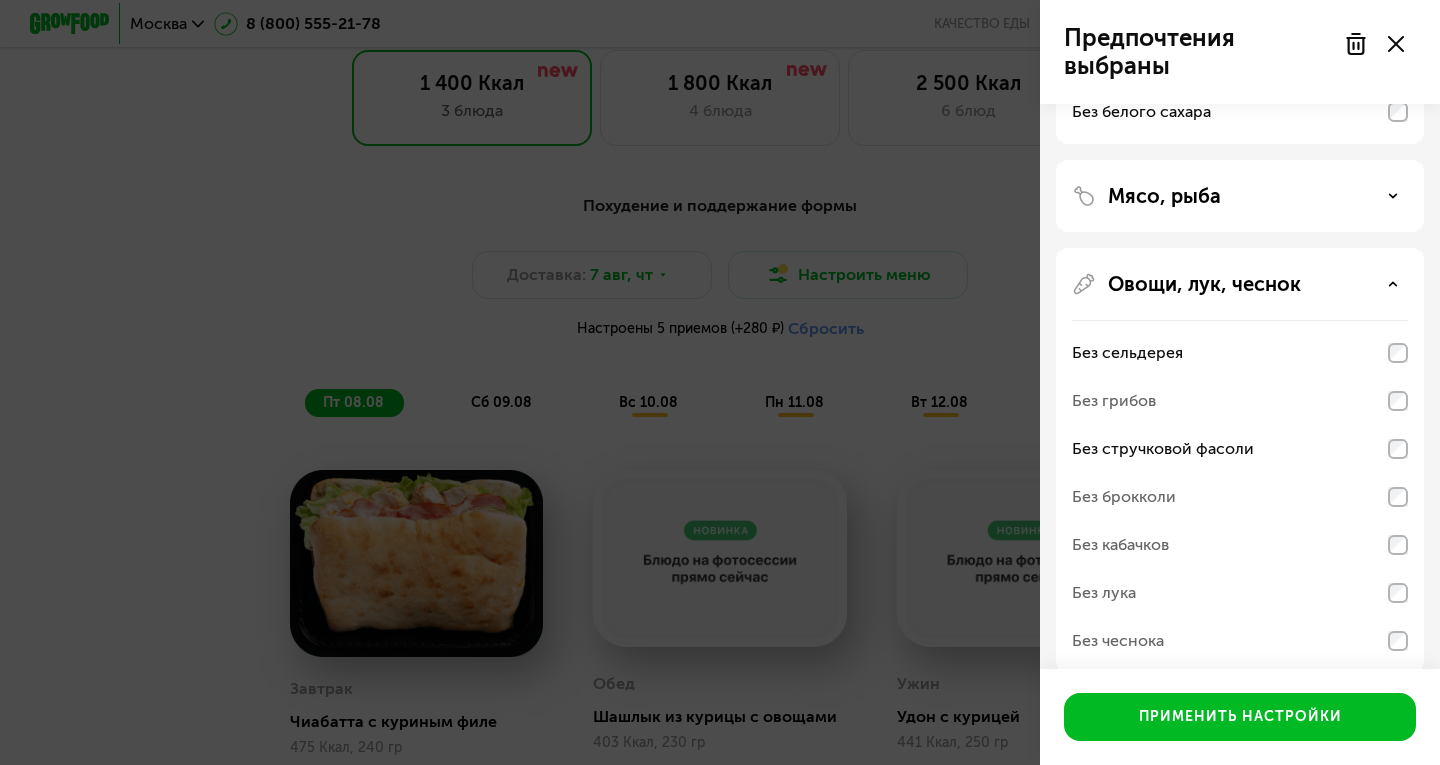 scroll, scrollTop: 412, scrollLeft: 0, axis: vertical 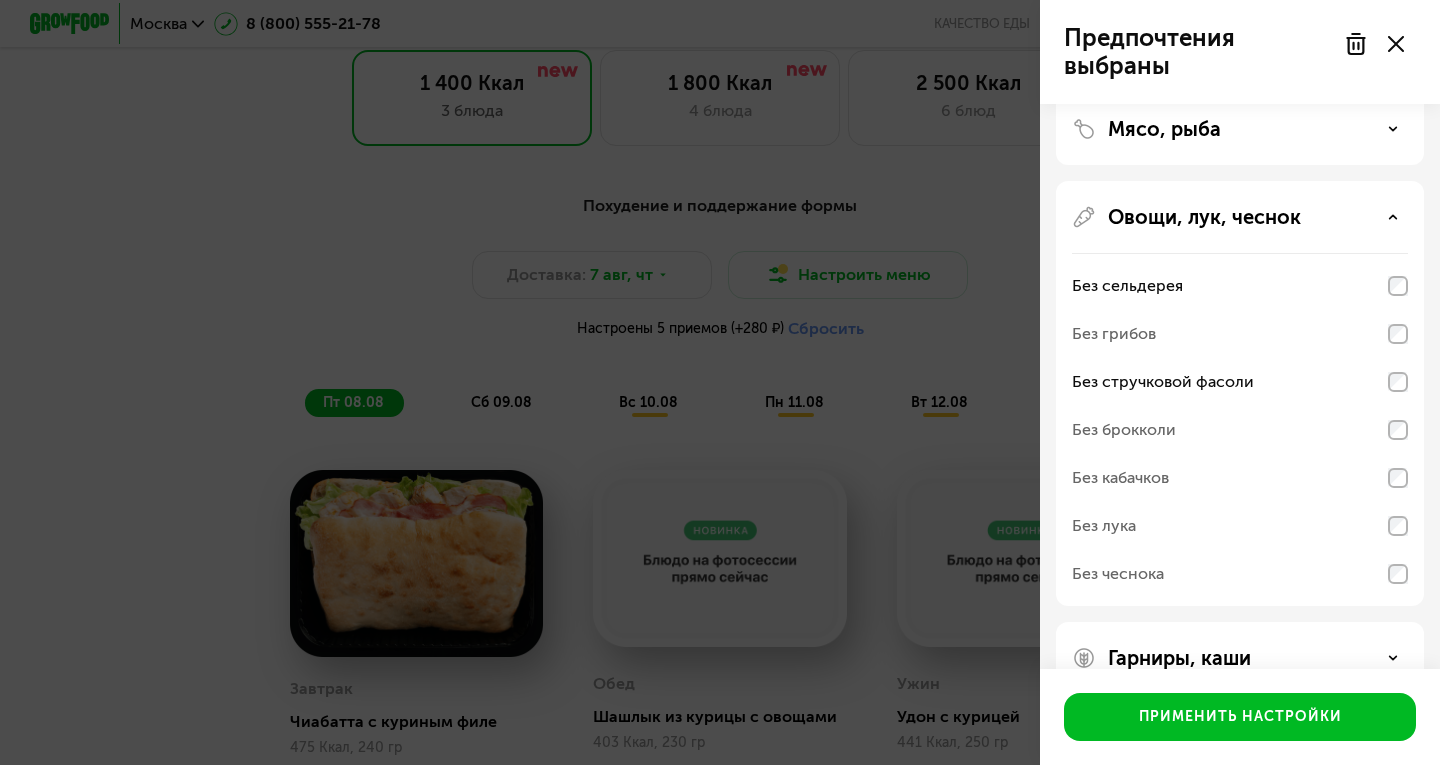 click on "Без лука" 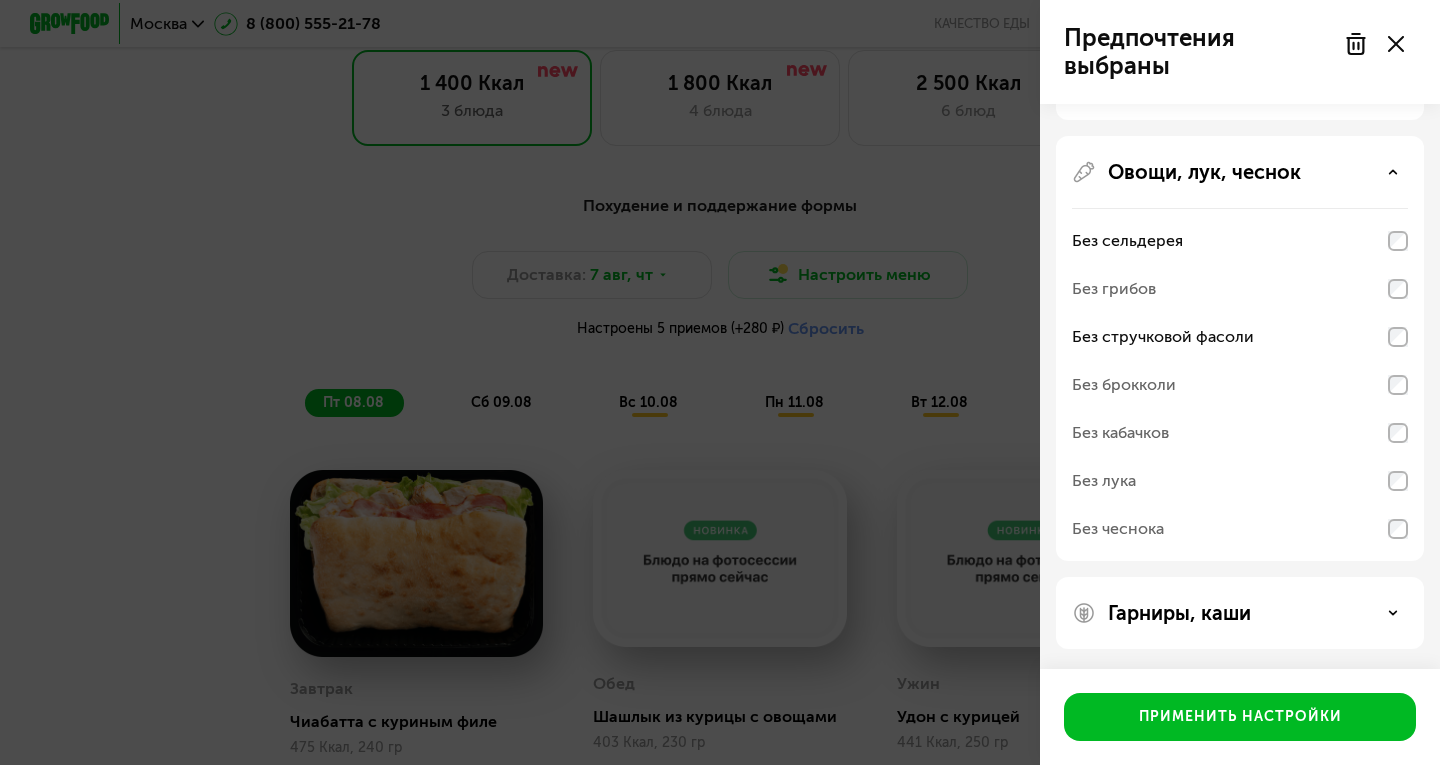 click on "Гарниры, каши" 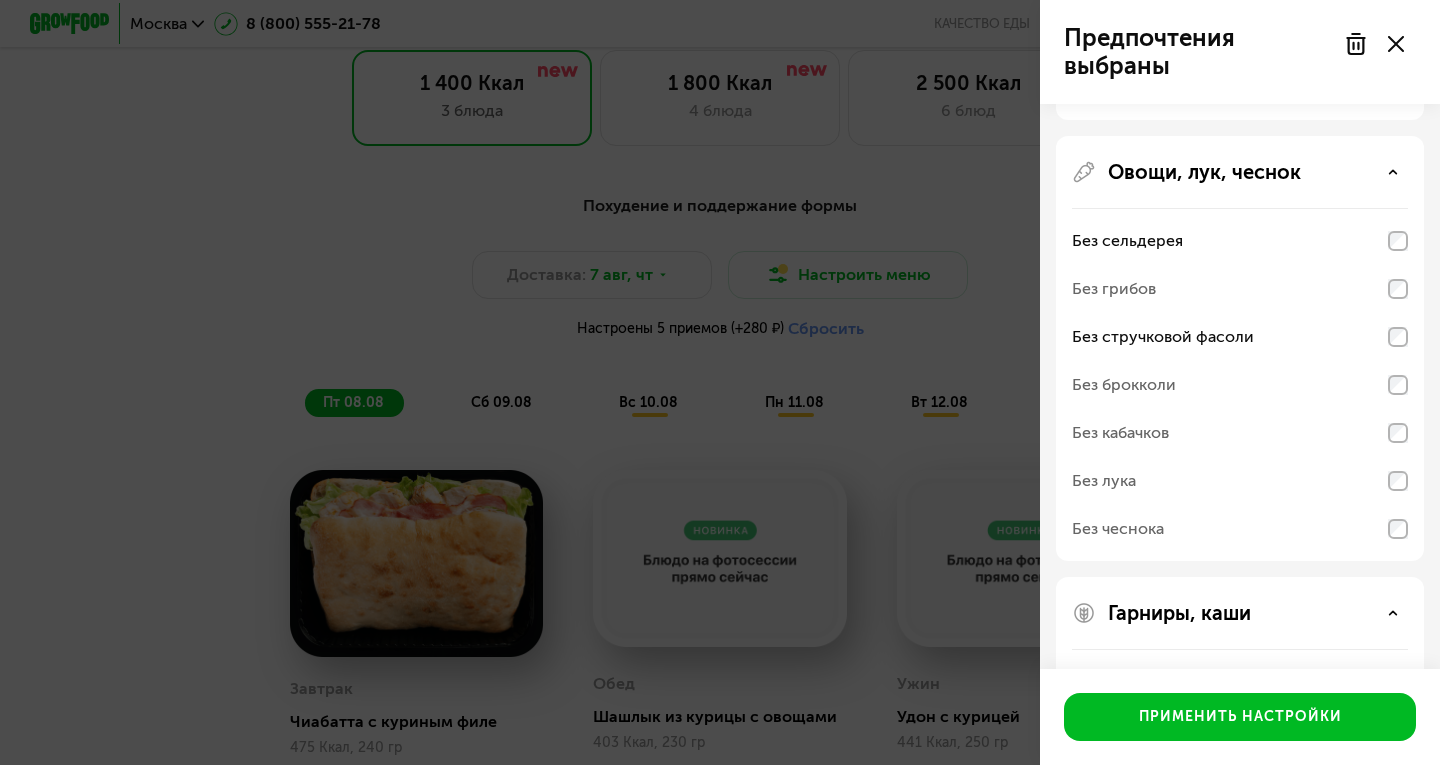 scroll, scrollTop: 714, scrollLeft: 0, axis: vertical 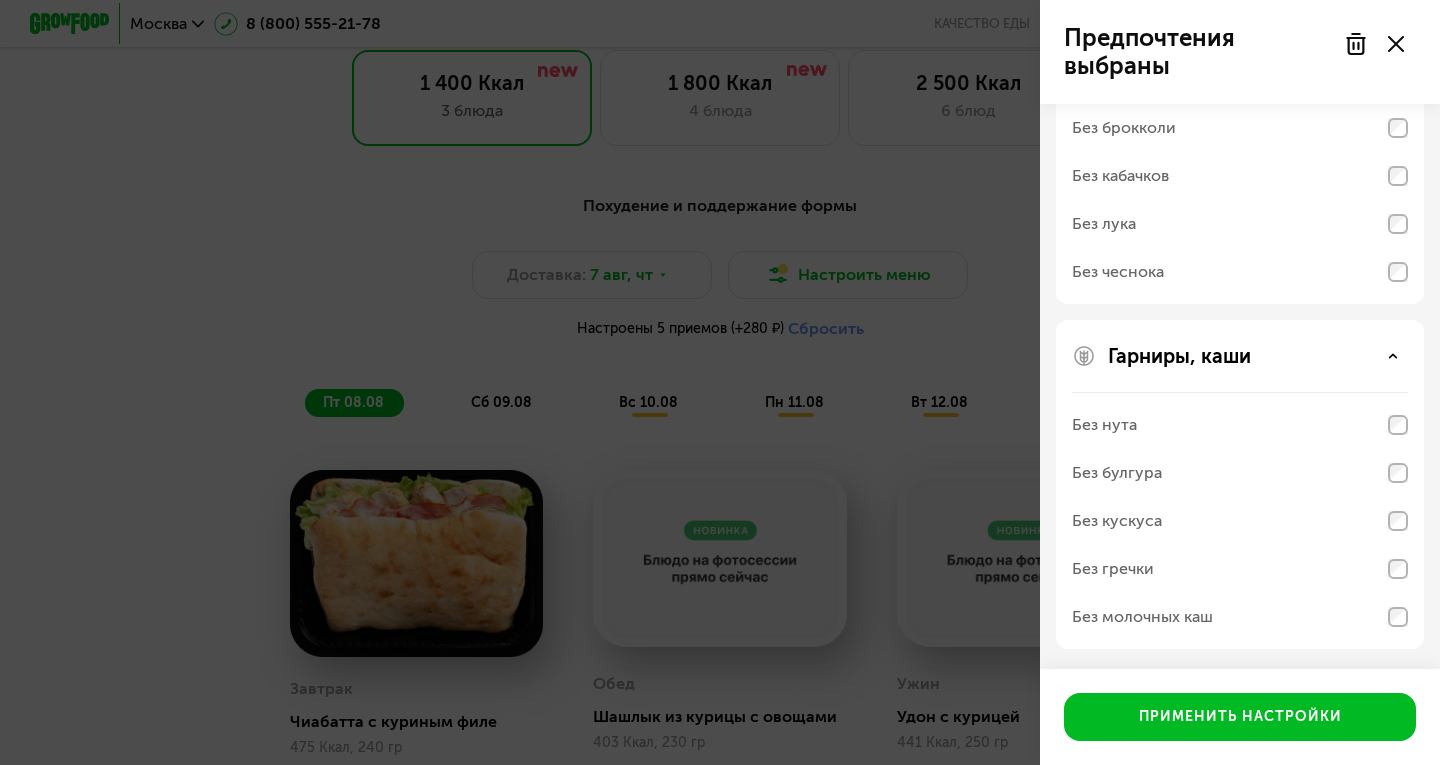 click on "Без молочных каш" 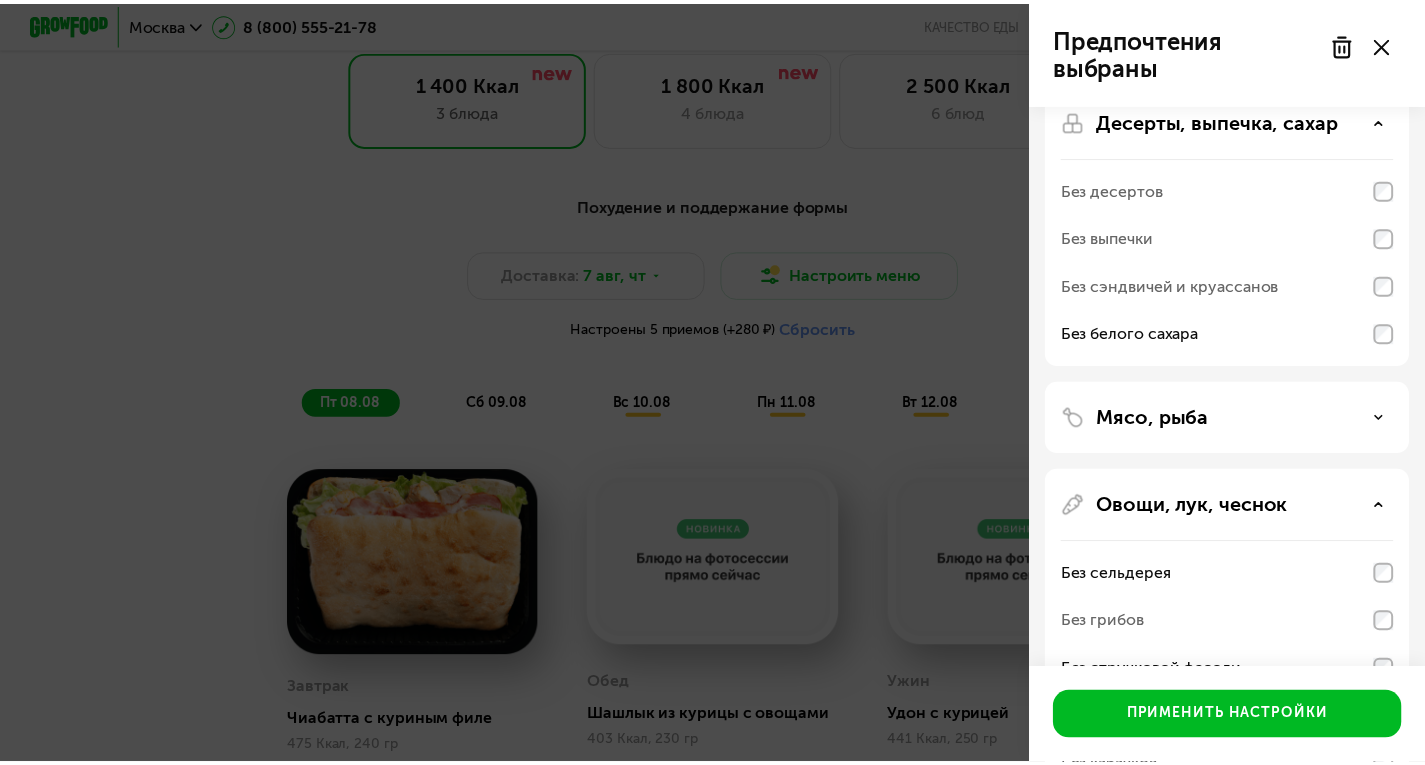scroll, scrollTop: 0, scrollLeft: 0, axis: both 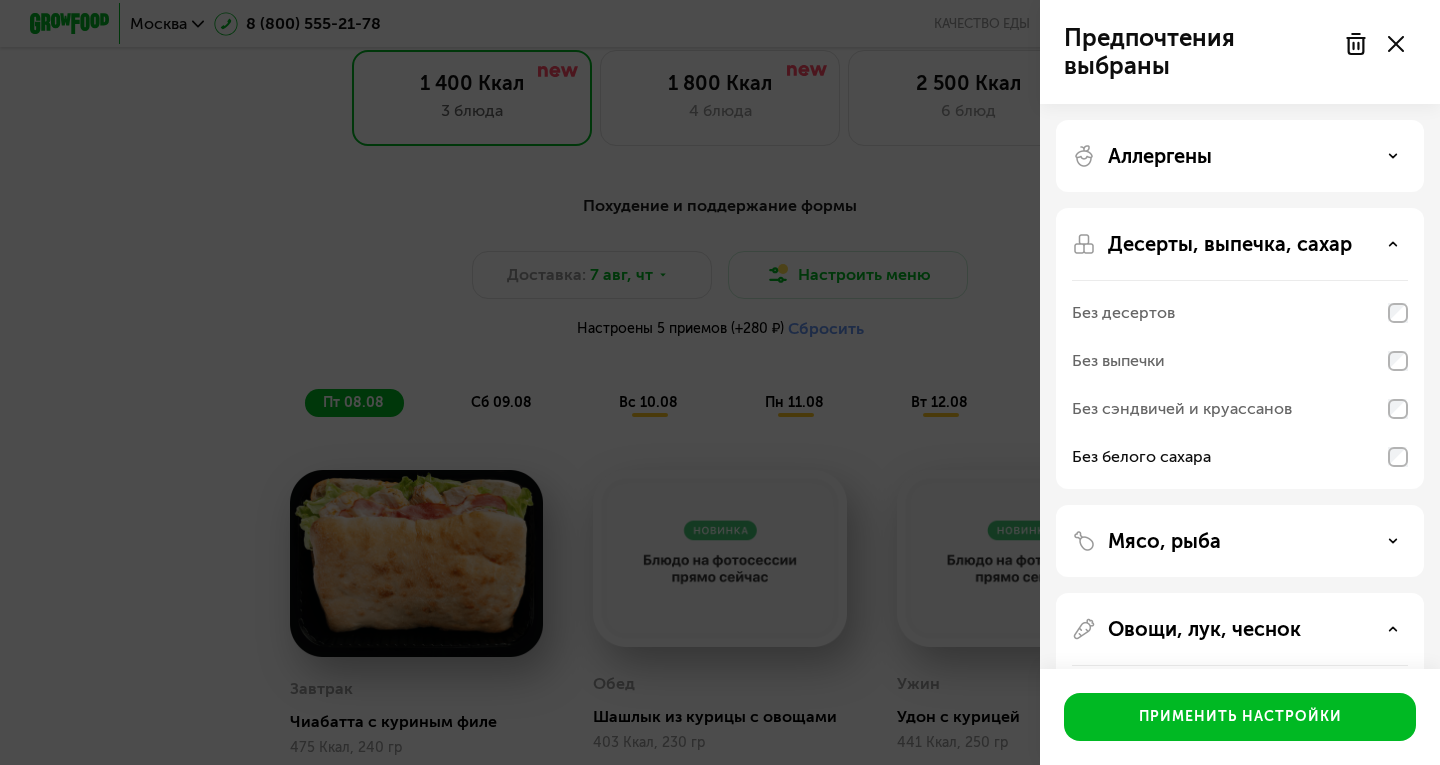 click at bounding box center [1374, 44] 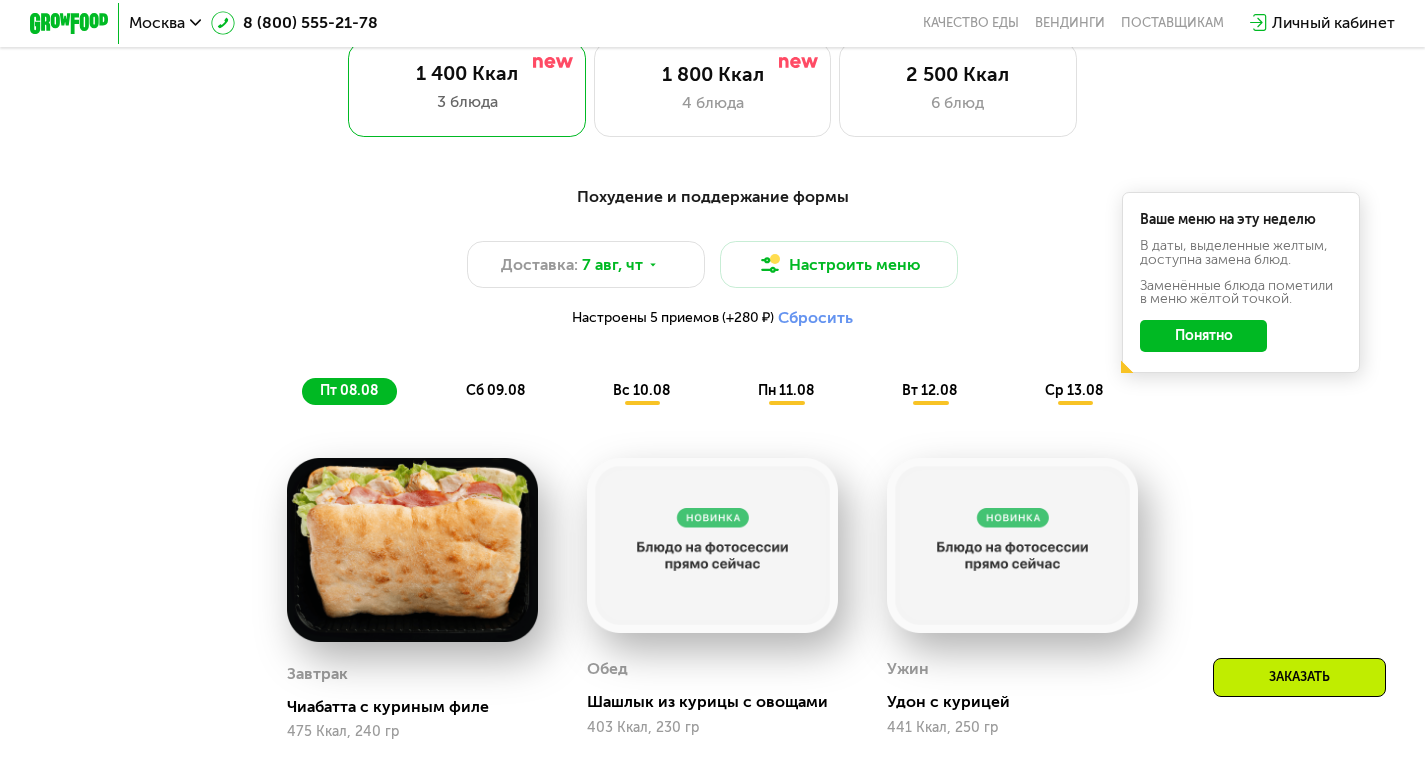 click on "вс 10.08" at bounding box center (641, 390) 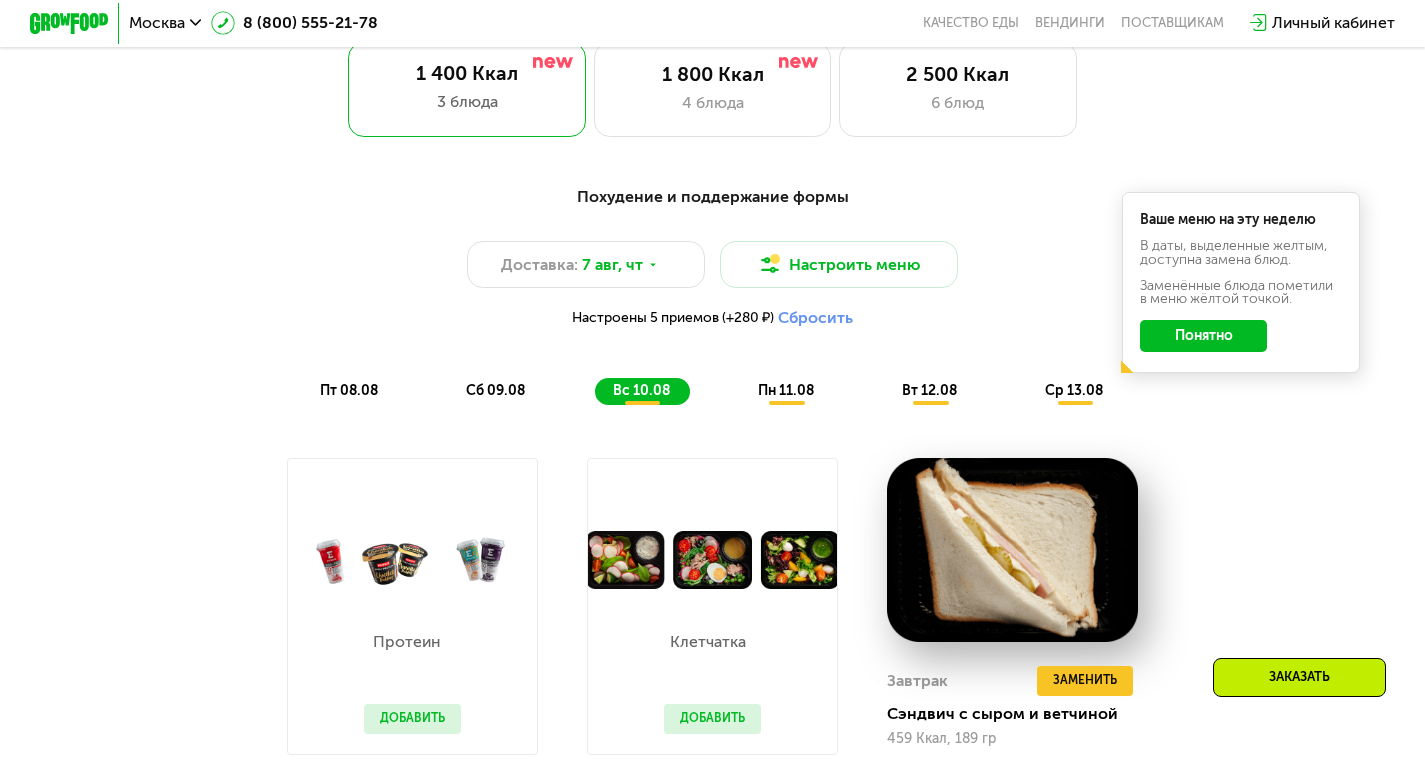 click on "пн 11.08" at bounding box center (786, 390) 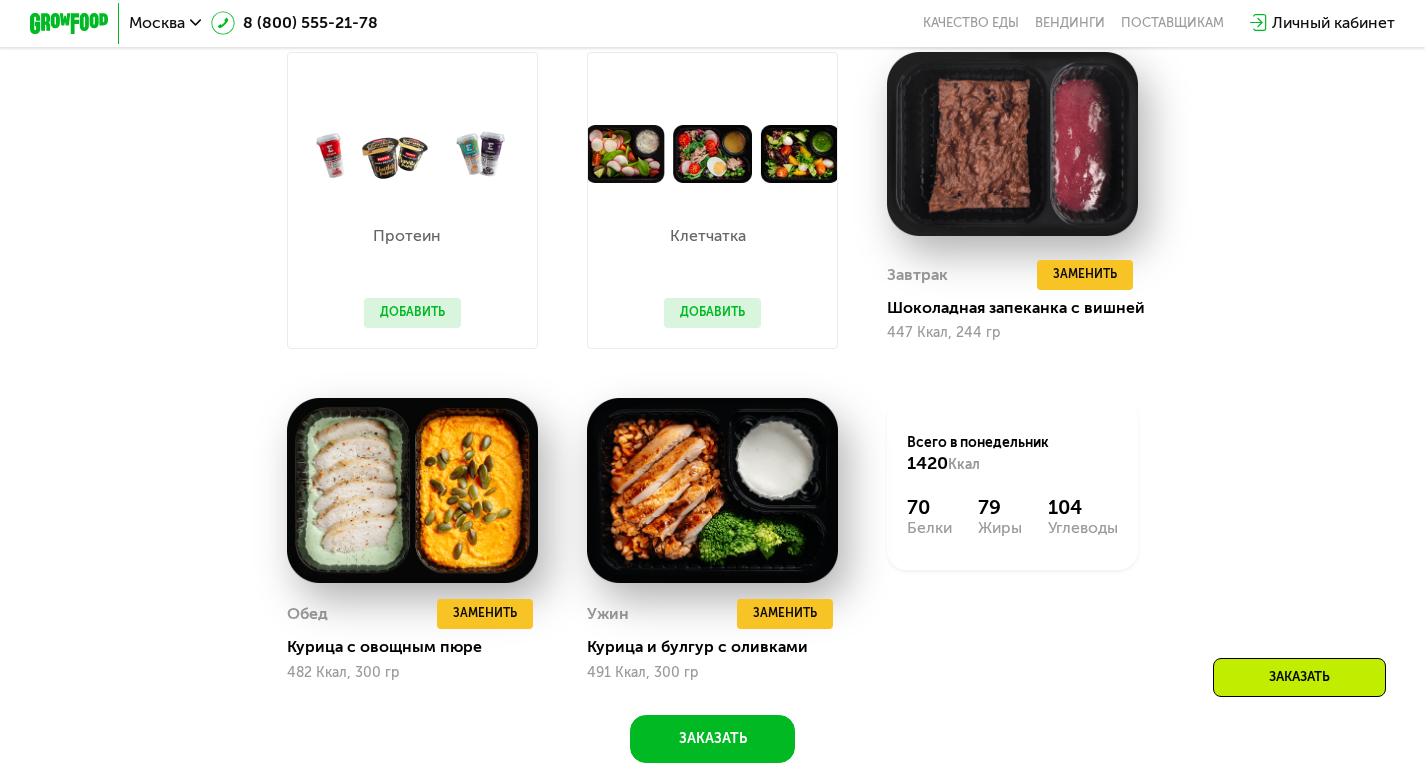 scroll, scrollTop: 1329, scrollLeft: 0, axis: vertical 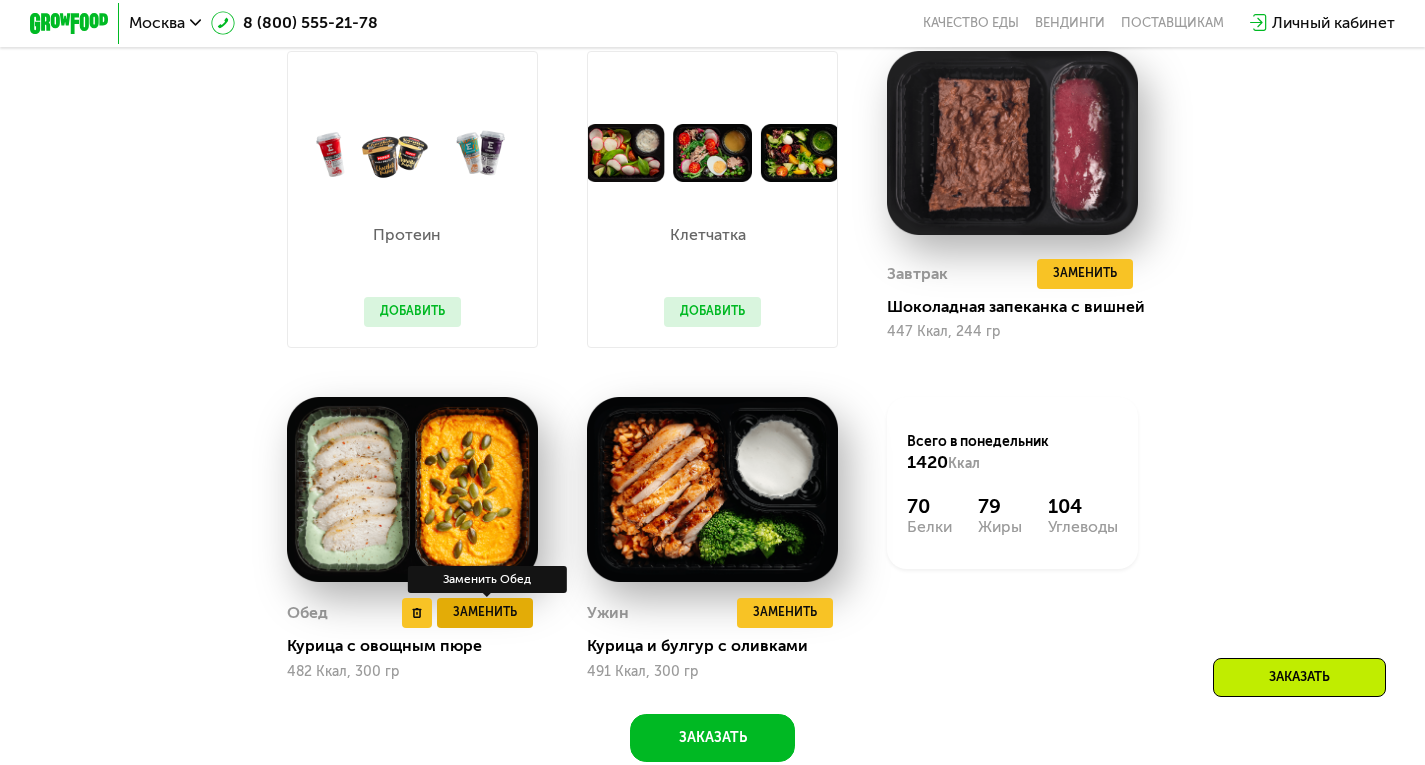 click on "Заменить" at bounding box center [485, 613] 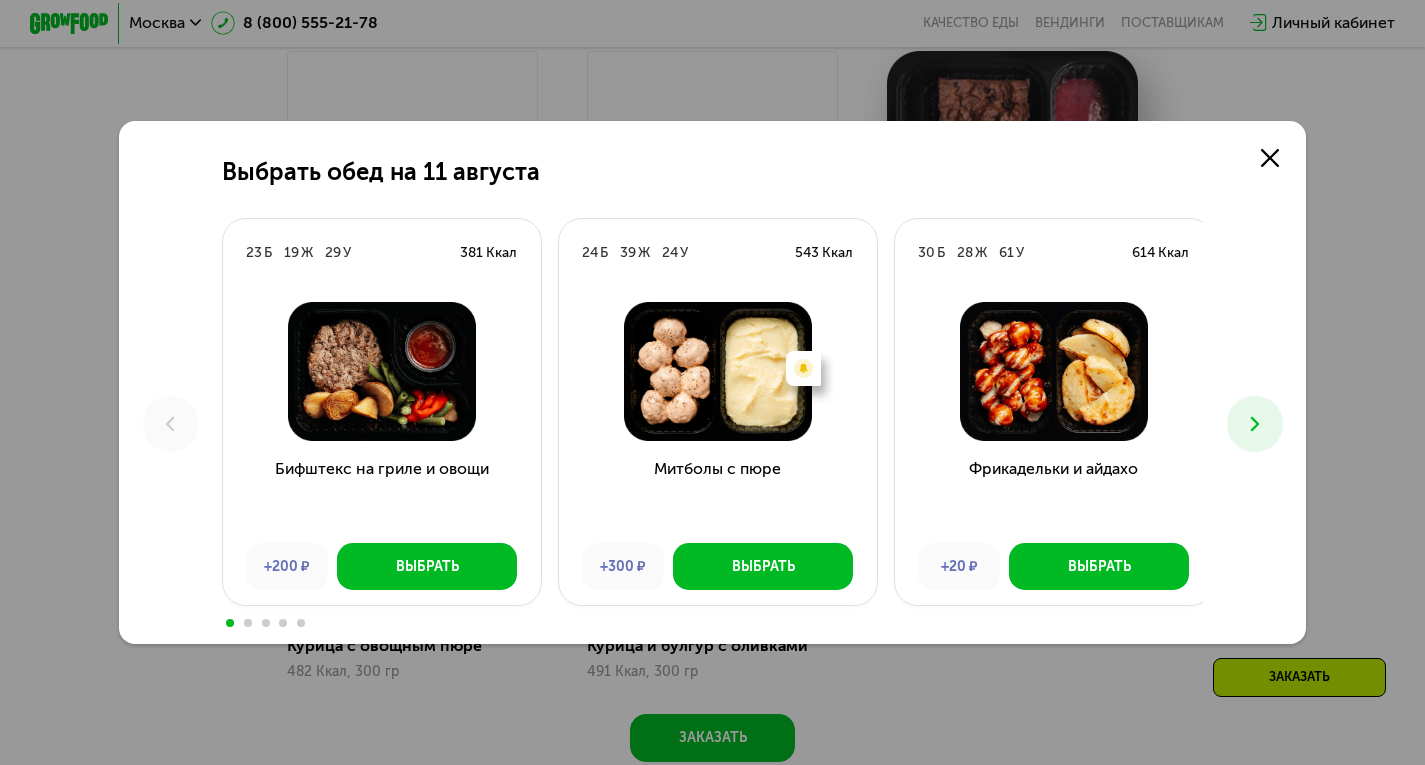 click 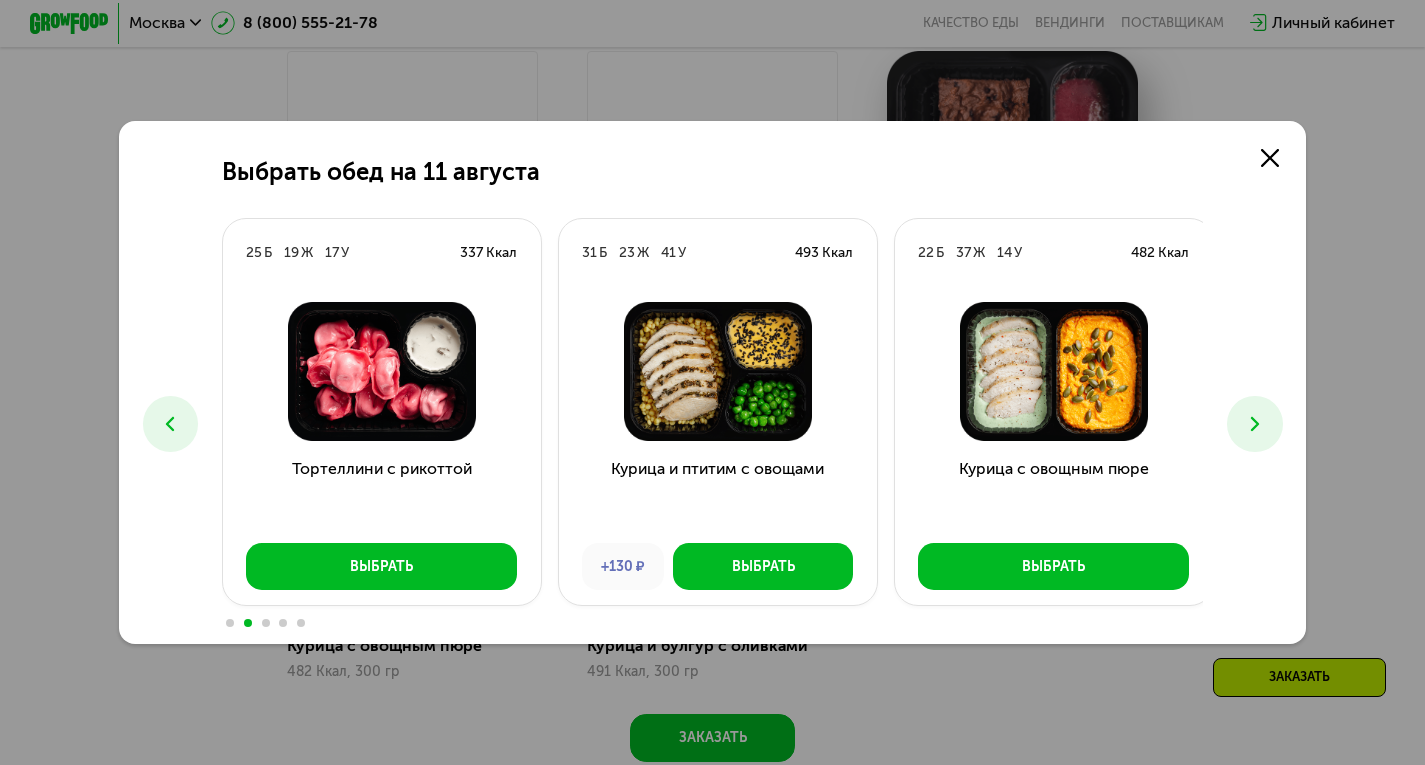 click 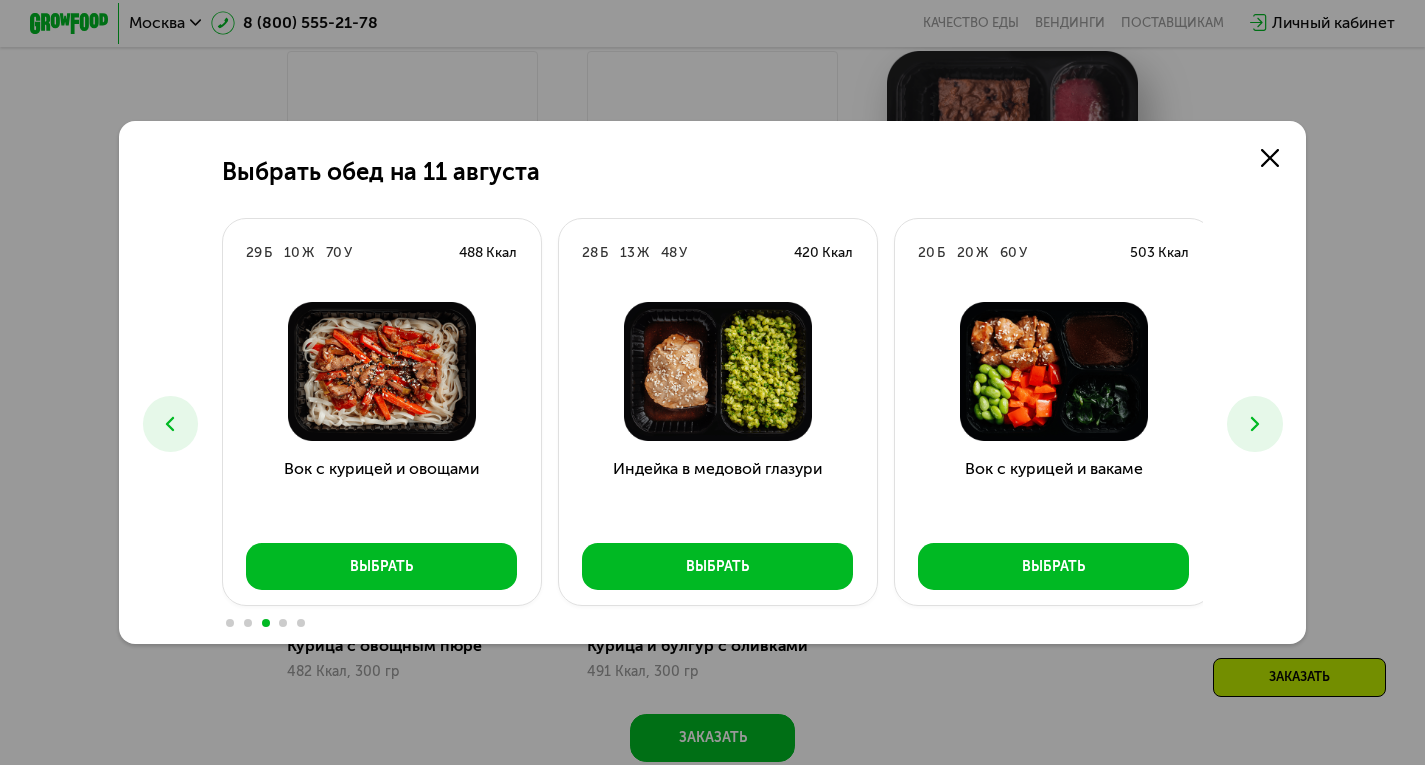click 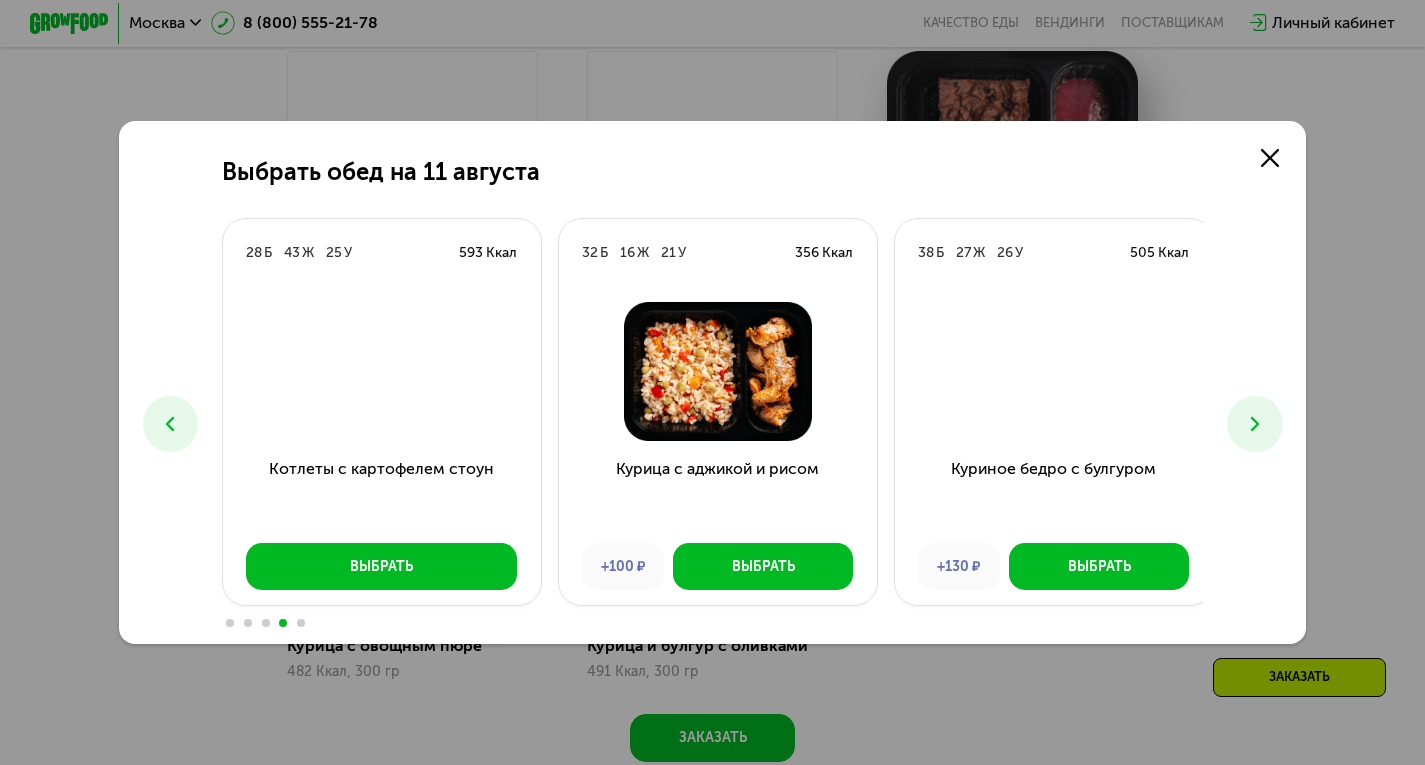type 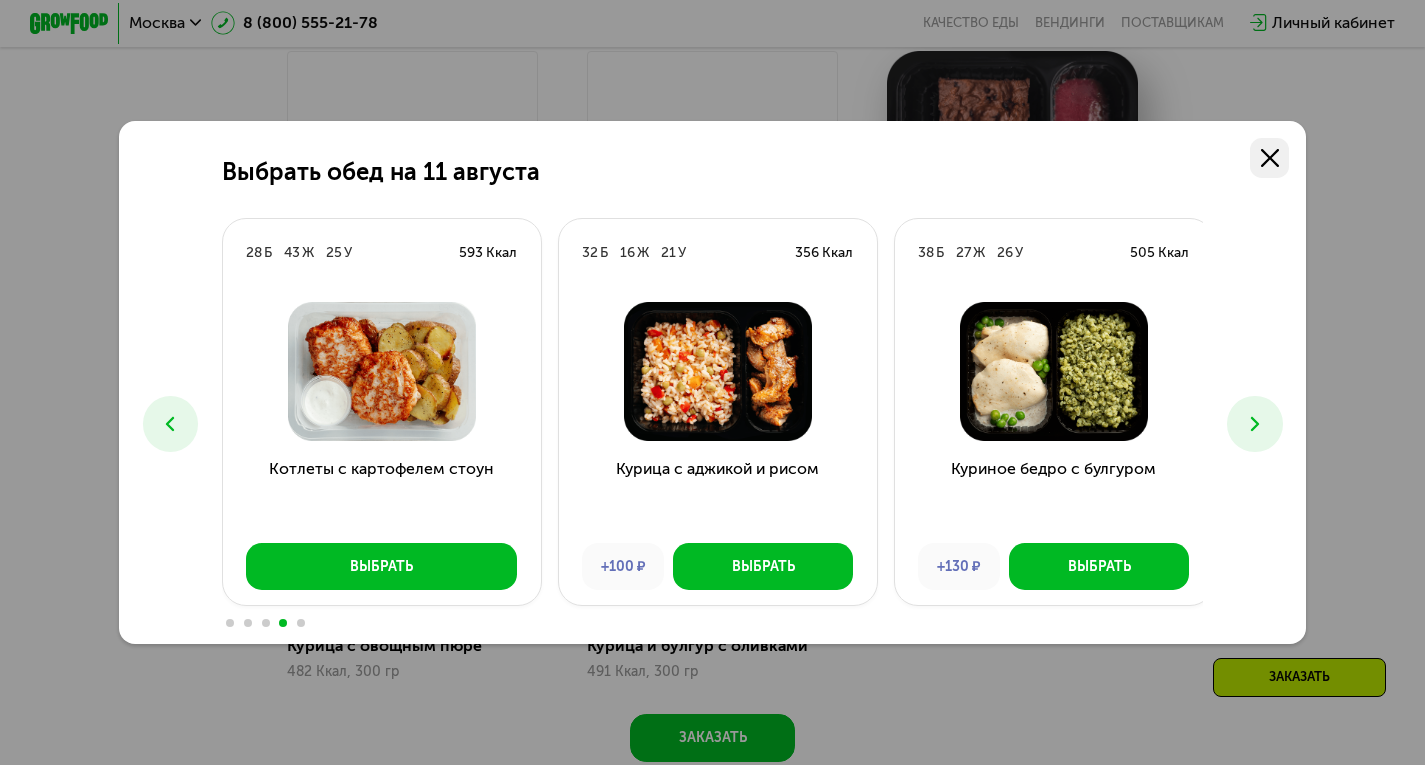 click 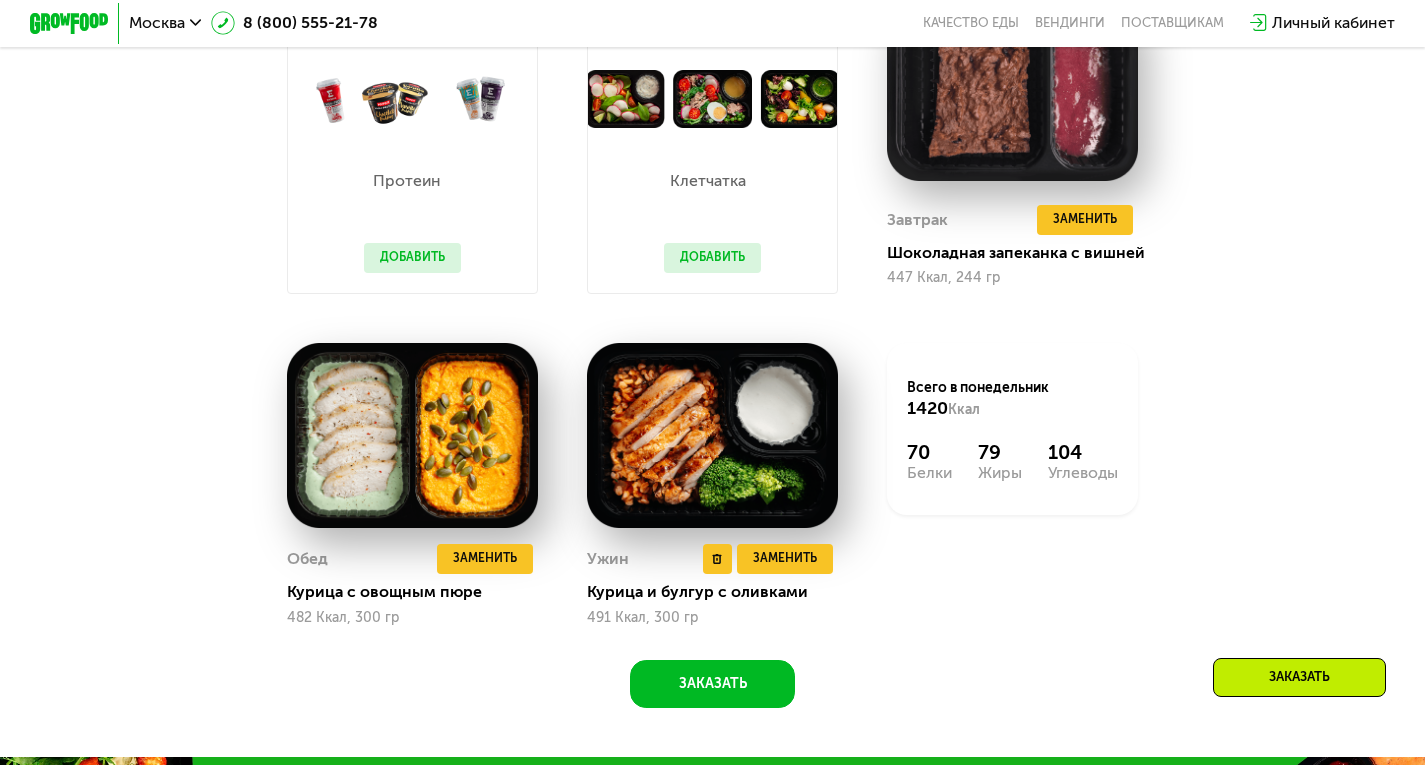 scroll, scrollTop: 1384, scrollLeft: 0, axis: vertical 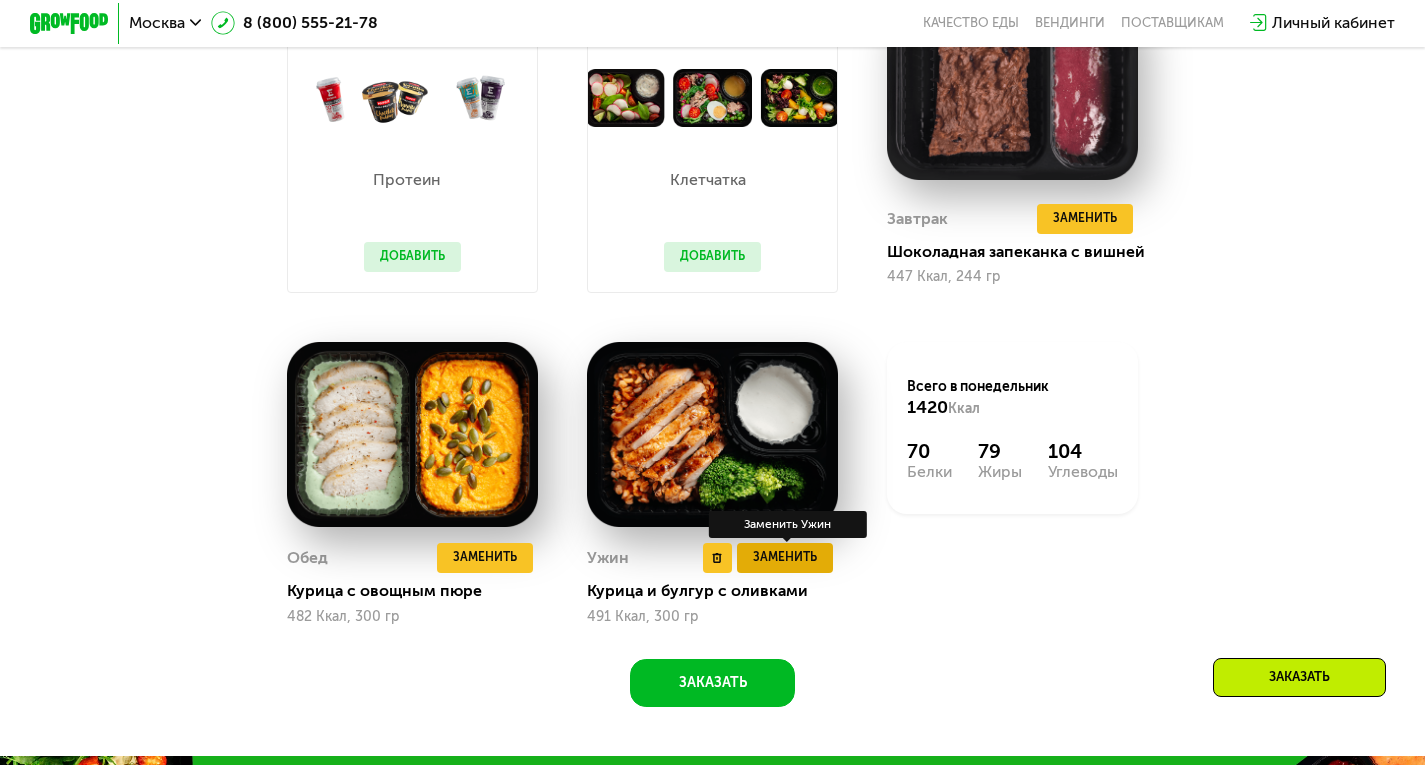 click on "Заменить" at bounding box center [785, 558] 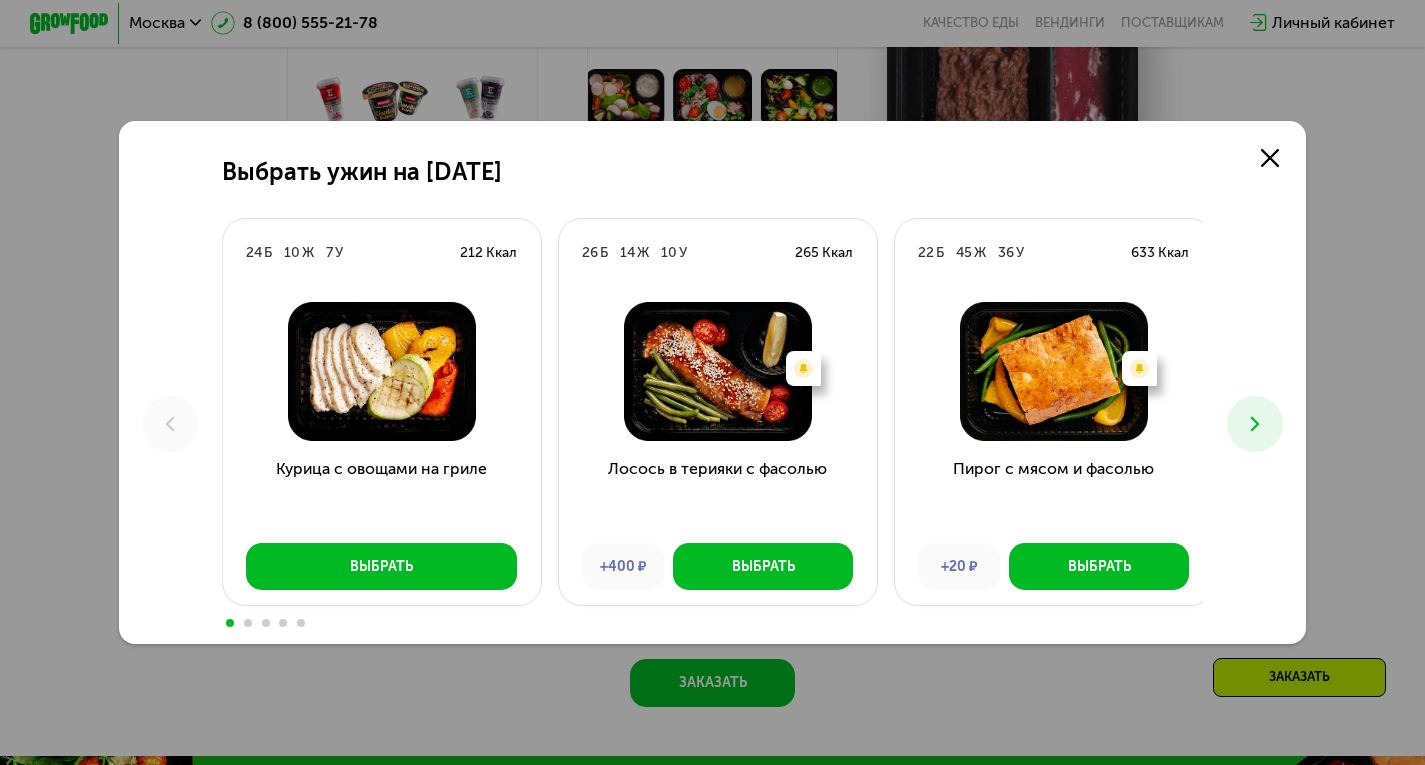 click on "Выбрать ужин на [DATE] 24 Б 10 Ж 7 У 212 Ккал Курица с овощами на гриле Выбрать 26 Б 14 Ж 10 У 265 Ккал Есть нежелательные ингредиенты: Стручковая фасоль Лосось в терияки с фасолью +400 ₽ Выбрать 22 Б 45 Ж 36 У 633 Ккал Есть нежелательные ингредиенты: Стручковая фасоль Пирог с мясом и фасолью +20 ₽ Выбрать 24 Б 39 Ж 24 У 543 Ккал Есть нежелательные ингредиенты: Сельдерей Митболы с пюре +300 ₽ Выбрать 26 Б 5 Ж 9 У 186 Ккал Стейк из курицы с овощами +100 ₽ Выбрать 25 Б 19 Ж 17 У 337 Ккал Тортеллини с рикоттой Выбрать 28 Б 13 Ж 48 У 420 Ккал Индейка в медовой глазури Выбрать" 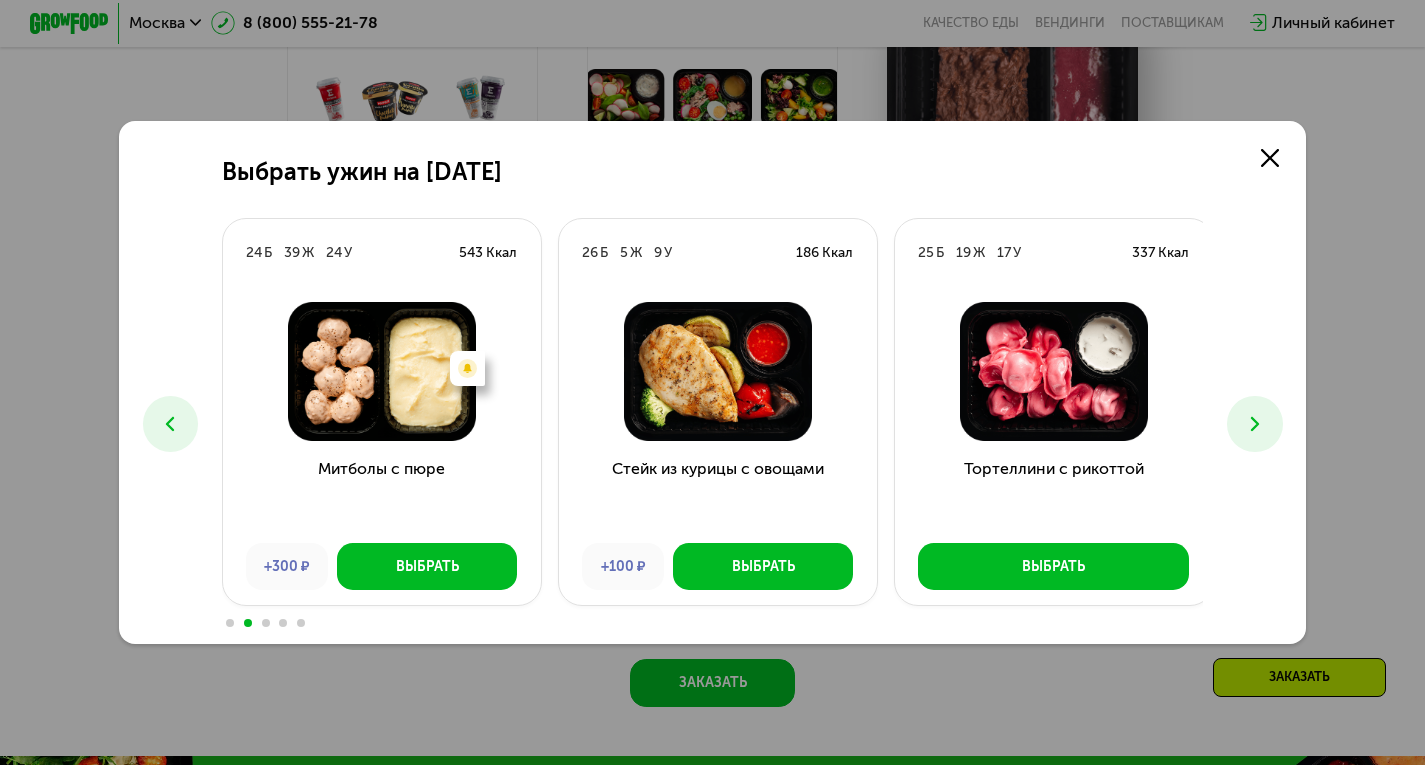 click 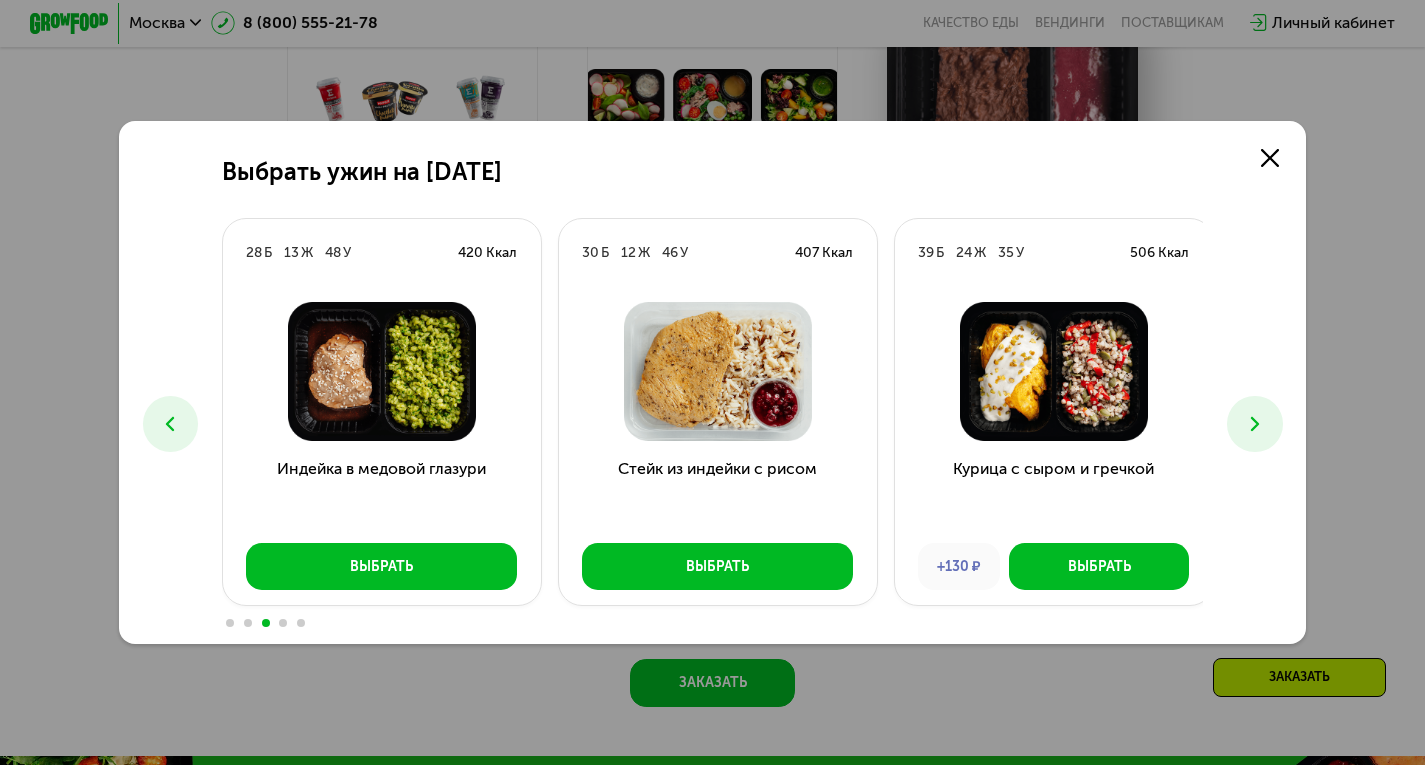 click 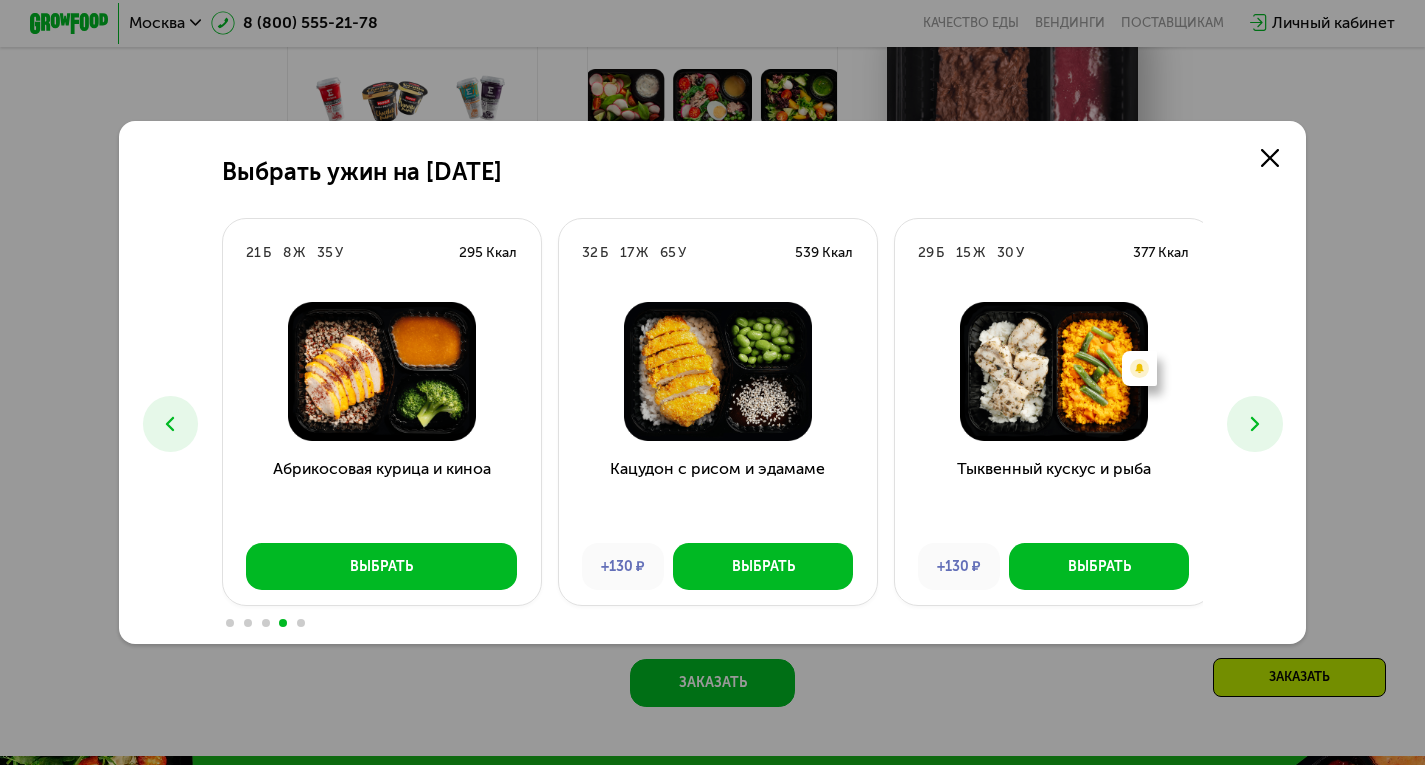 click 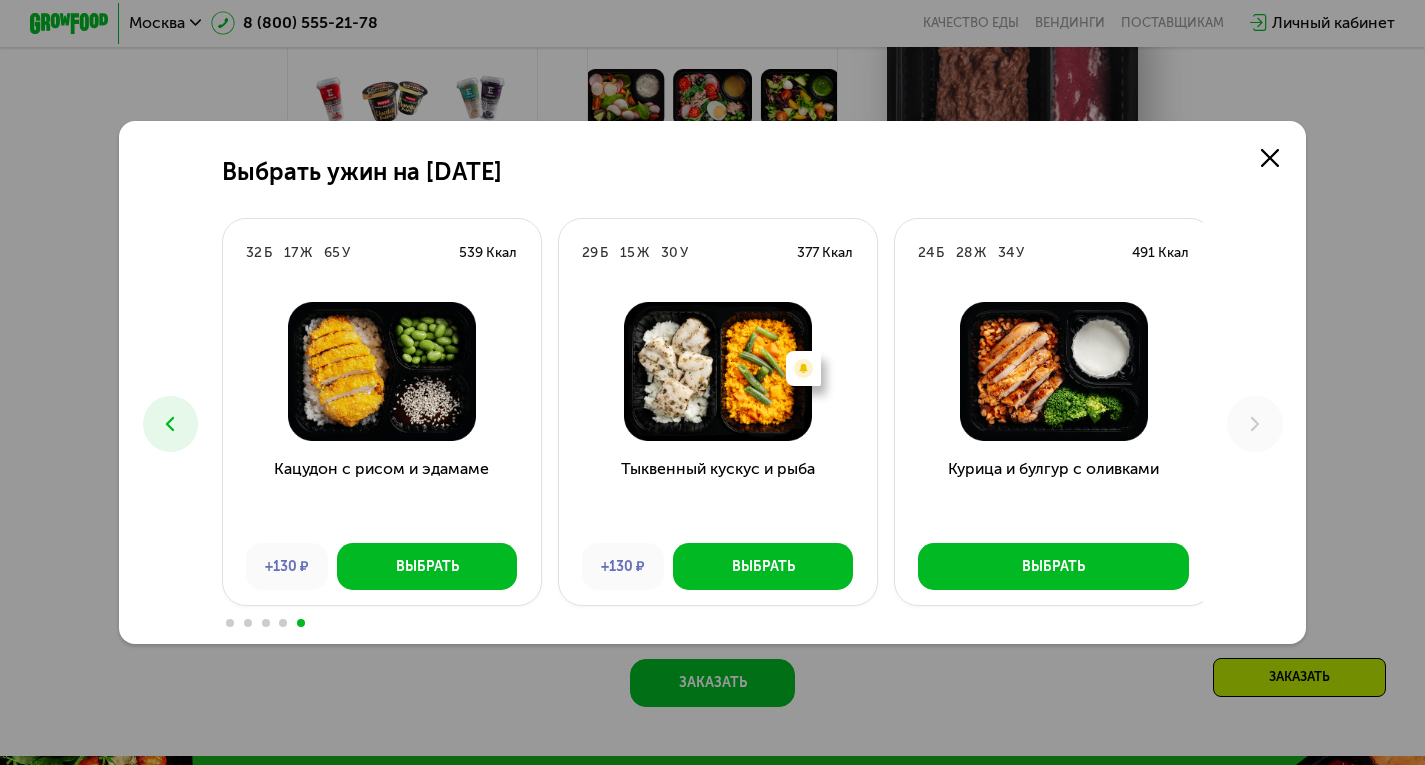 click at bounding box center [170, 423] 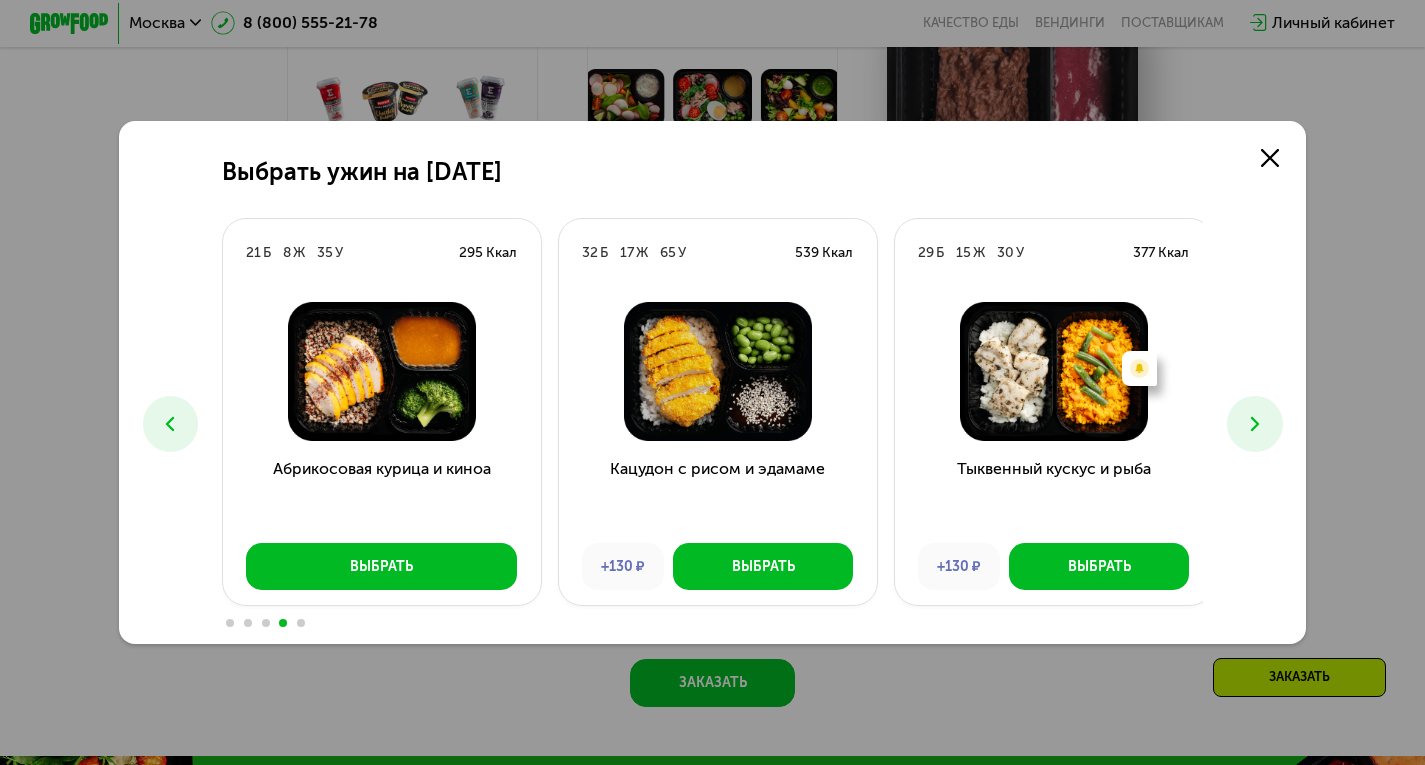 click at bounding box center [170, 423] 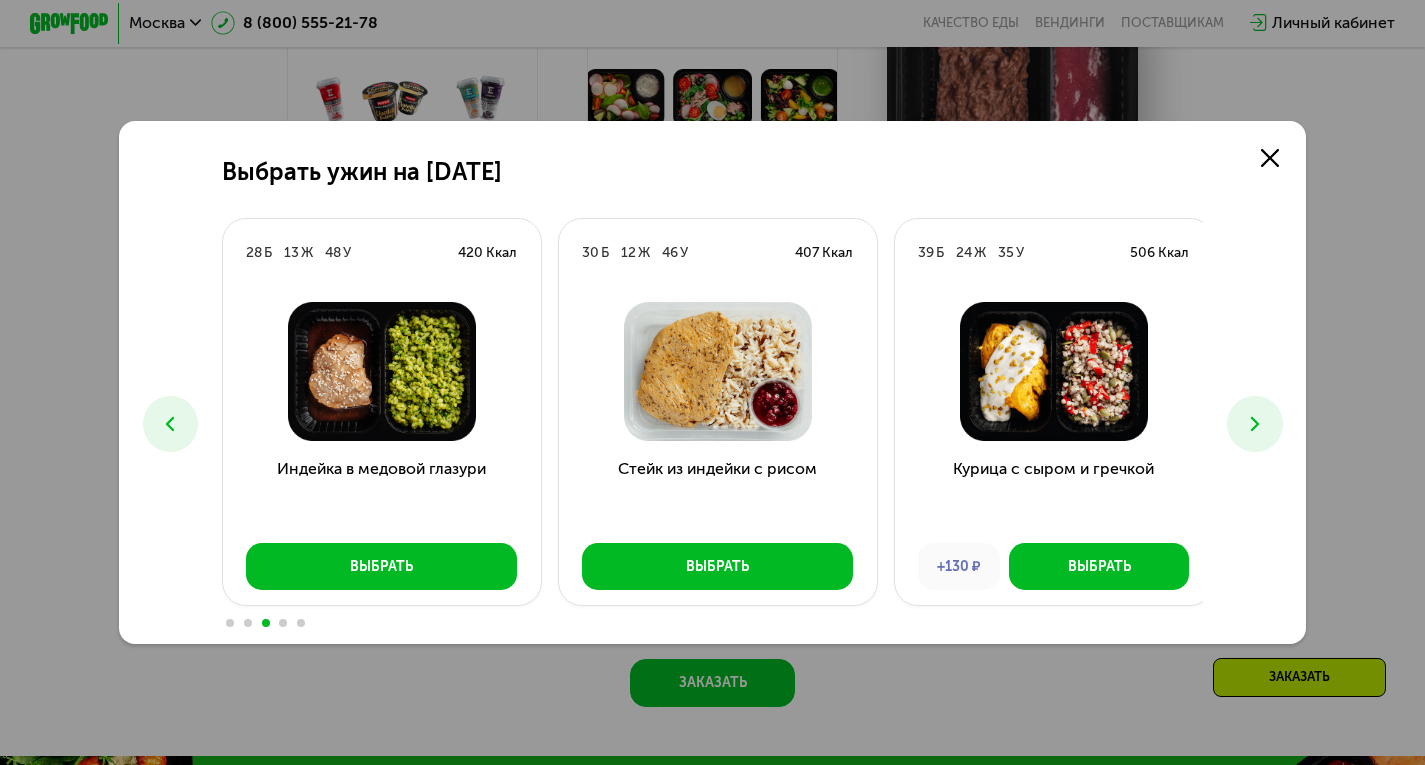 click at bounding box center (170, 423) 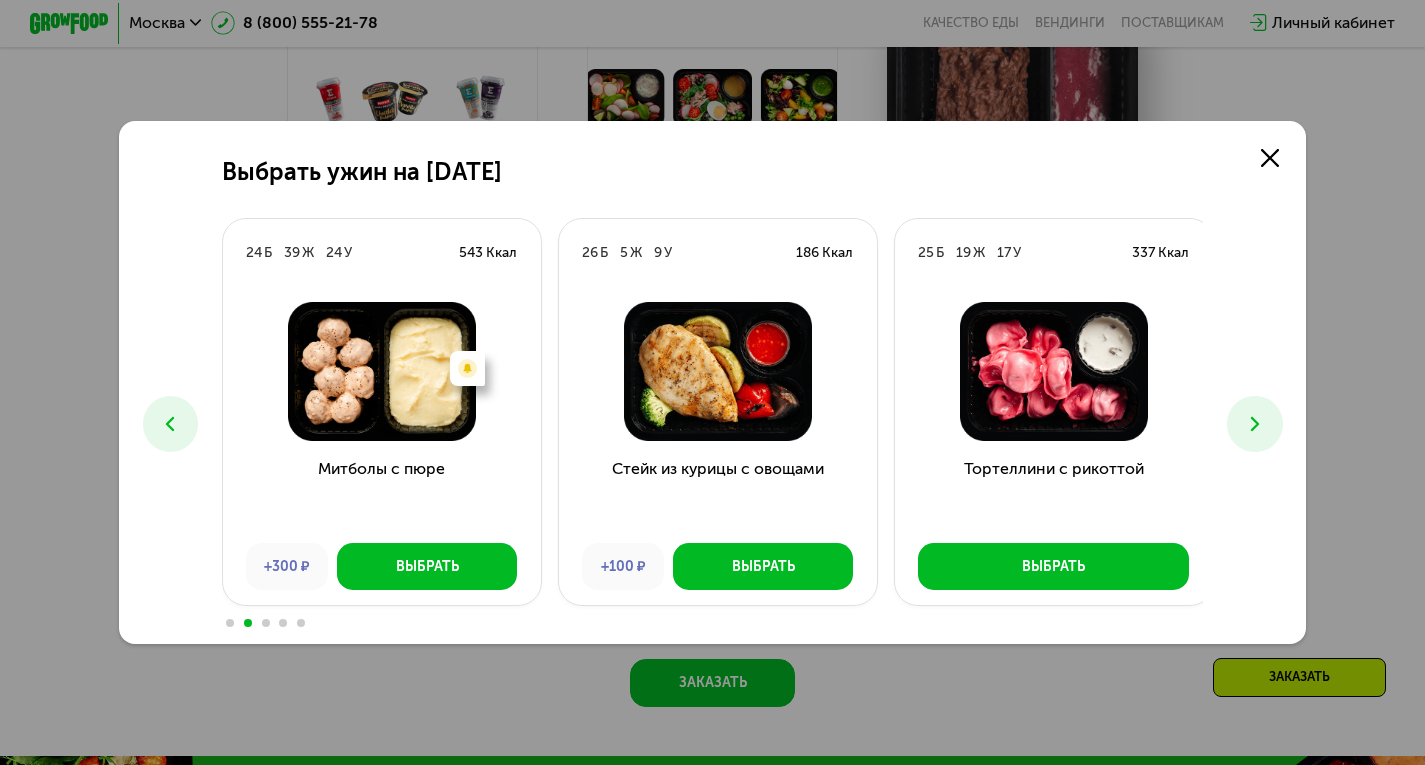 click 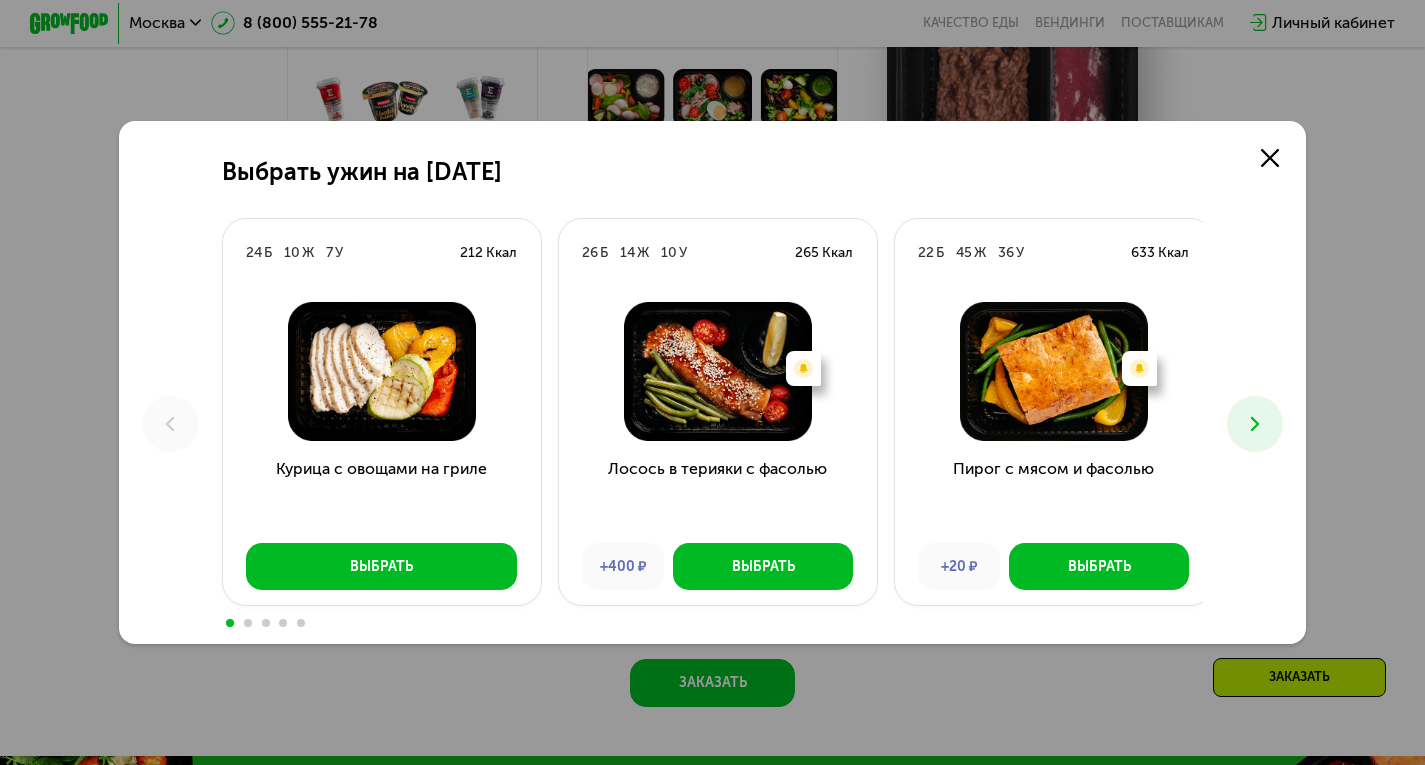 click on "Выбрать ужин на [DATE] 24 Б 10 Ж 7 У 212 Ккал Курица с овощами на гриле Выбрать 26 Б 14 Ж 10 У 265 Ккал Есть нежелательные ингредиенты: Стручковая фасоль Лосось в терияки с фасолью +400 ₽ Выбрать 22 Б 45 Ж 36 У 633 Ккал Есть нежелательные ингредиенты: Стручковая фасоль Пирог с мясом и фасолью +20 ₽ Выбрать 24 Б 39 Ж 24 У 543 Ккал Есть нежелательные ингредиенты: Сельдерей Митболы с пюре +300 ₽ Выбрать 26 Б 5 Ж 9 У 186 Ккал Стейк из курицы с овощами +100 ₽ Выбрать 25 Б 19 Ж 17 У 337 Ккал Тортеллини с рикоттой Выбрать 28 Б 13 Ж 48 У 420 Ккал Индейка в медовой глазури Выбрать" 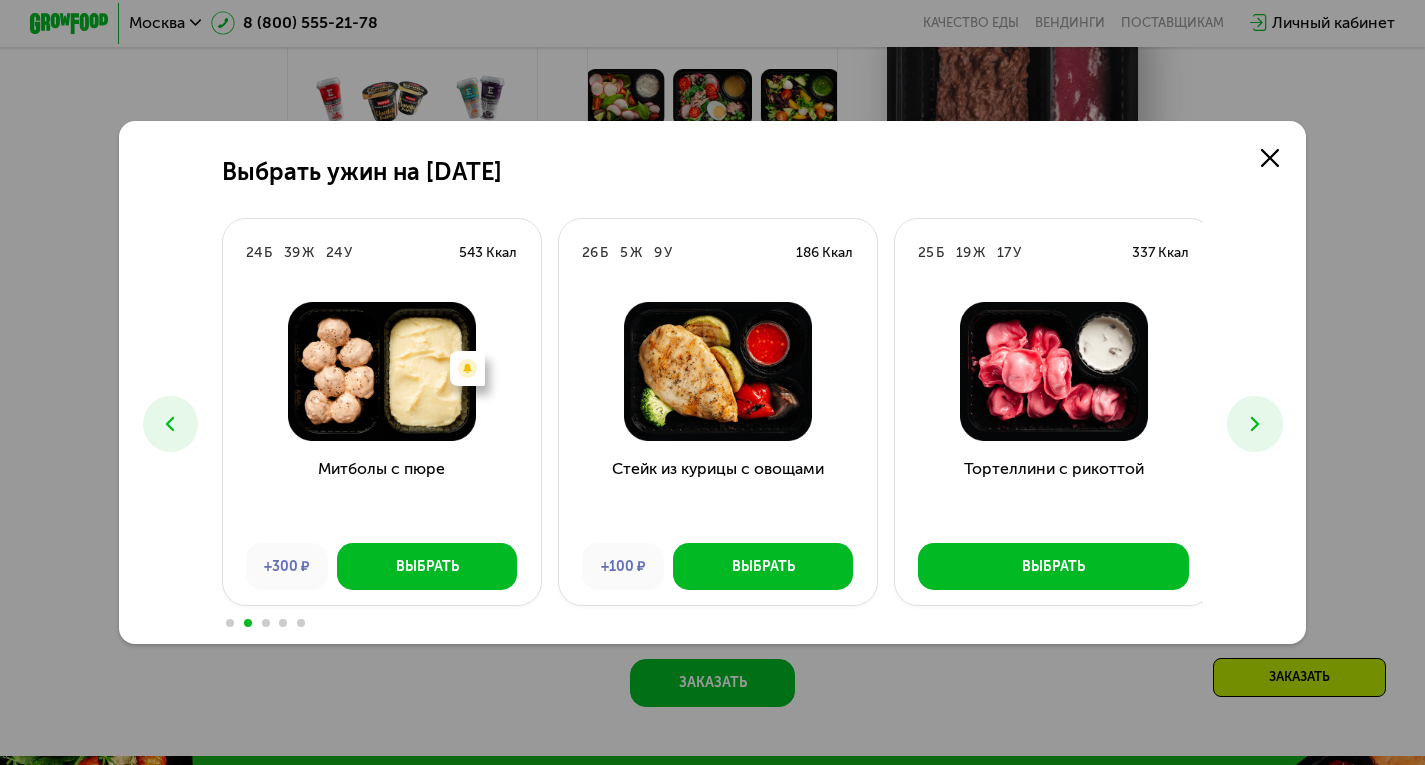 click at bounding box center (1254, 423) 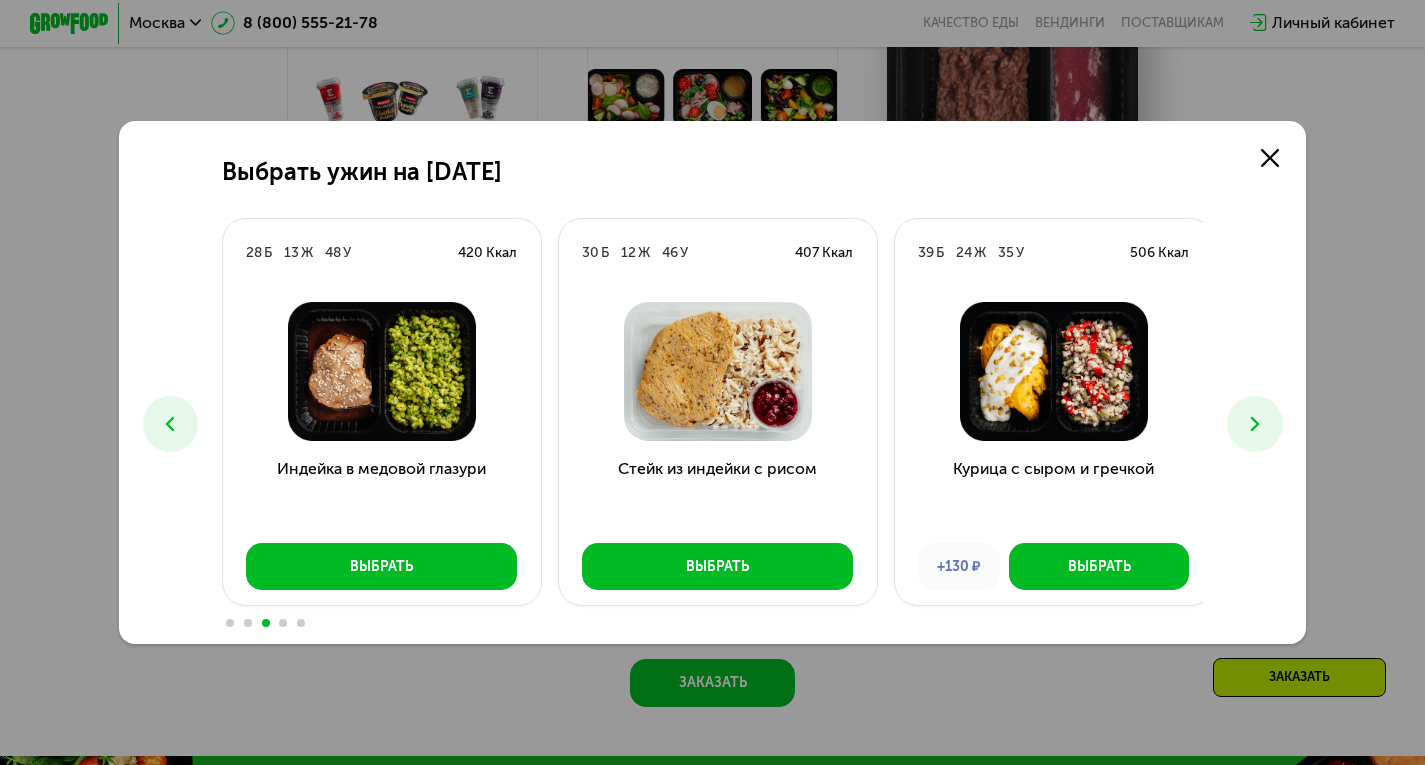 click at bounding box center (1254, 423) 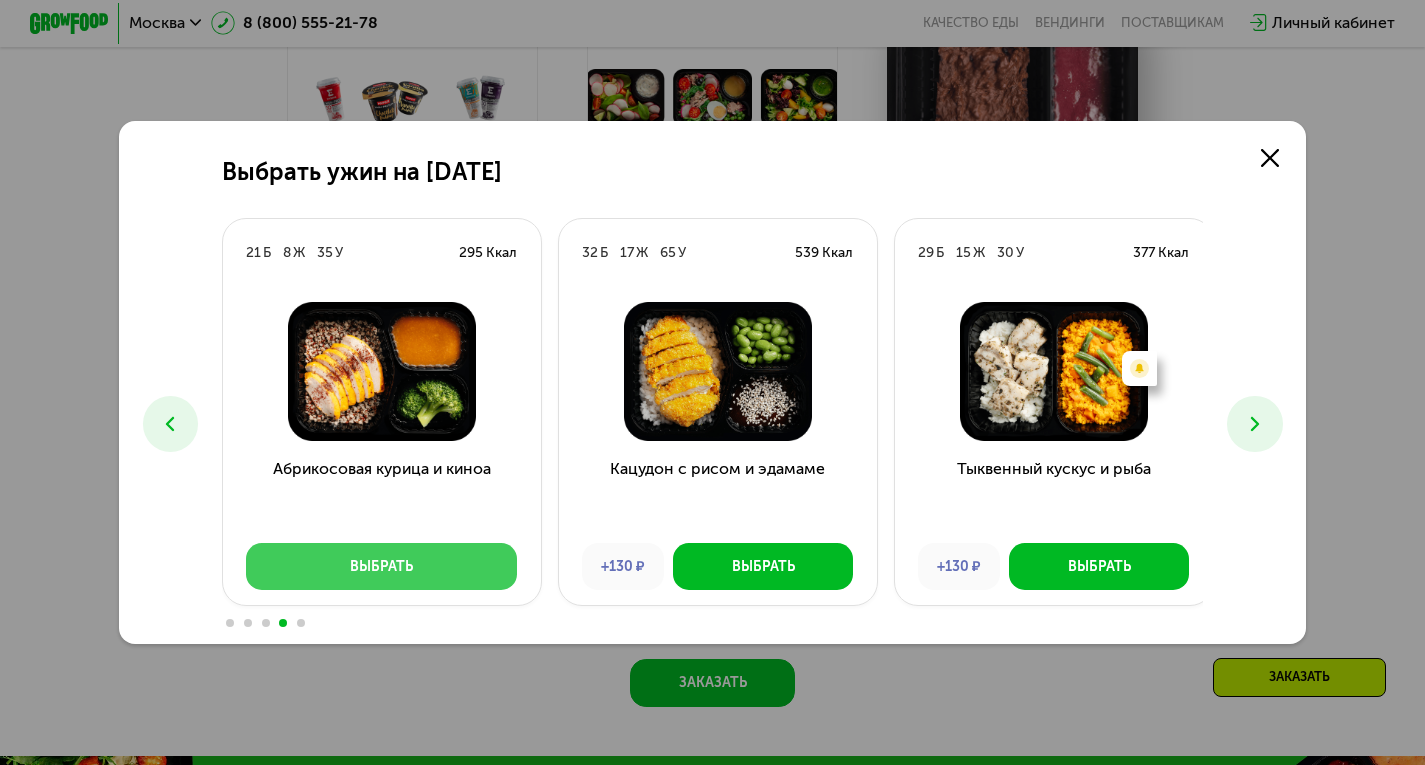 click on "Выбрать" at bounding box center [381, 566] 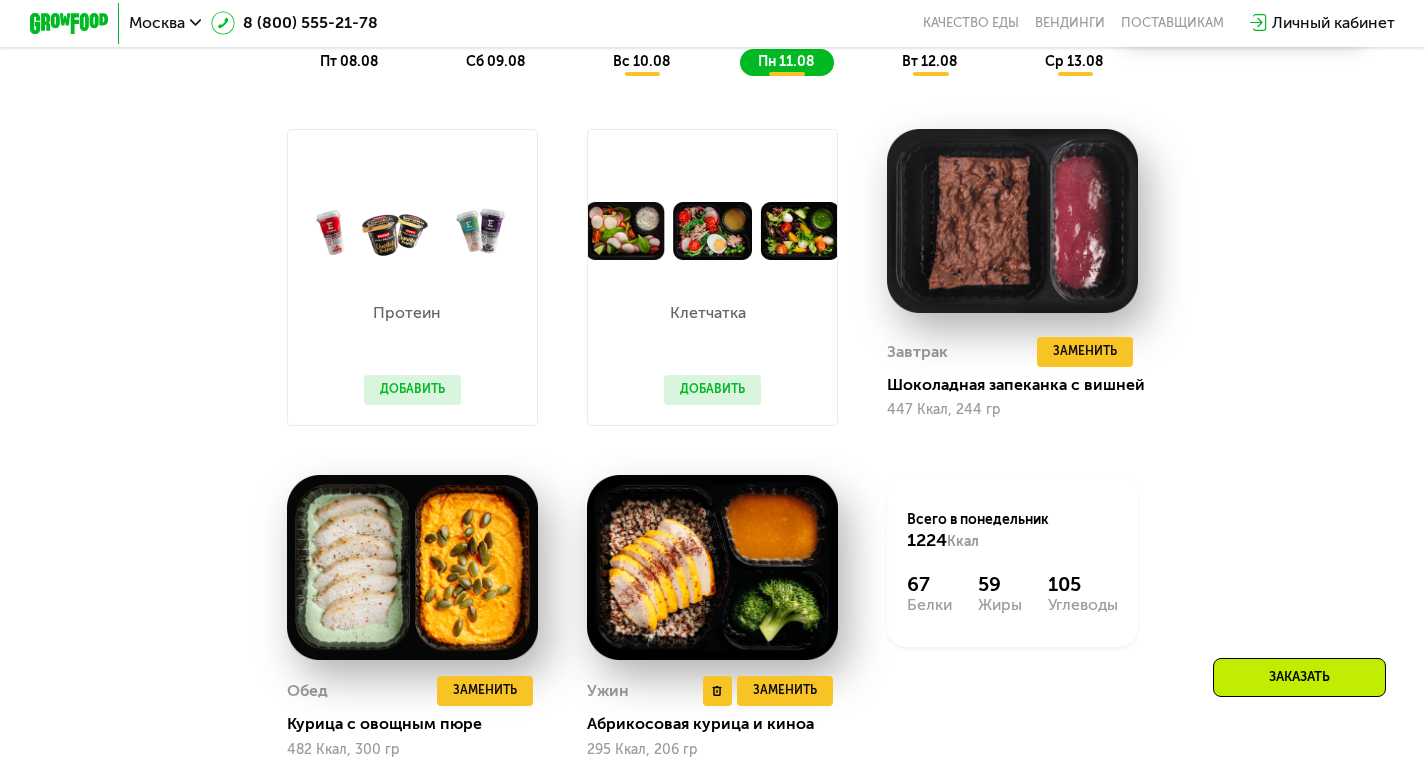 scroll, scrollTop: 1394, scrollLeft: 0, axis: vertical 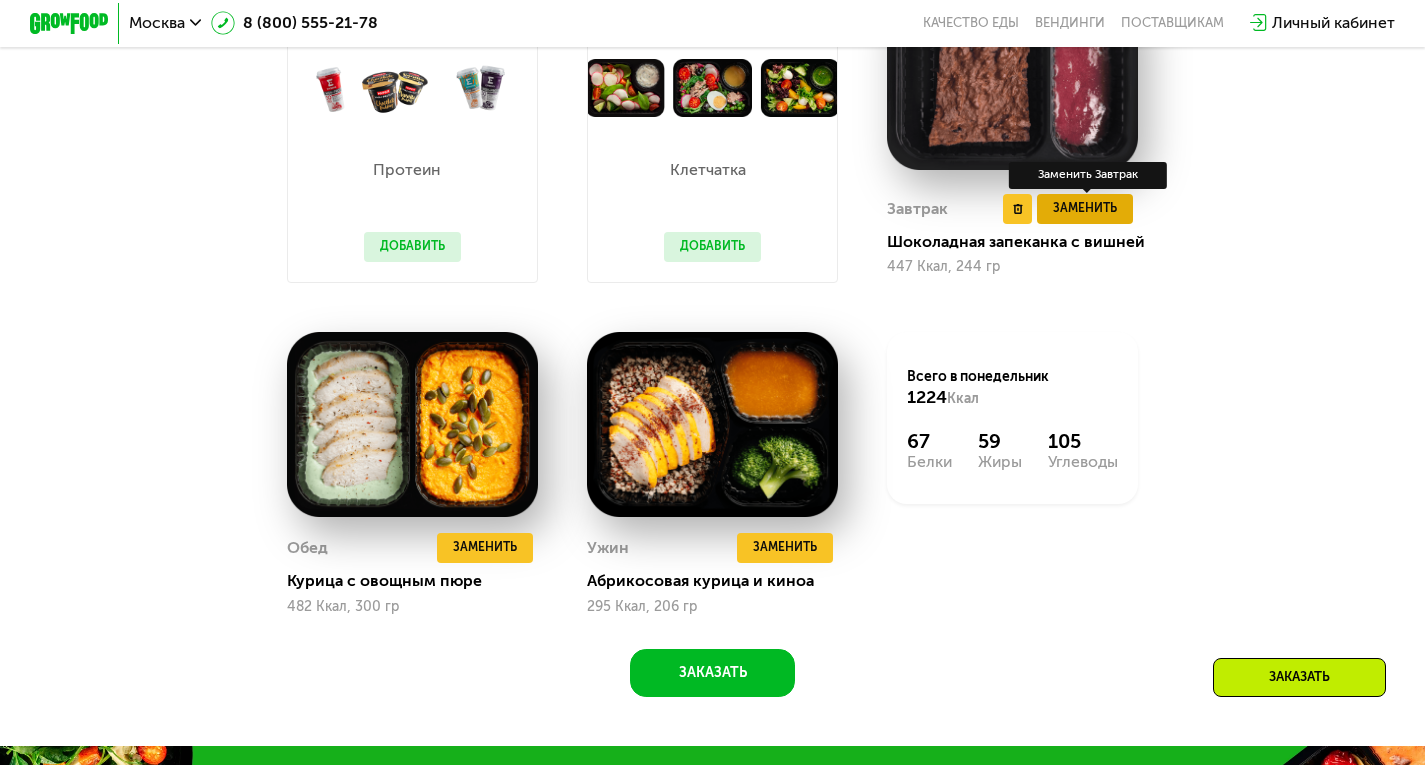 click on "Заменить" at bounding box center [1085, 209] 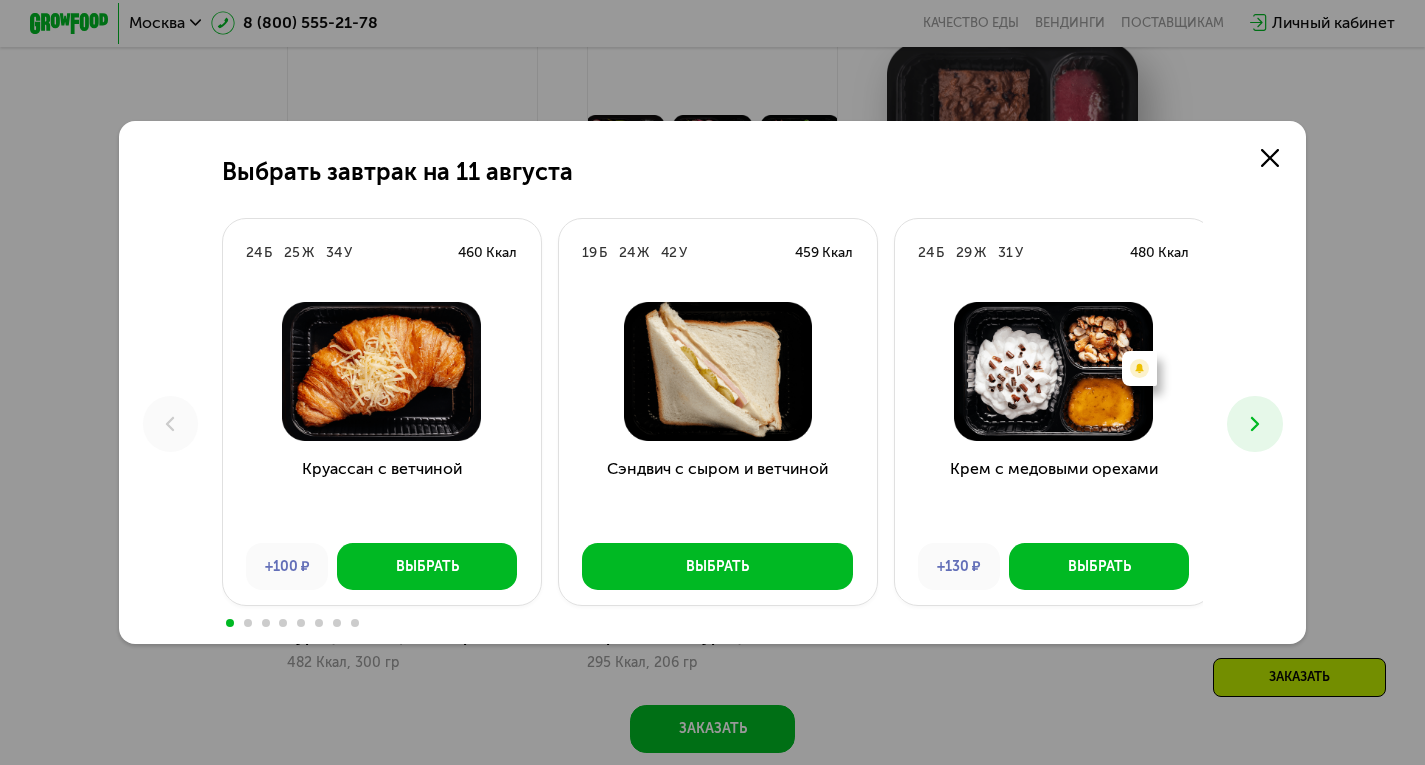 scroll, scrollTop: 1330, scrollLeft: 0, axis: vertical 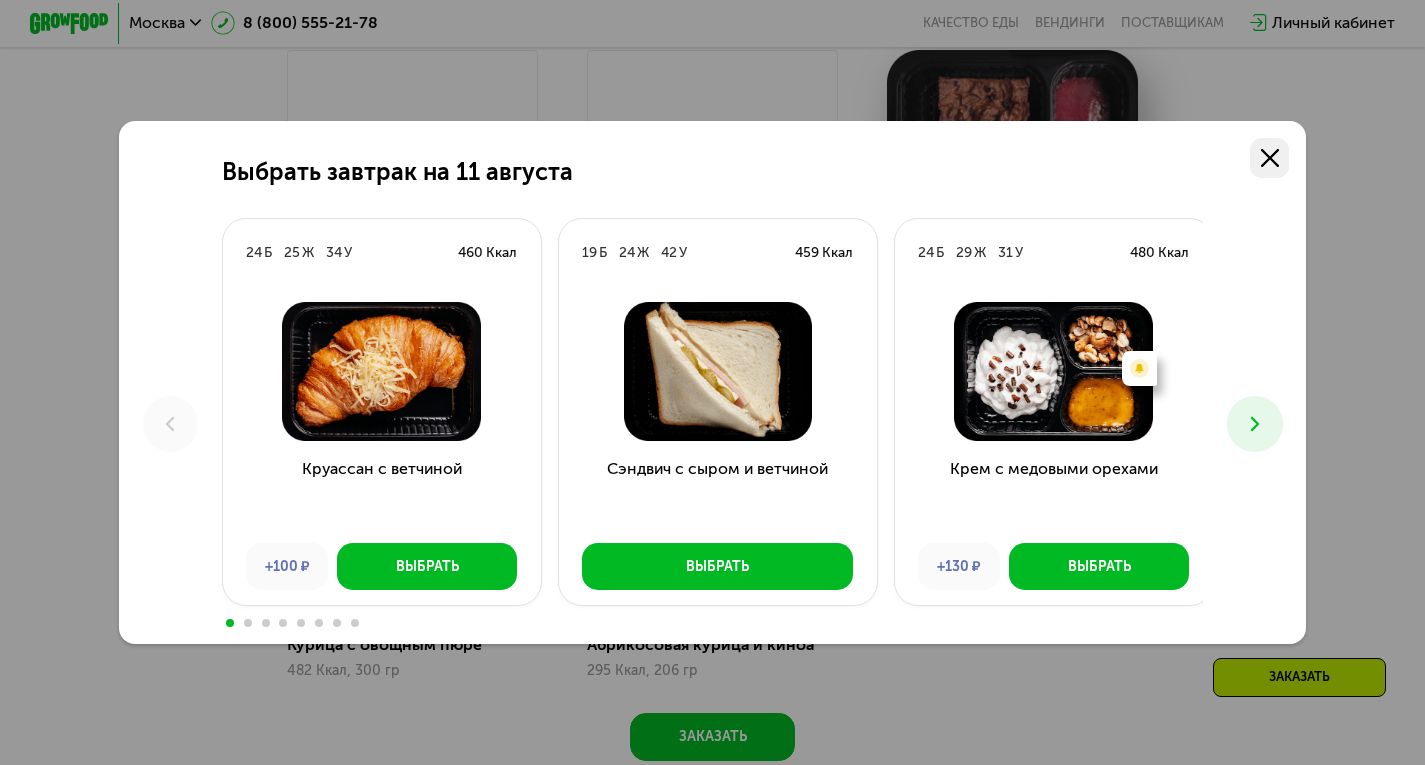 click at bounding box center [1270, 158] 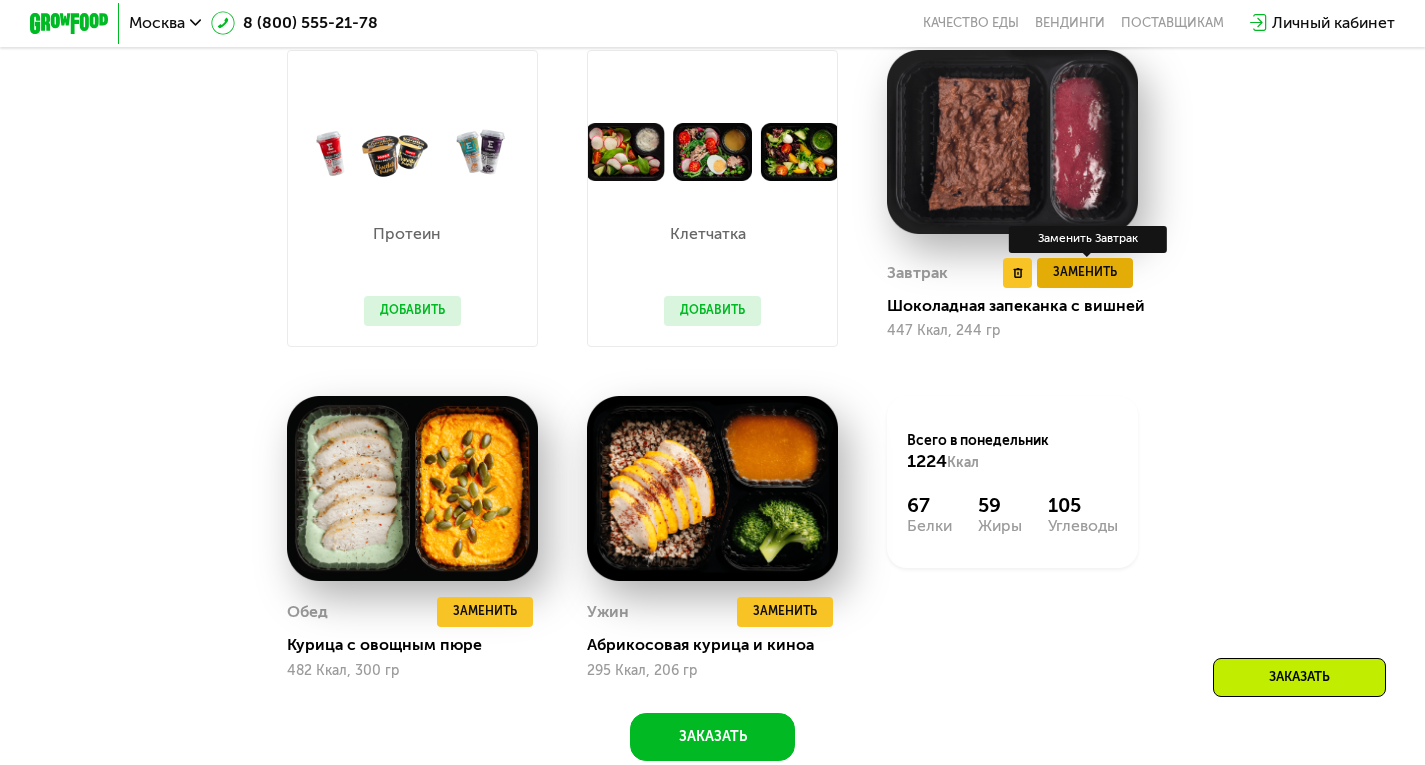 click on "Заменить" at bounding box center [1085, 273] 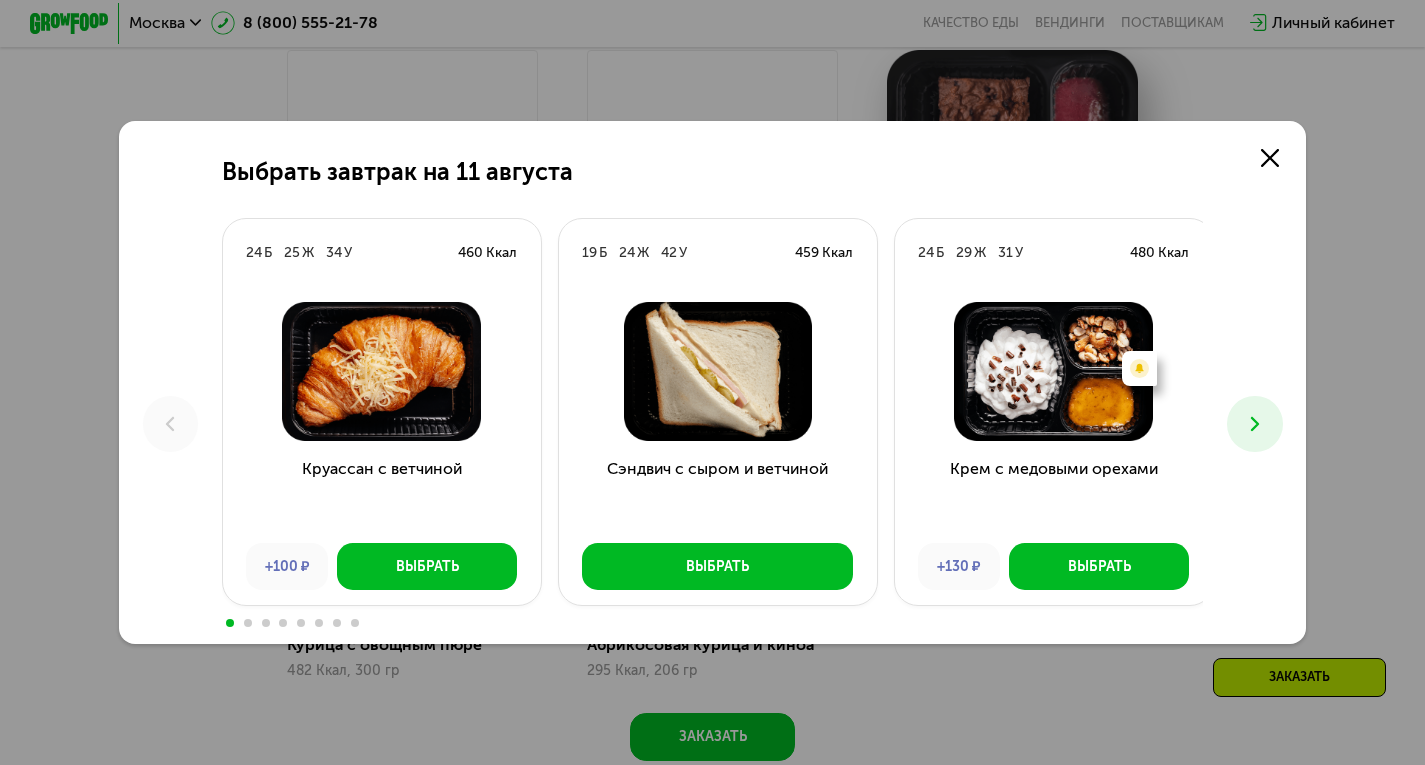 click at bounding box center [1254, 423] 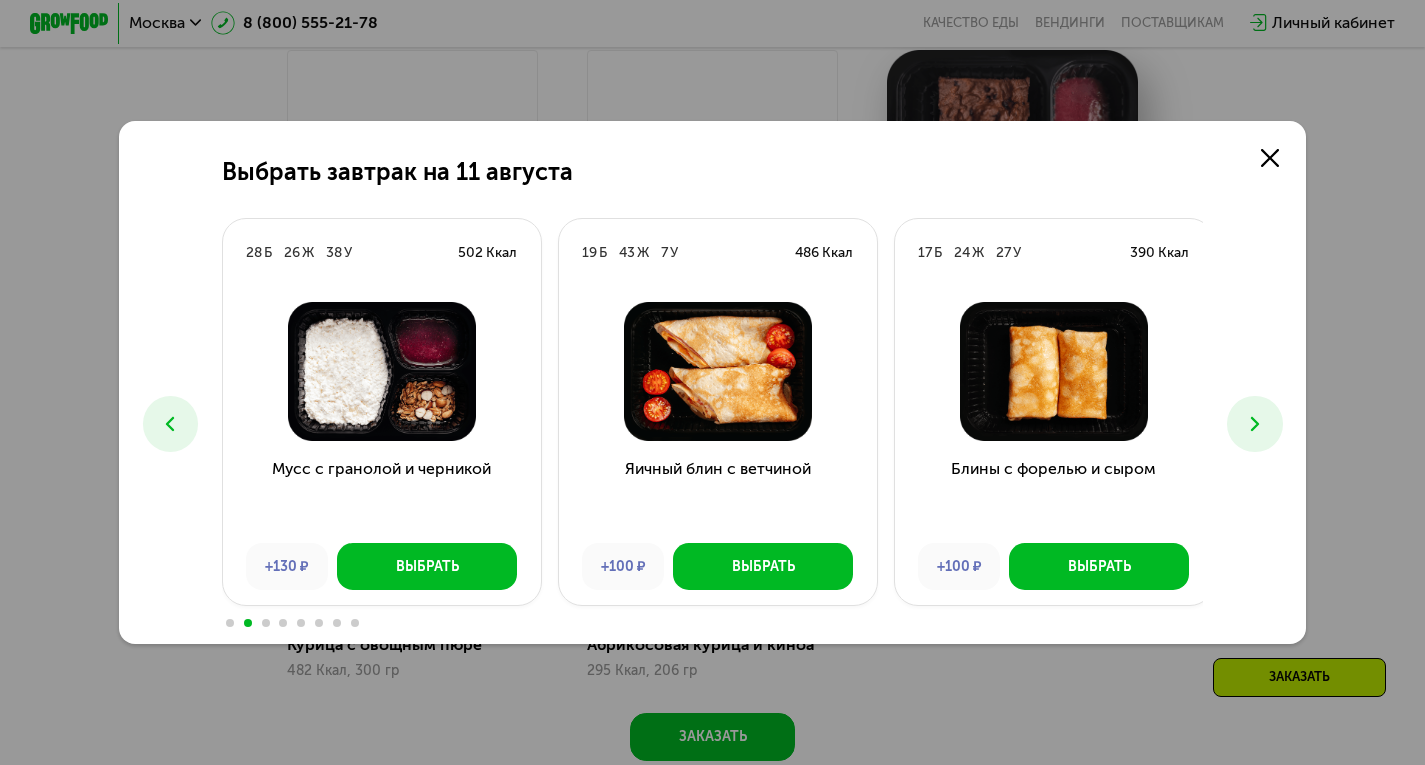 click at bounding box center [1254, 423] 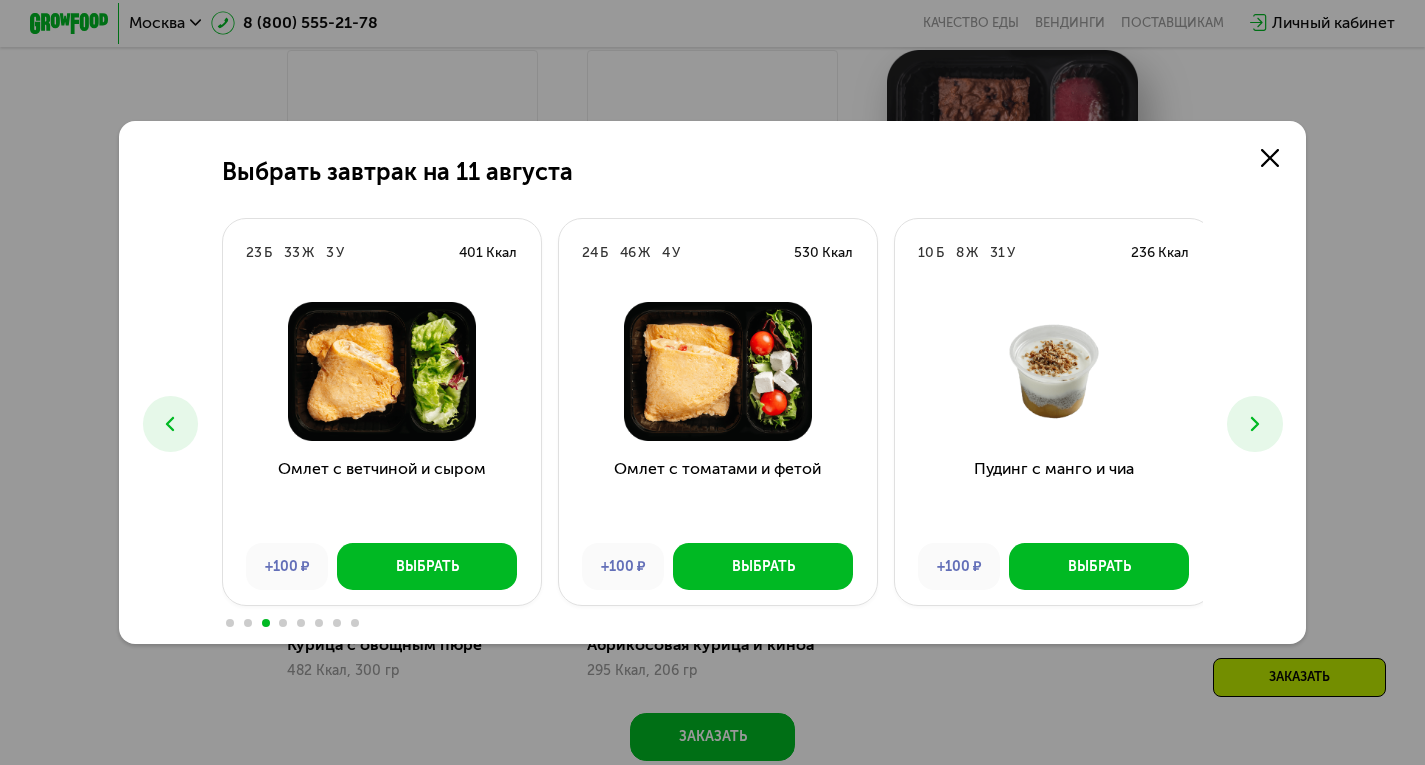 click at bounding box center (1254, 423) 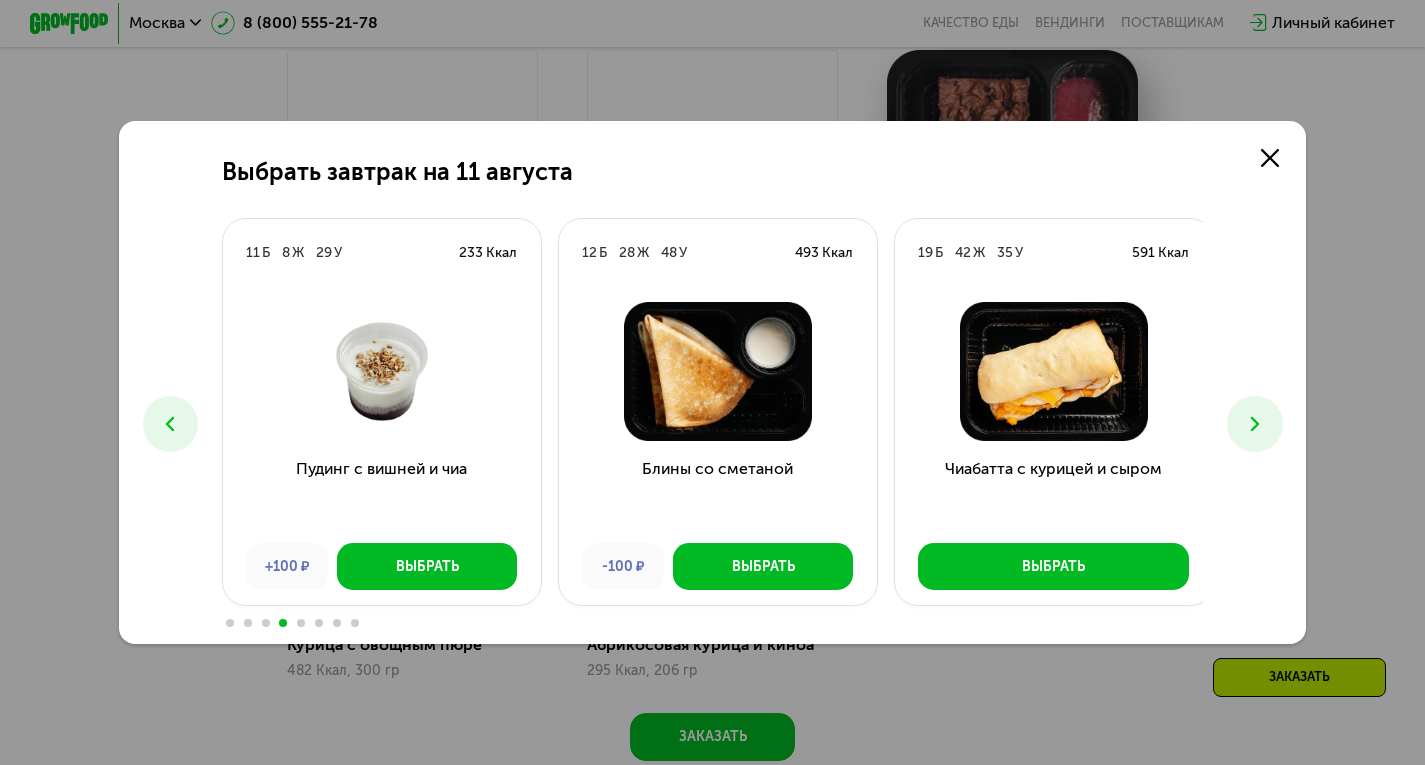 click at bounding box center (1254, 423) 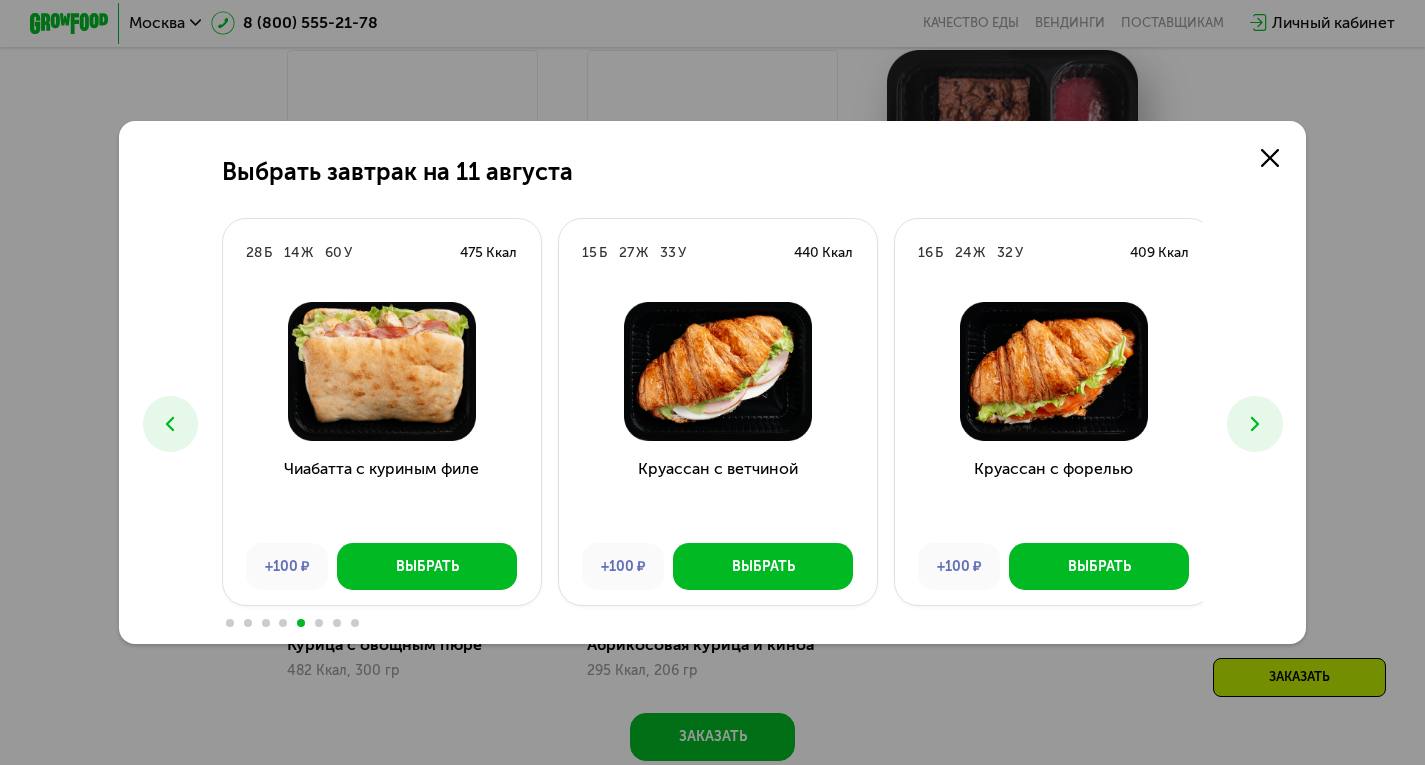 click at bounding box center [1254, 423] 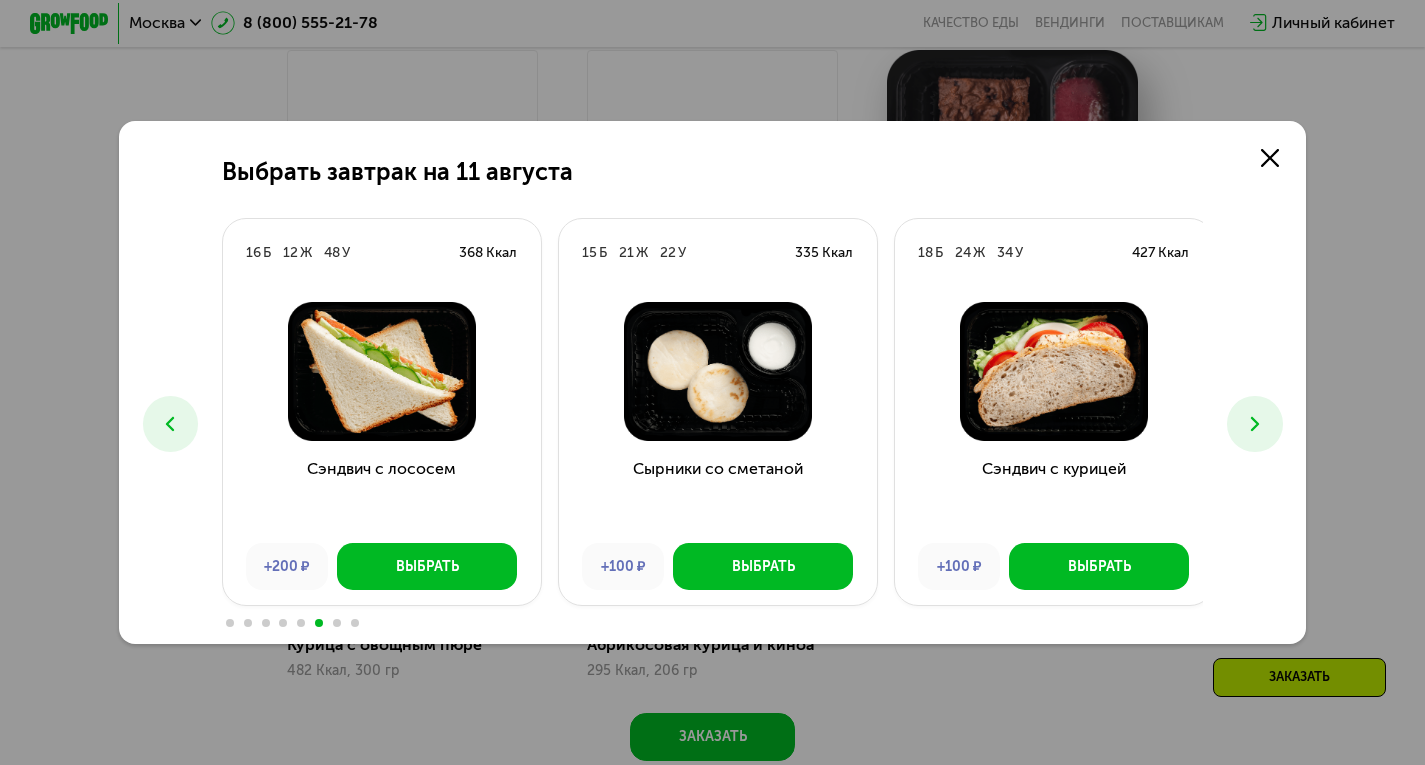 click at bounding box center [1254, 423] 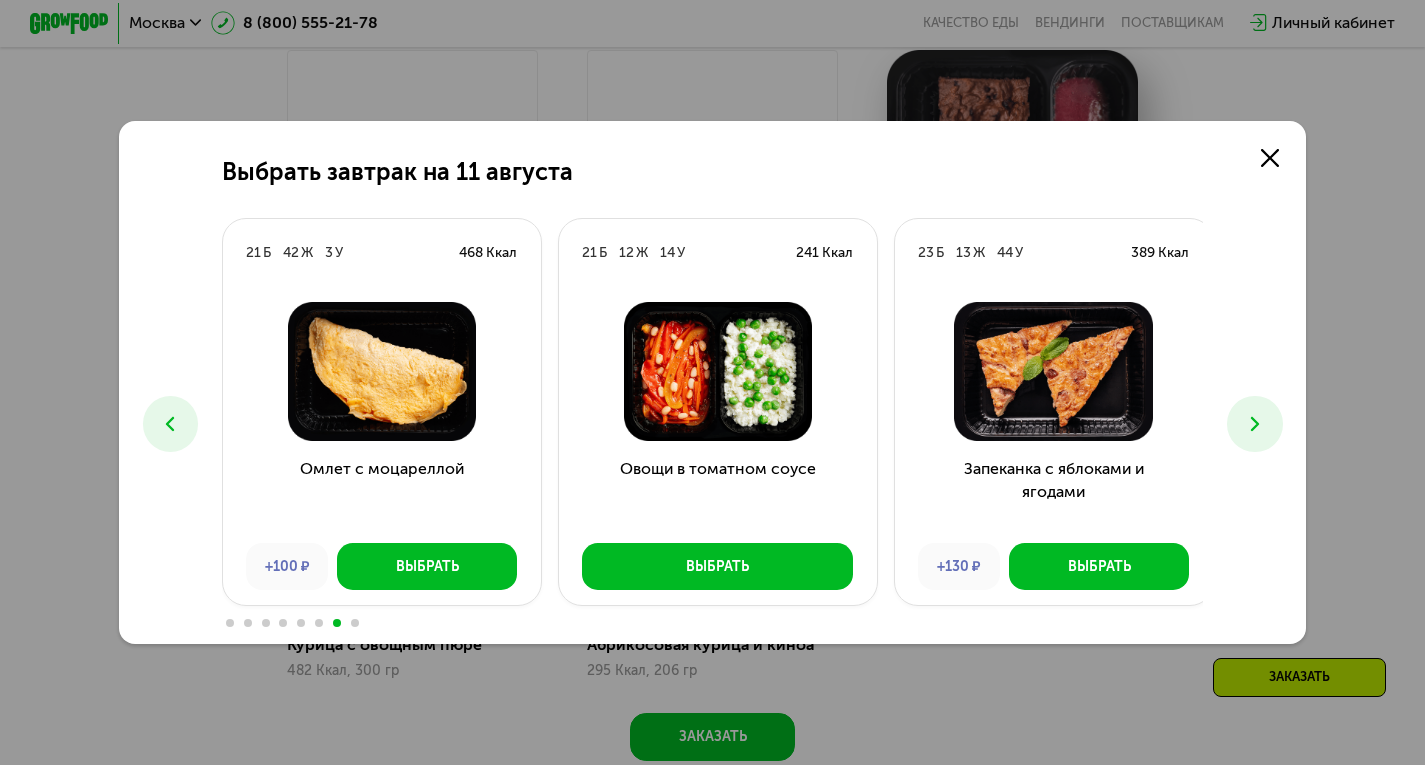 click at bounding box center [1254, 423] 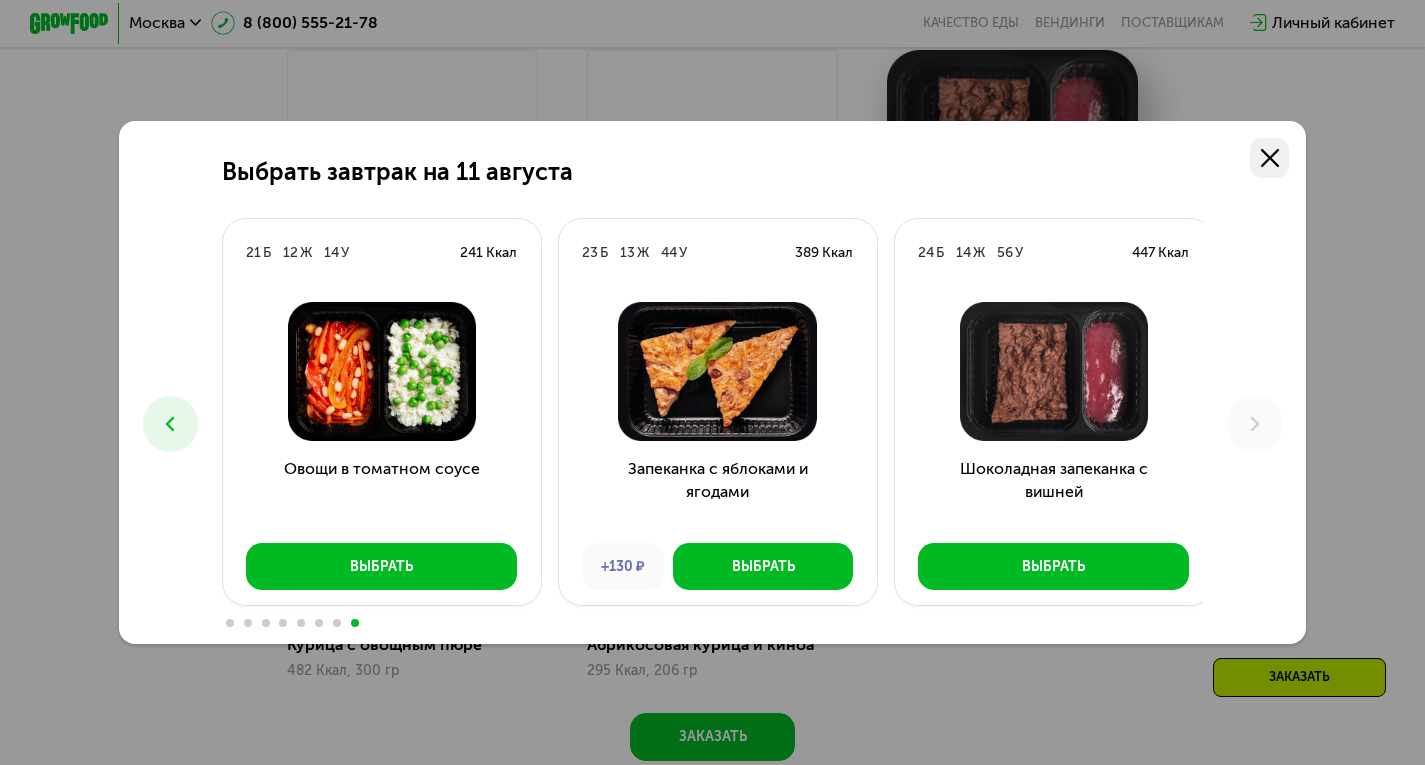 click at bounding box center (1270, 158) 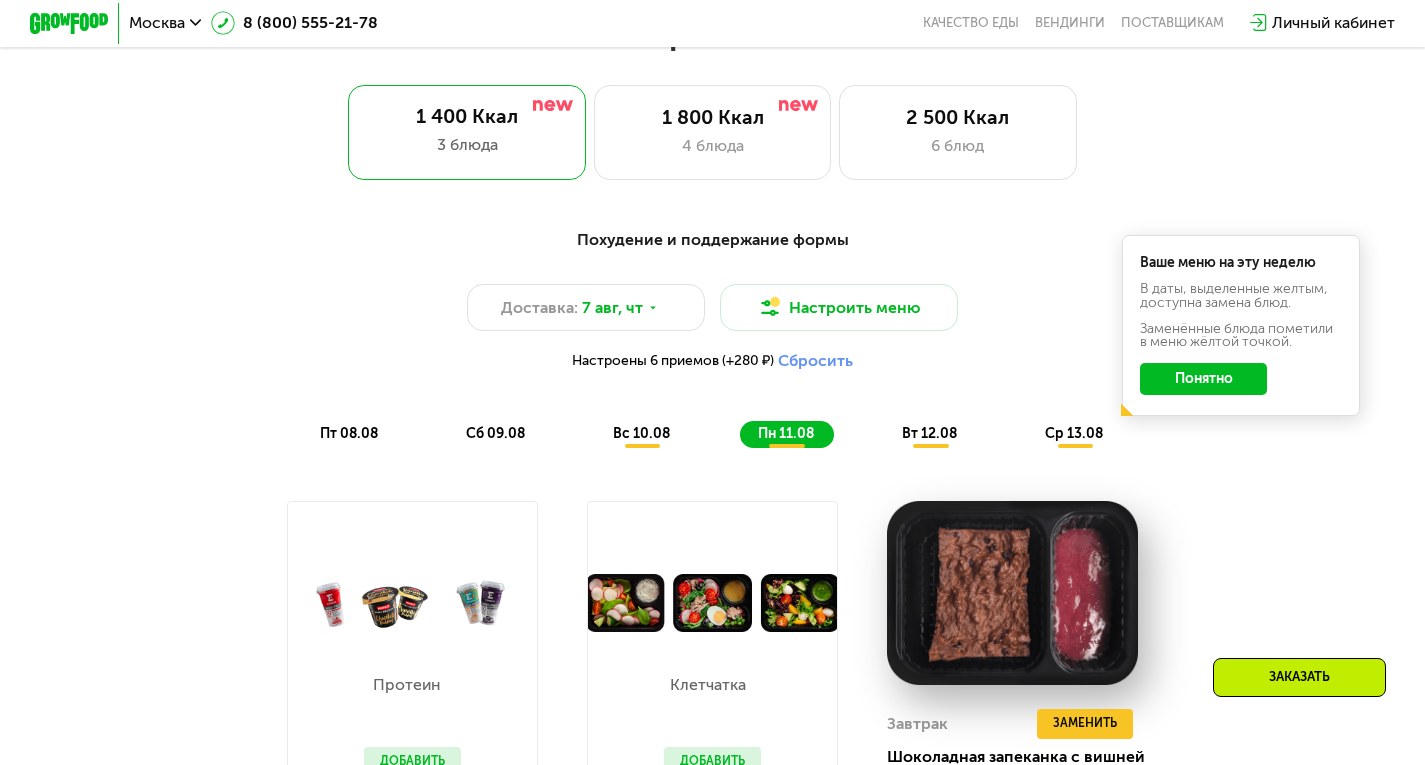 scroll, scrollTop: 880, scrollLeft: 0, axis: vertical 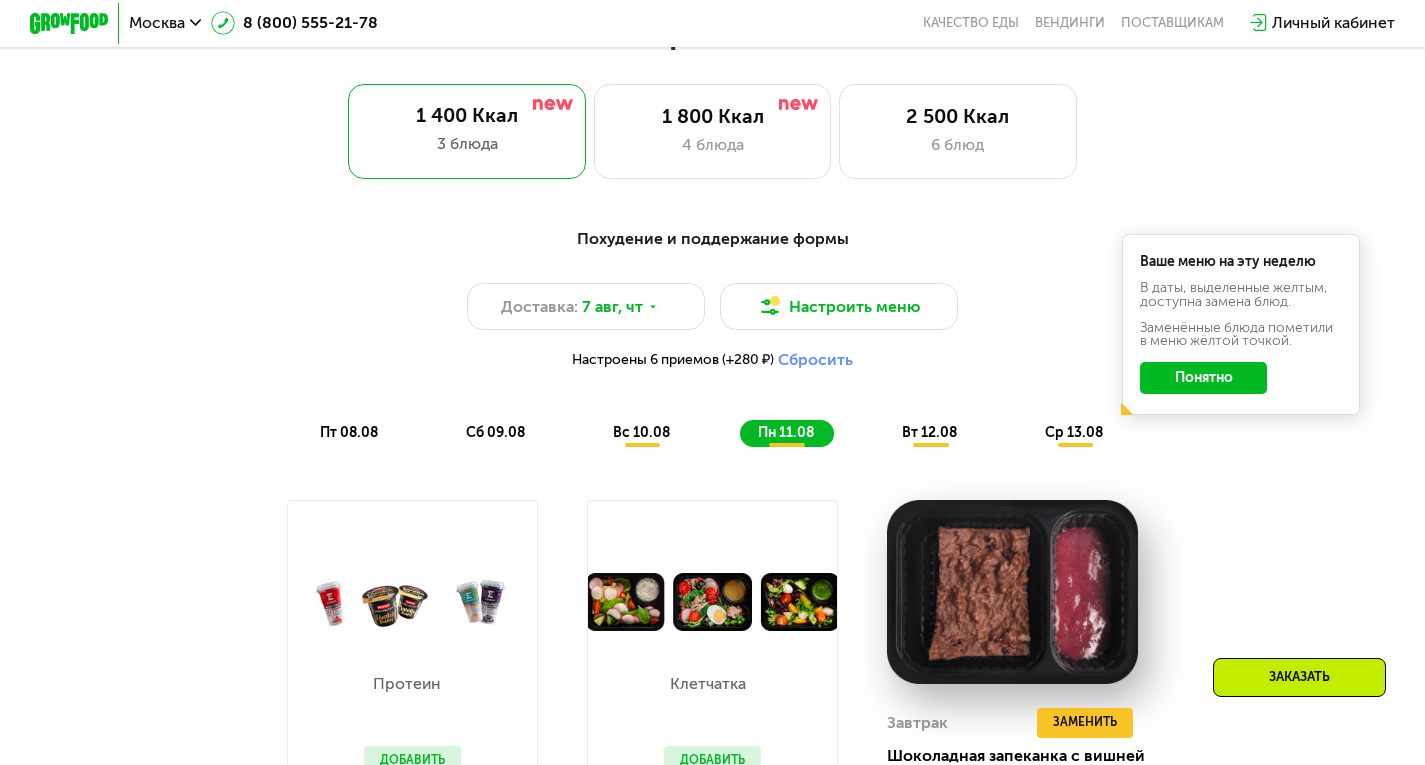 click on "вт 12.08" at bounding box center (929, 432) 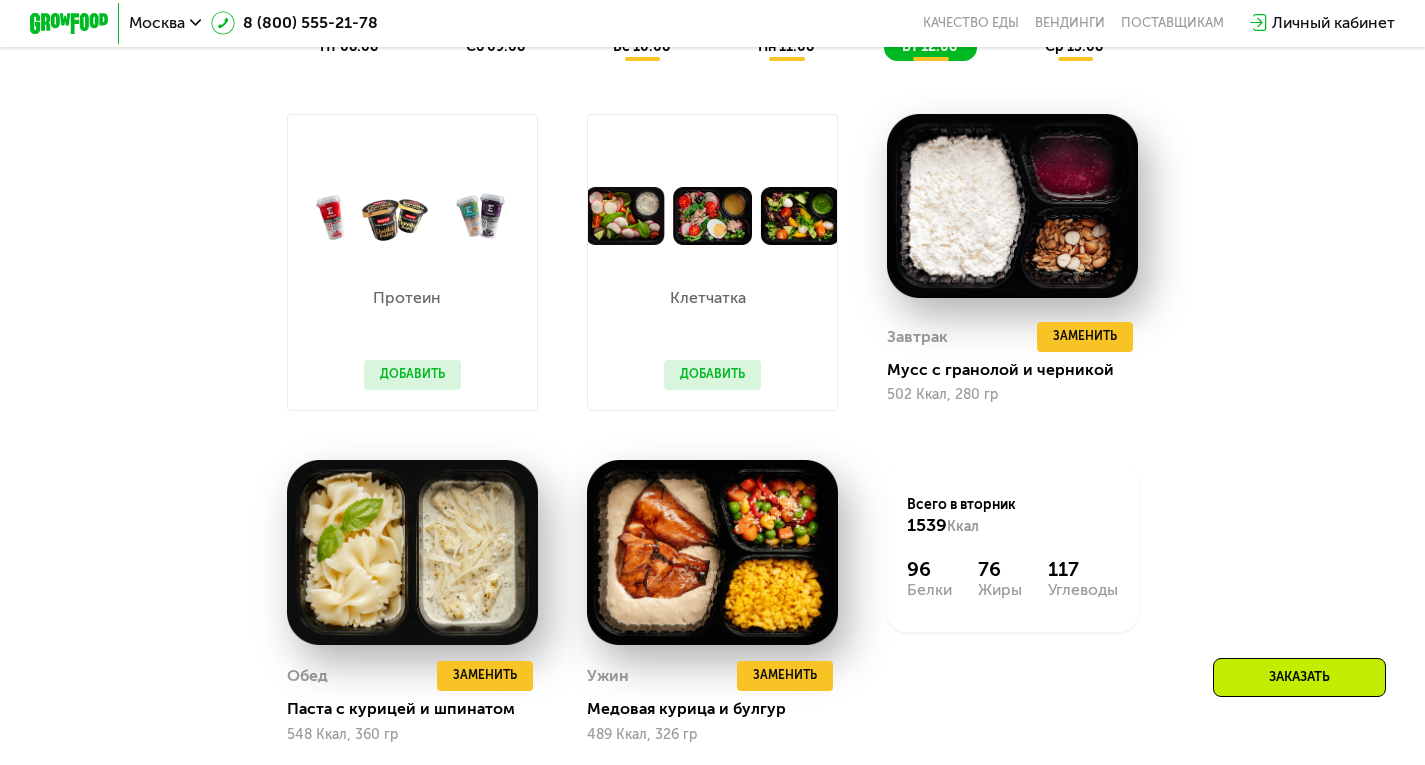 scroll, scrollTop: 1491, scrollLeft: 0, axis: vertical 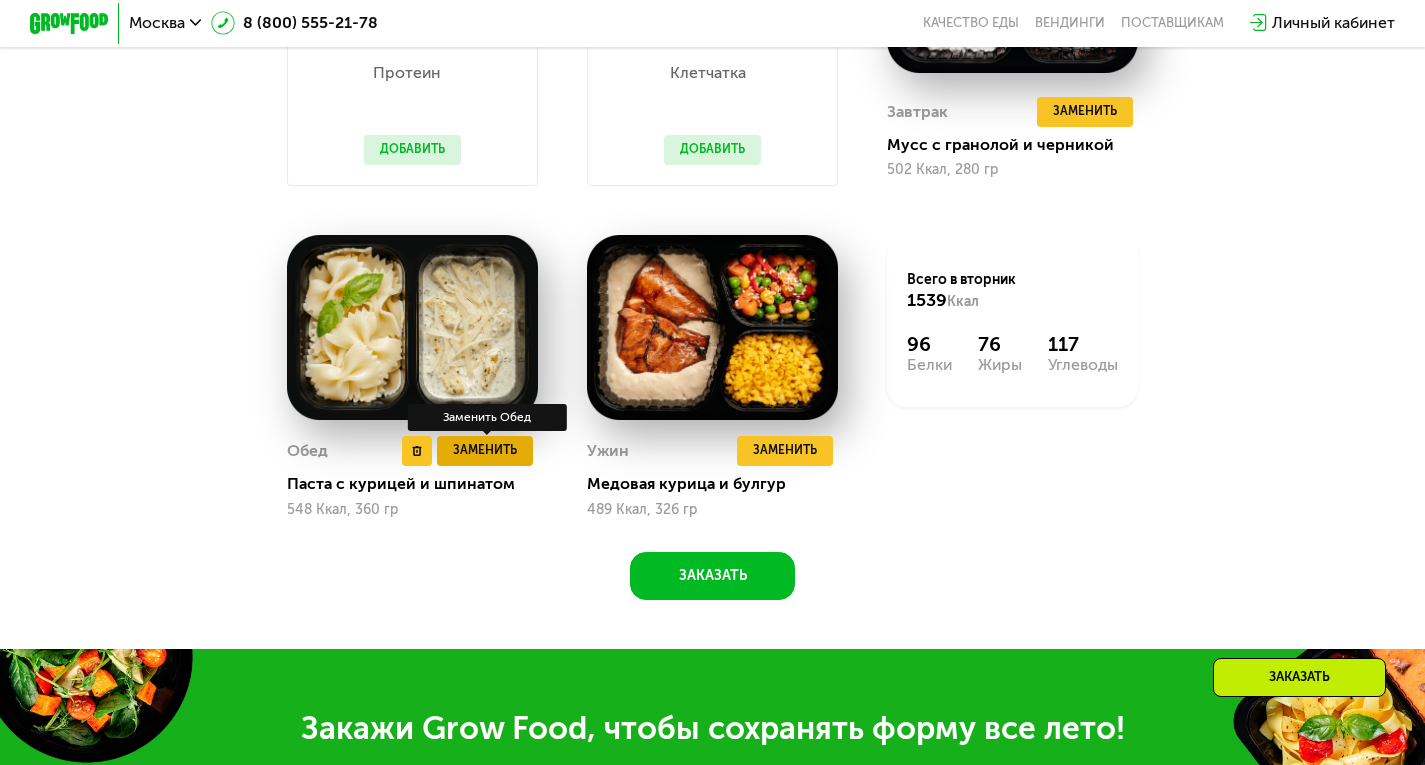 click on "Заменить" at bounding box center (485, 451) 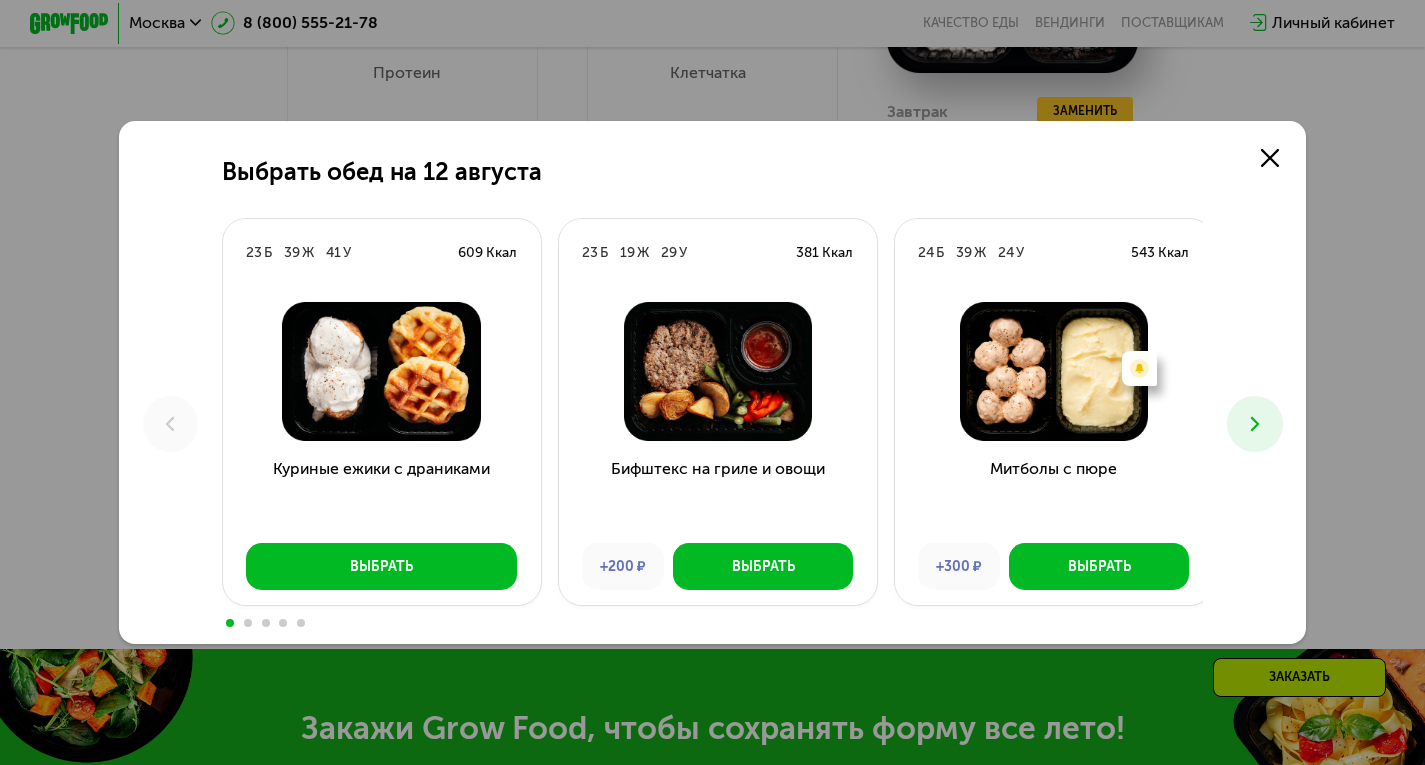 click at bounding box center (1254, 423) 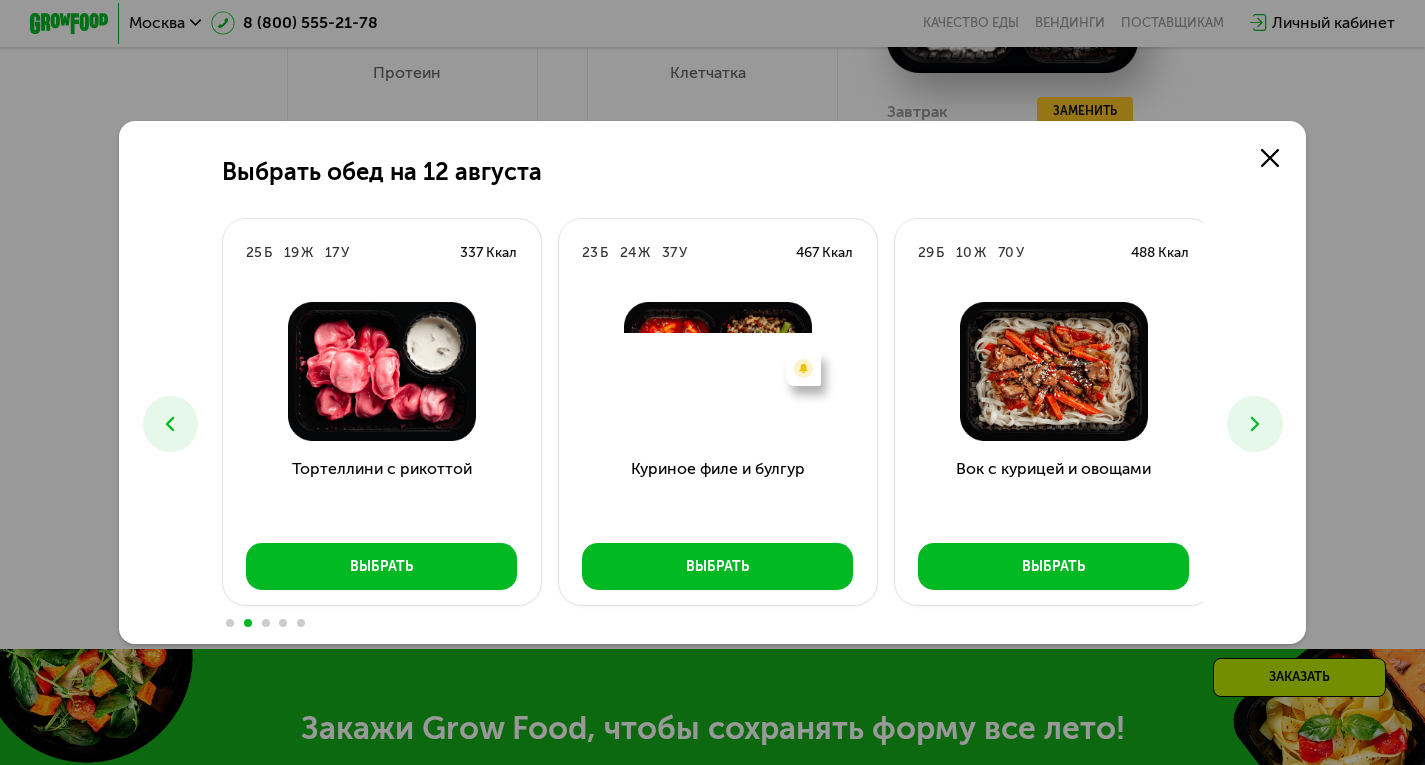 click at bounding box center (1254, 423) 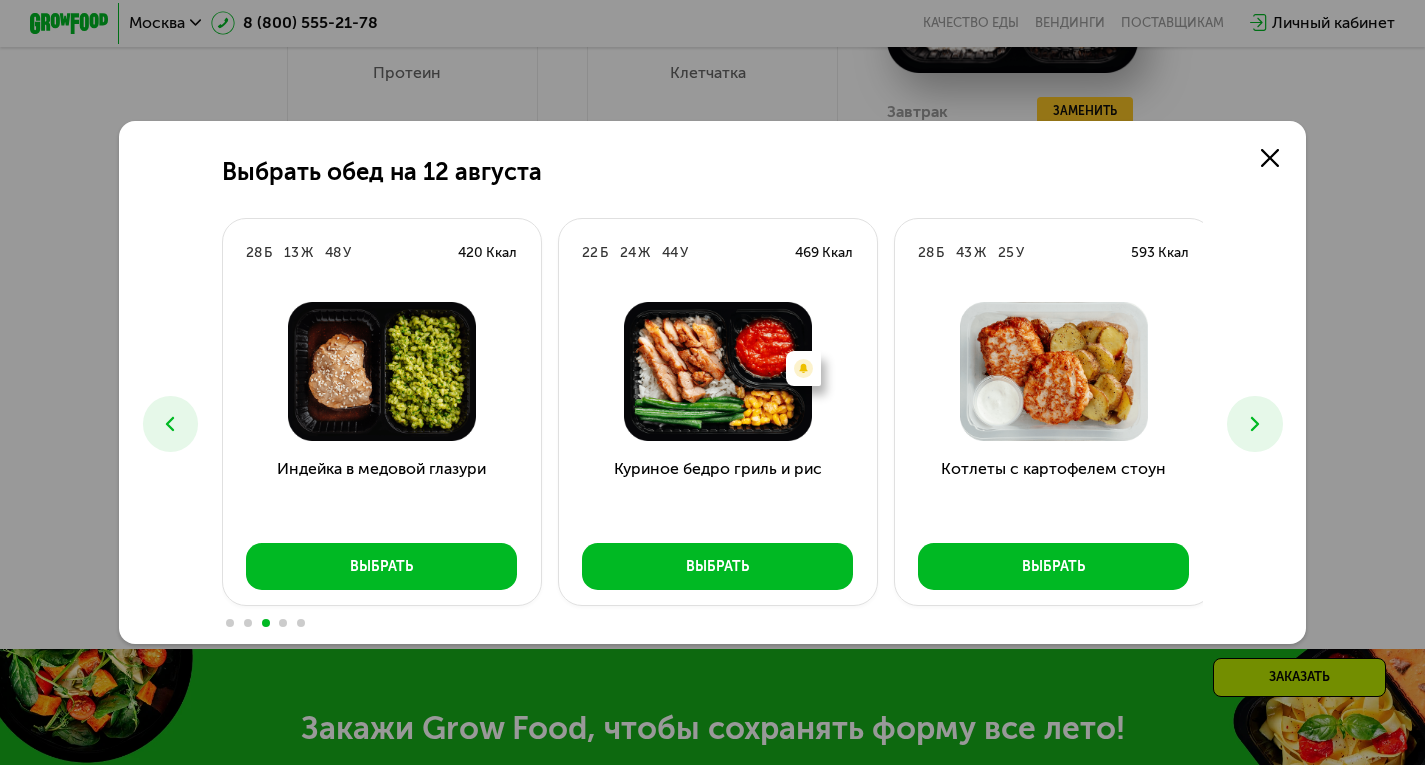 click at bounding box center (1254, 423) 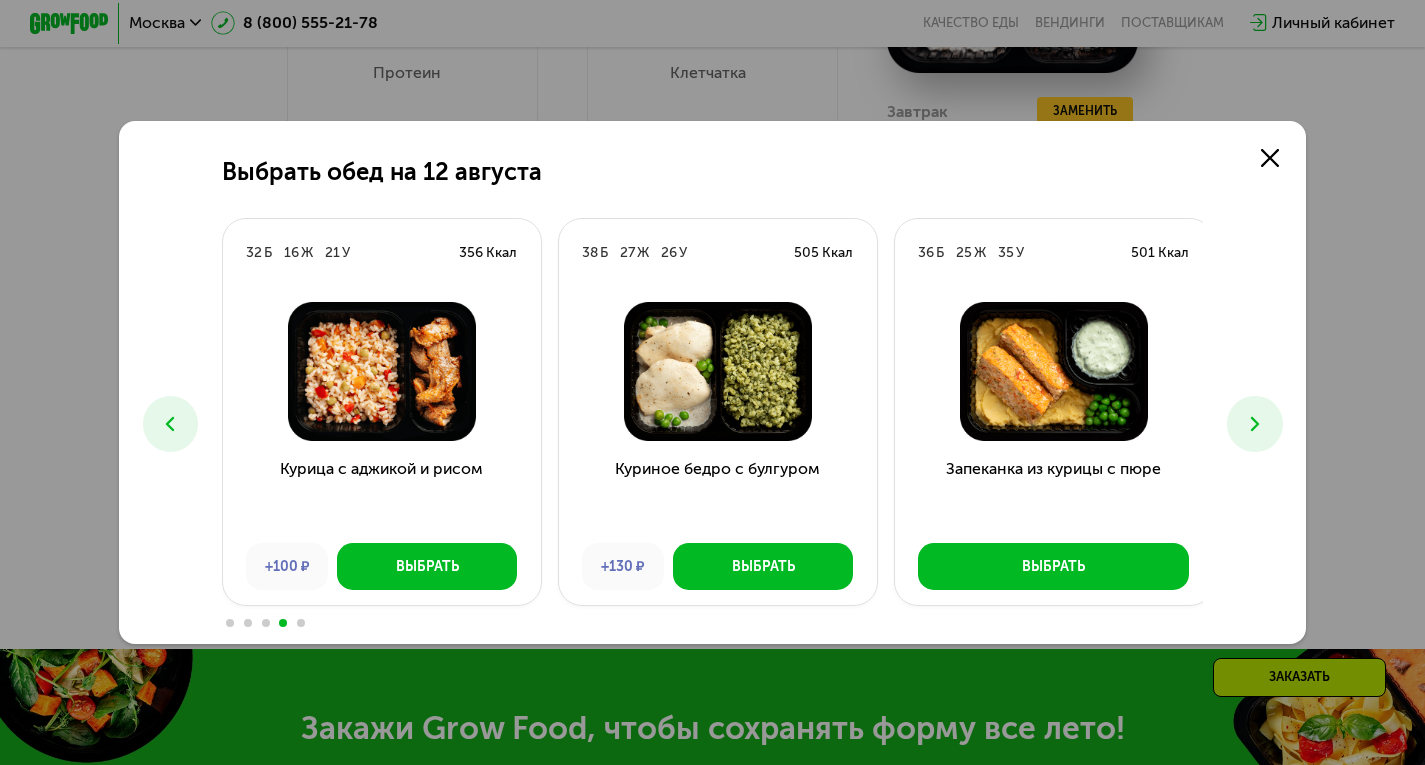 click at bounding box center (1254, 423) 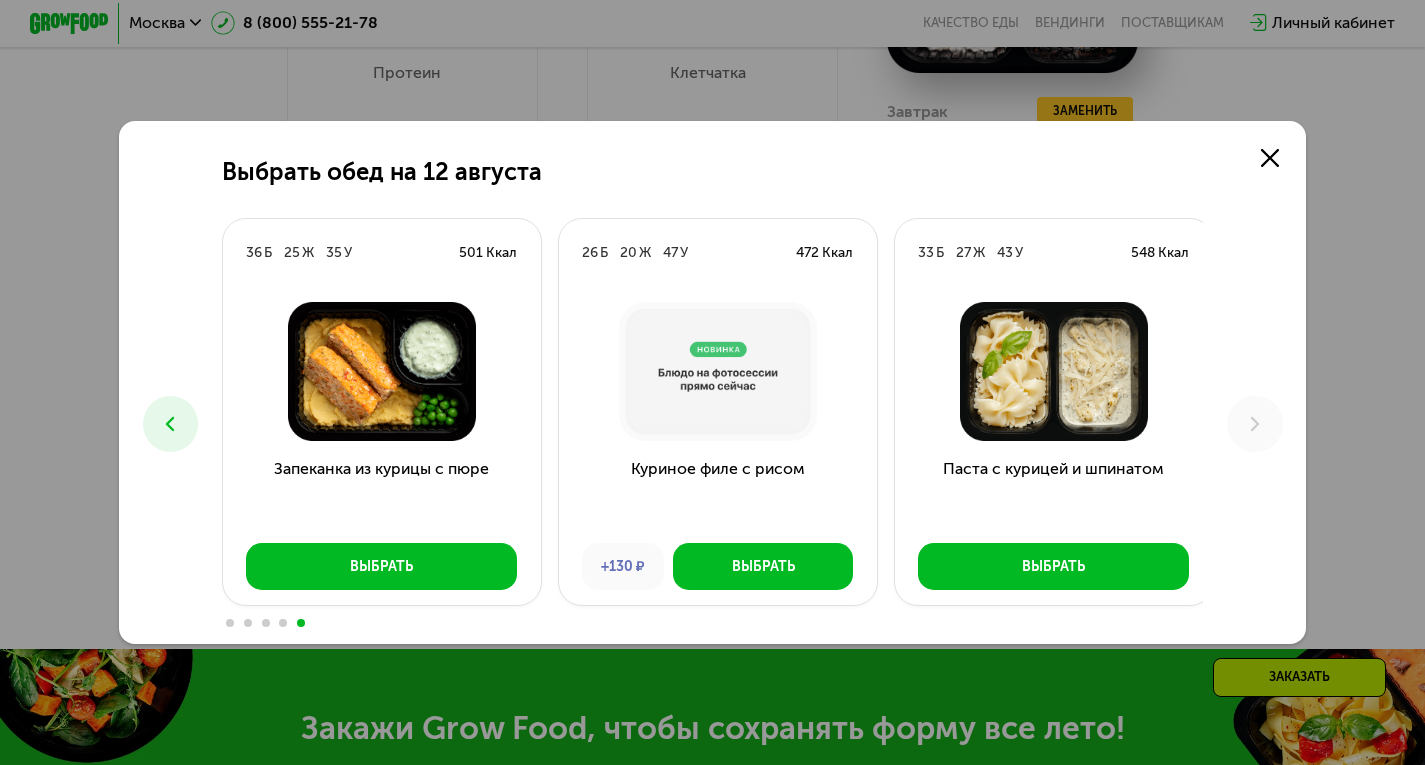 click at bounding box center (170, 423) 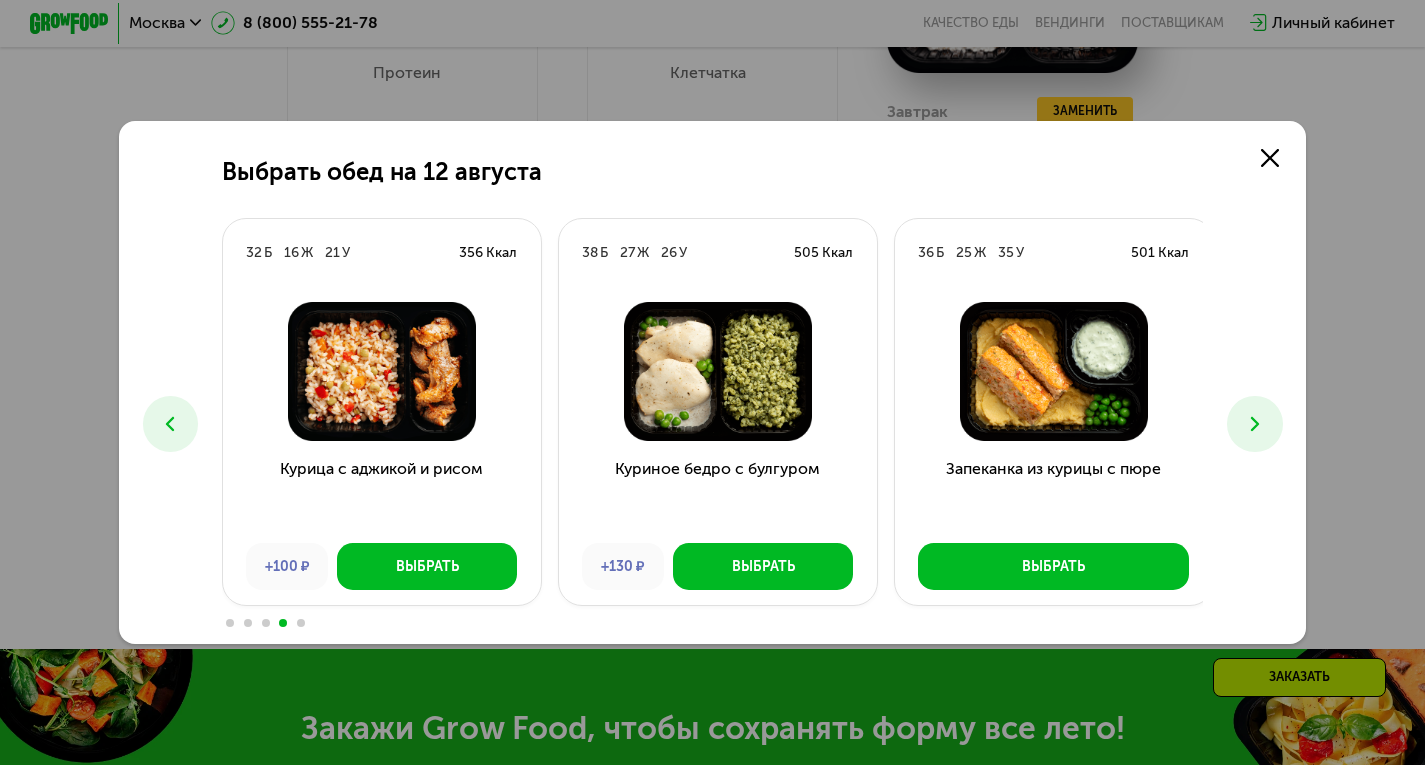 click at bounding box center (1254, 423) 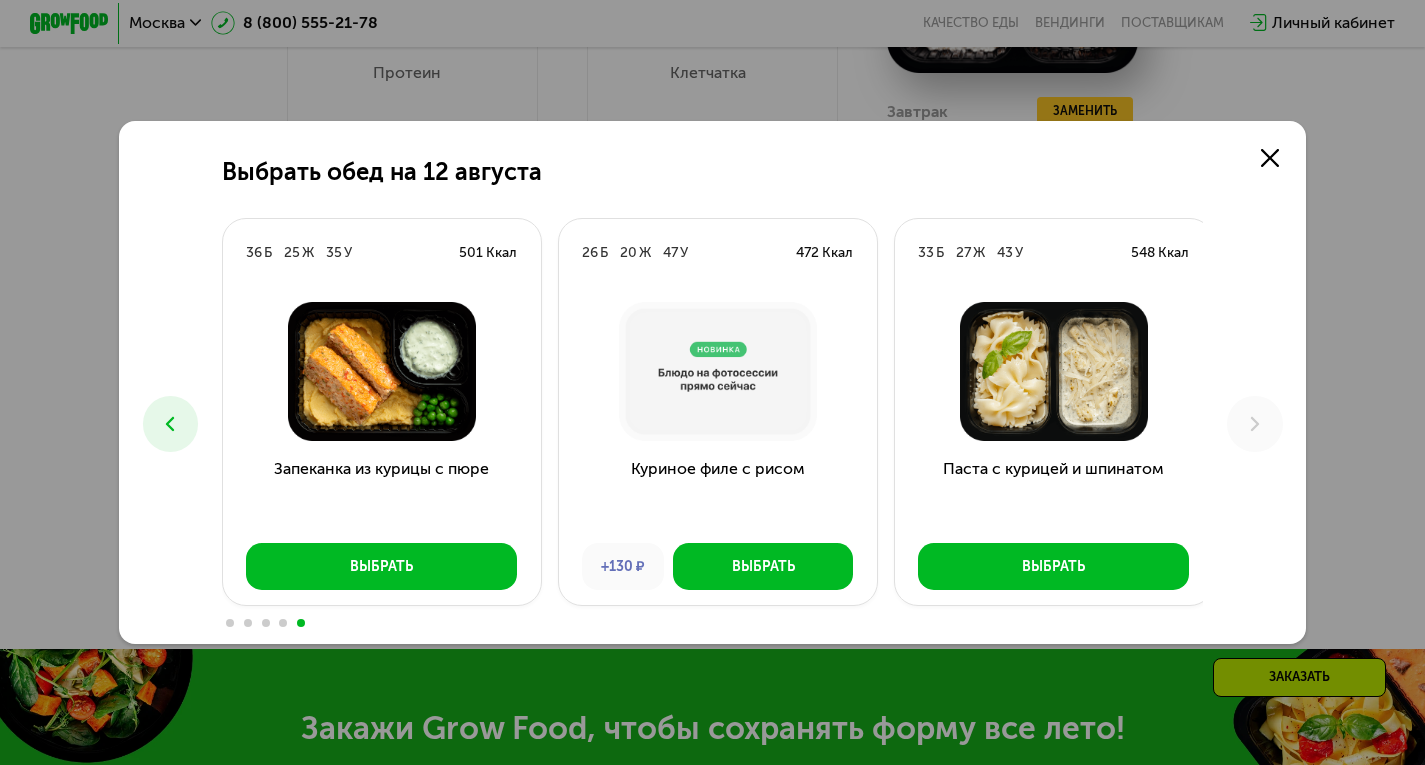 click on "Выбрать обед на [DATE] 23 Б 39 Ж 41 У 609 Ккал Куриные ежики с драниками Выбрать 23 Б 19 Ж 29 У 381 Ккал Бифштекс на гриле и овощи +200 ₽ Выбрать 24 Б 39 Ж 24 У 543 Ккал Есть нежелательные ингредиенты: Сельдерей Митболы с пюре +300 ₽ Выбрать 25 Б 19 Ж 17 У 337 Ккал Тортеллини с рикоттой Выбрать 23 Б 24 Ж 37 У 467 Ккал Есть нежелательные ингредиенты: Сельдерей, Стручковая фасоль Куриное филе и булгур Выбрать 29 Б 10 Ж 70 У 488 Ккал Вок с курицей и овощами Выбрать 28 Б 13 Ж 48 У 420 Ккал Индейка в медовой глазури Выбрать 22 Б 24 Ж 44 У 469 Ккал Стручковая фасоль Выбрать 28 Б 43" 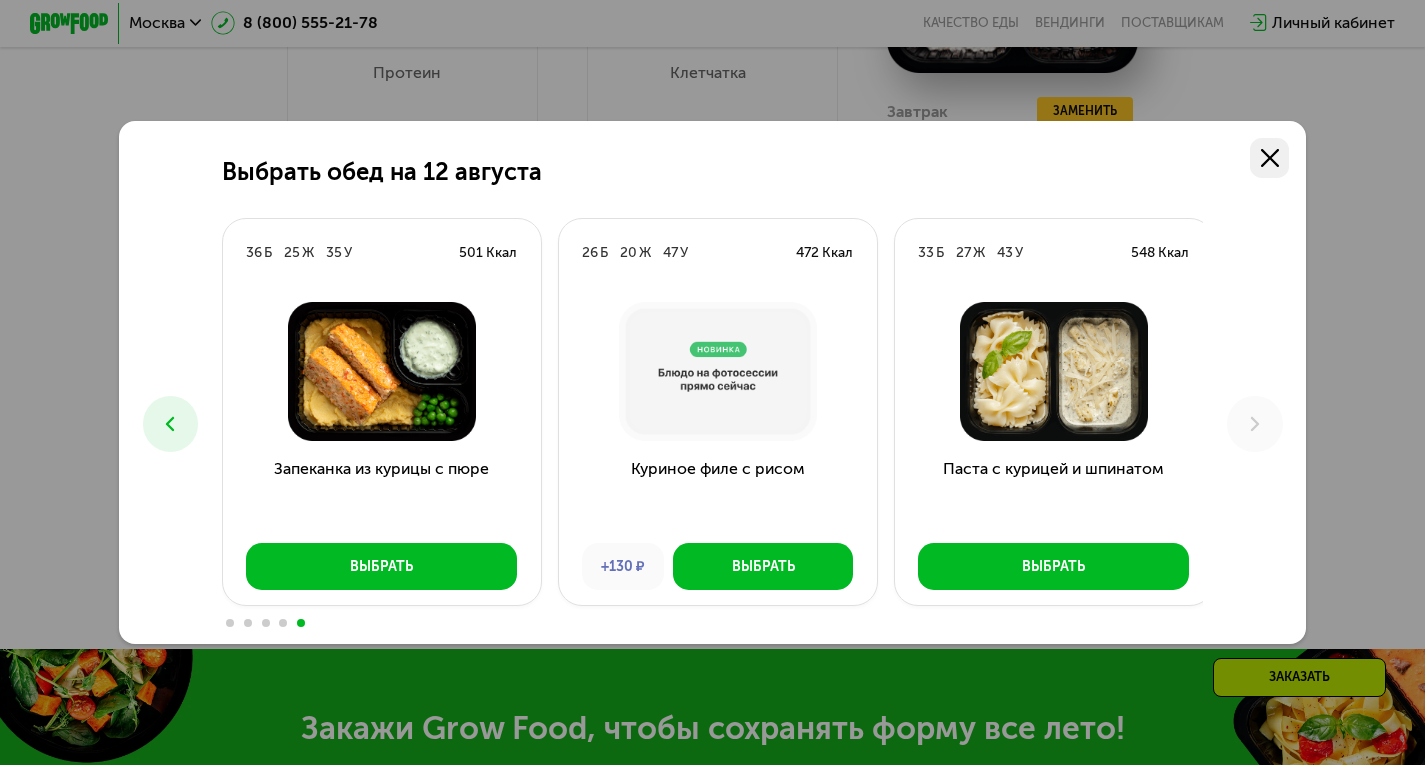 click 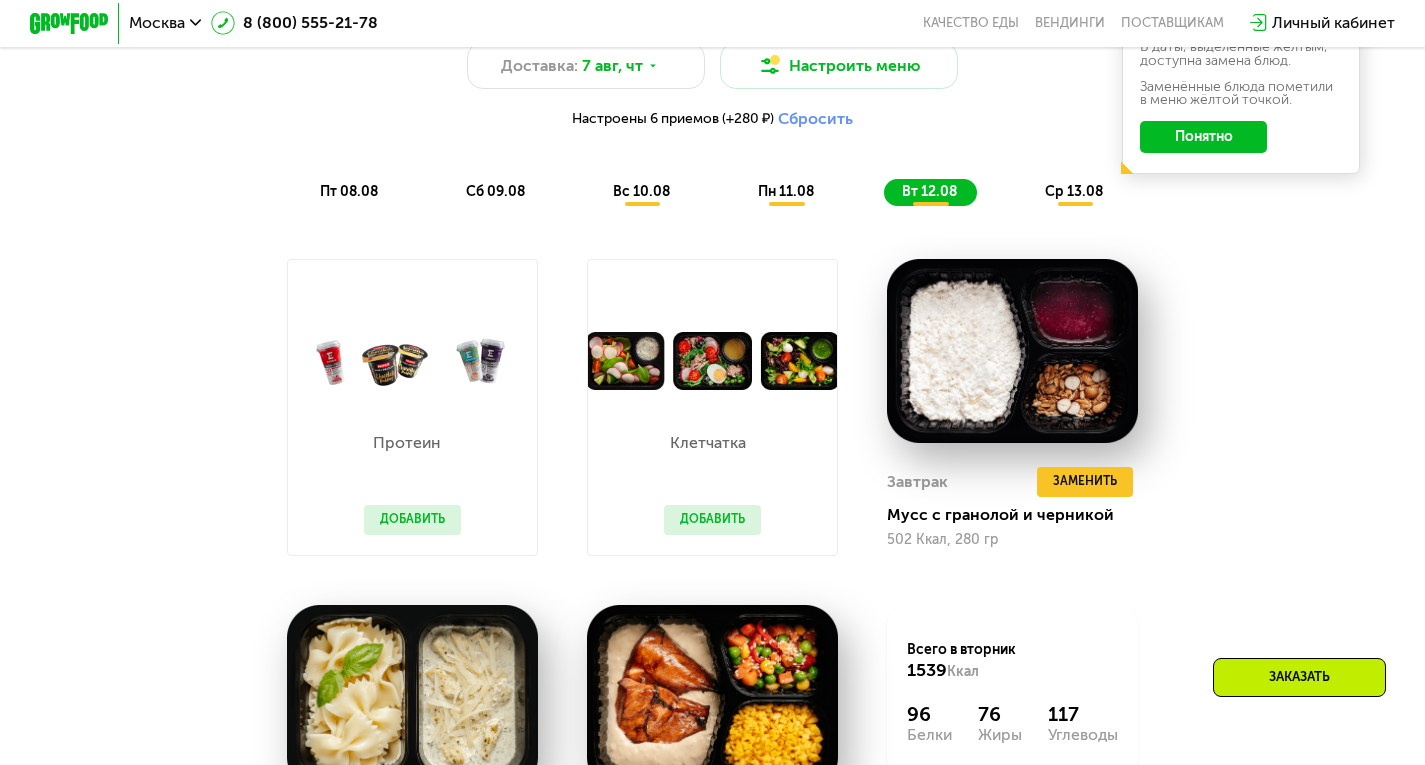 scroll, scrollTop: 1125, scrollLeft: 0, axis: vertical 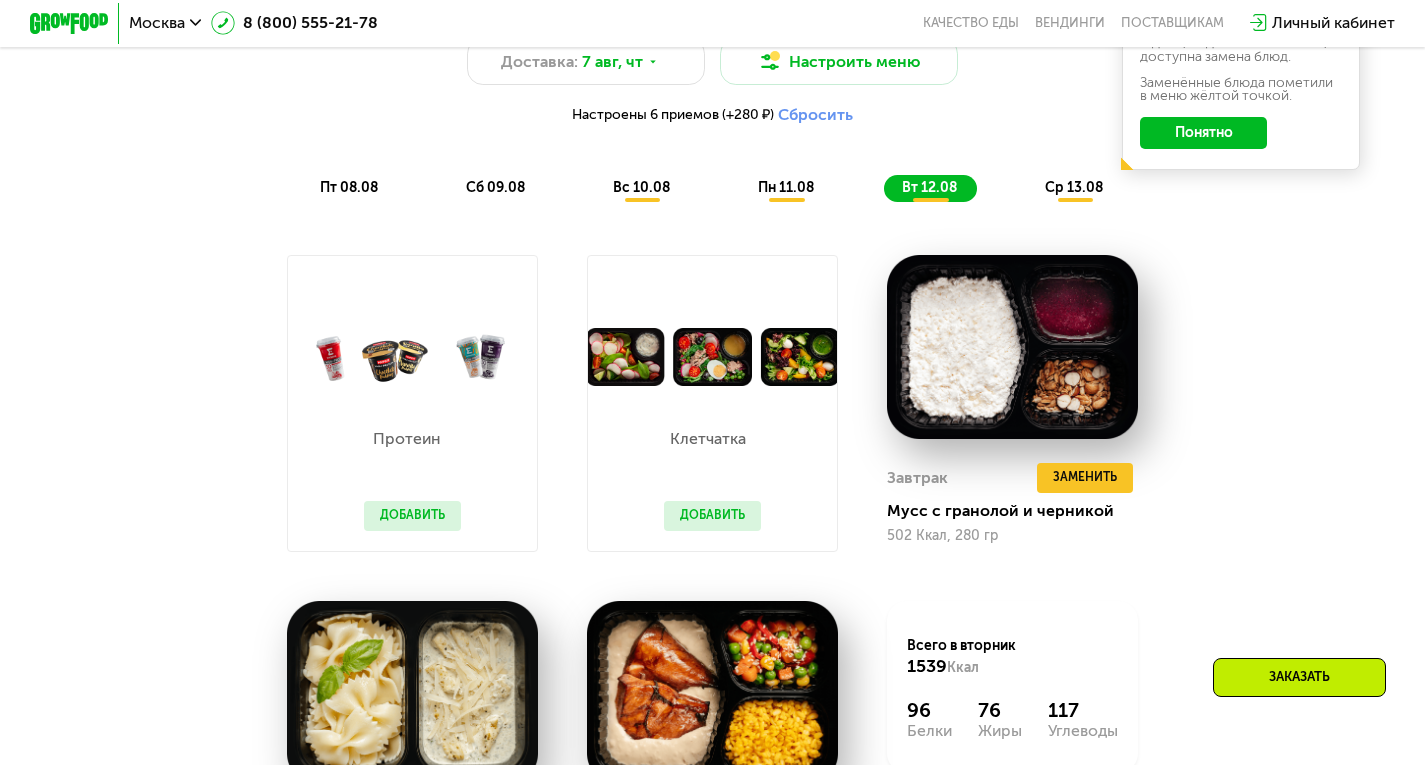 click on "Похудение и поддержание формы Доставка: [DATE], чт Настроить меню Настроены 6 приемов (+280 ₽) Сбросить пт [DATE] сб [DATE] вс [DATE] пн [DATE] вт [DATE] ср [DATE]" at bounding box center [713, 92] 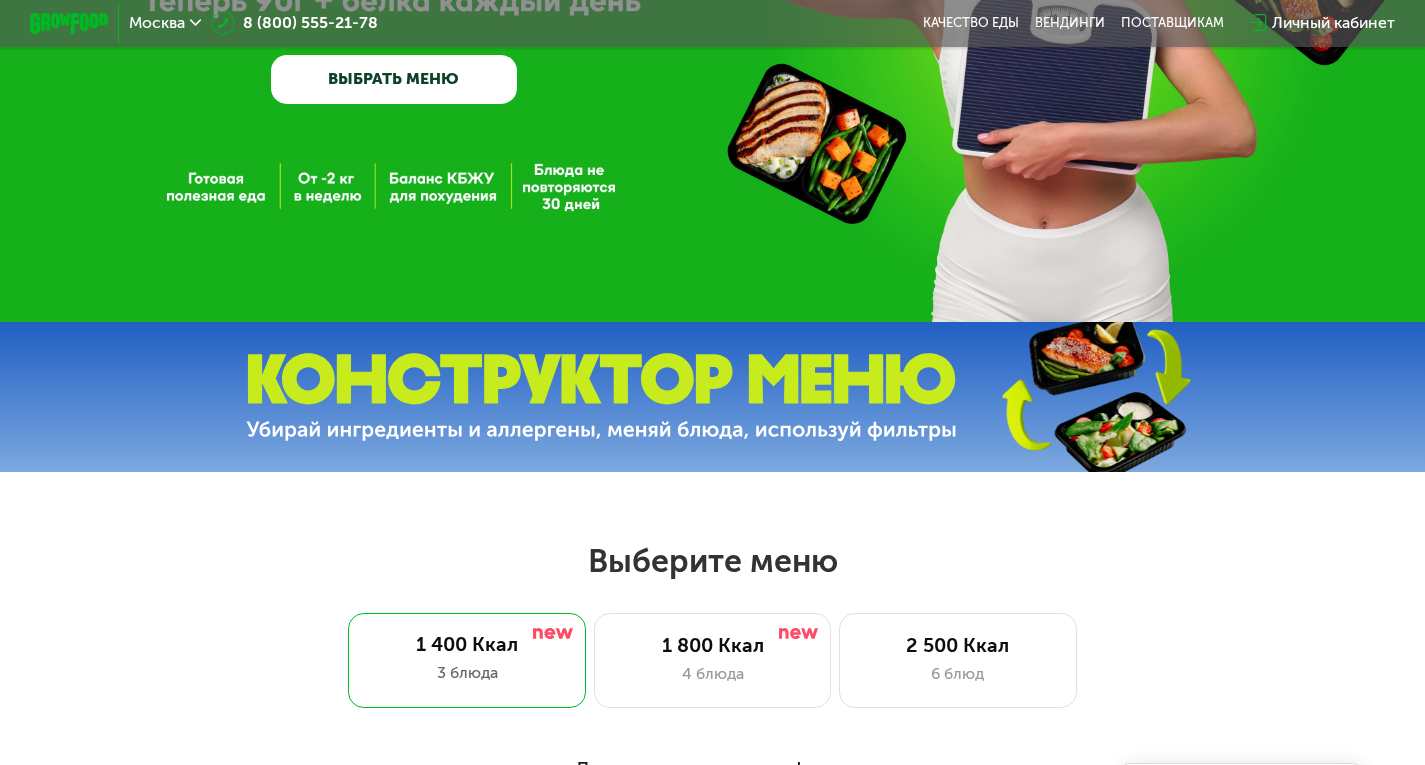 scroll, scrollTop: 0, scrollLeft: 0, axis: both 